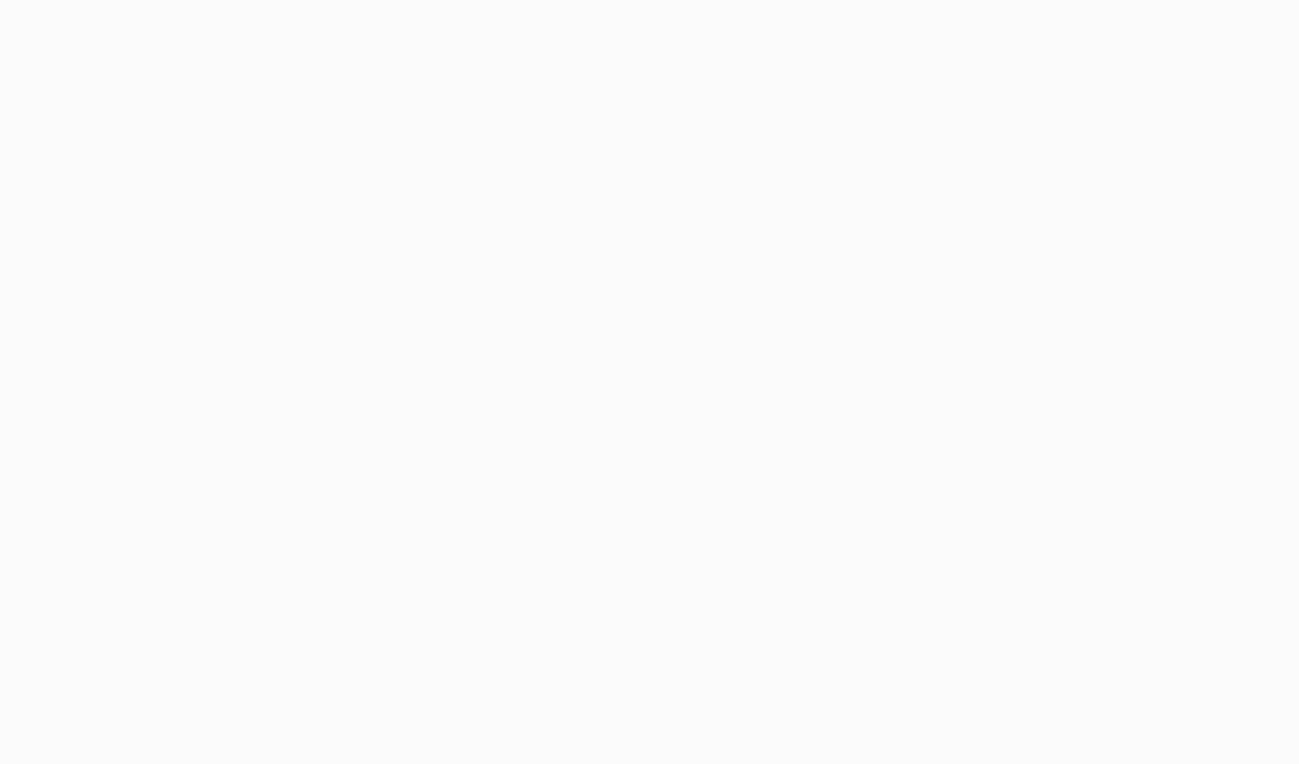 scroll, scrollTop: 0, scrollLeft: 0, axis: both 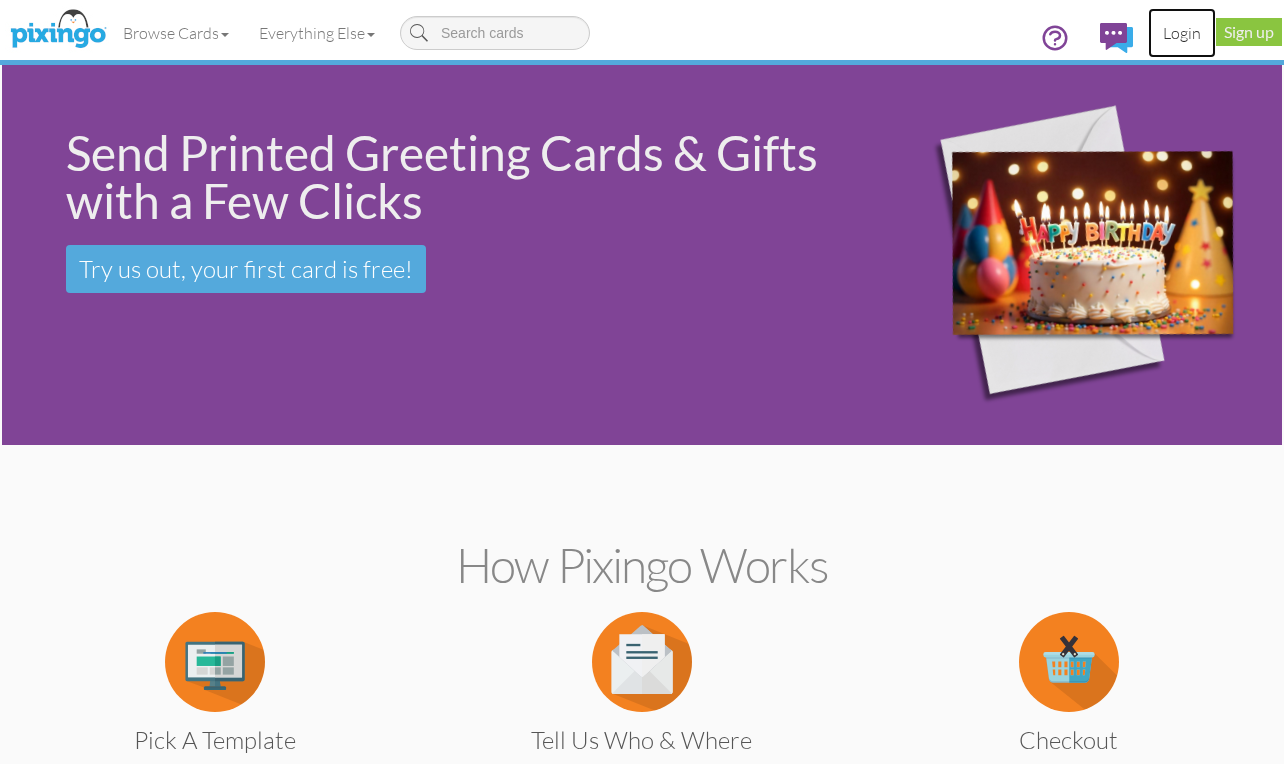 click on "Login" at bounding box center [1182, 33] 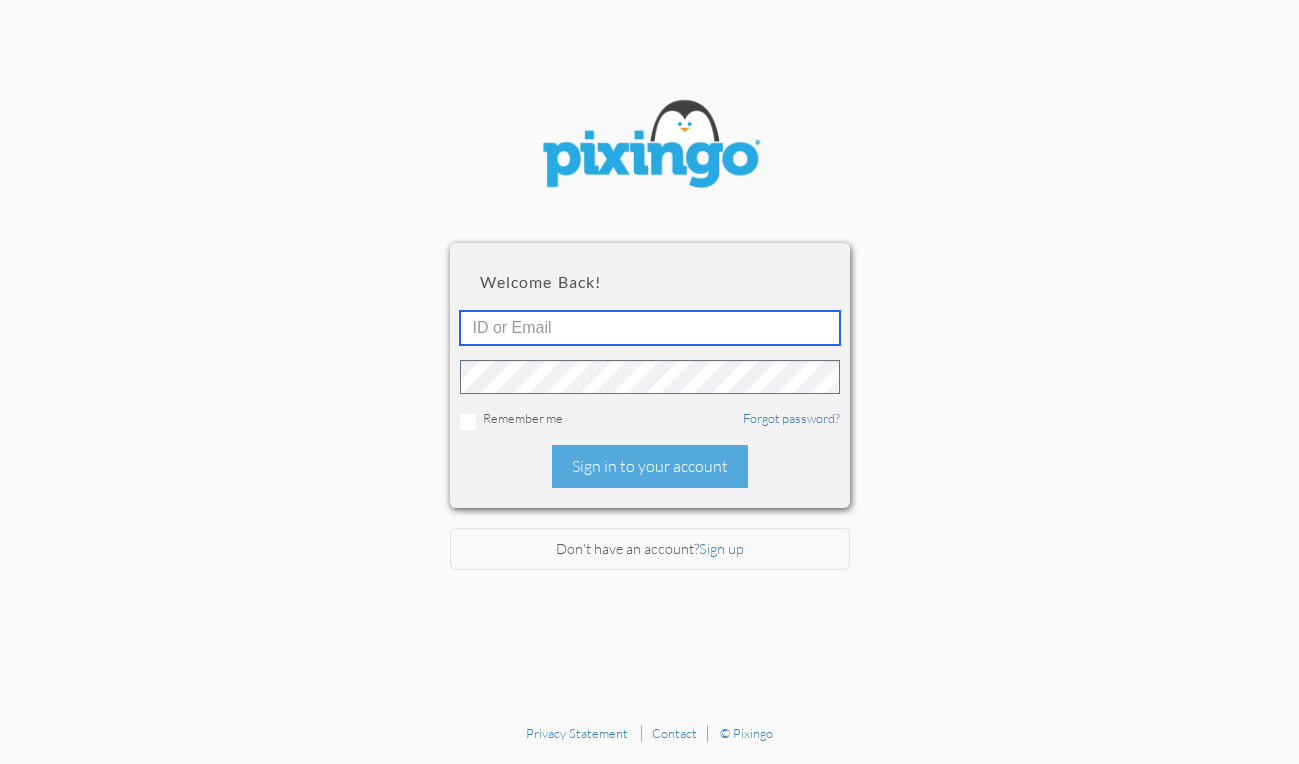 type on "[EMAIL_ADDRESS][DOMAIN_NAME]" 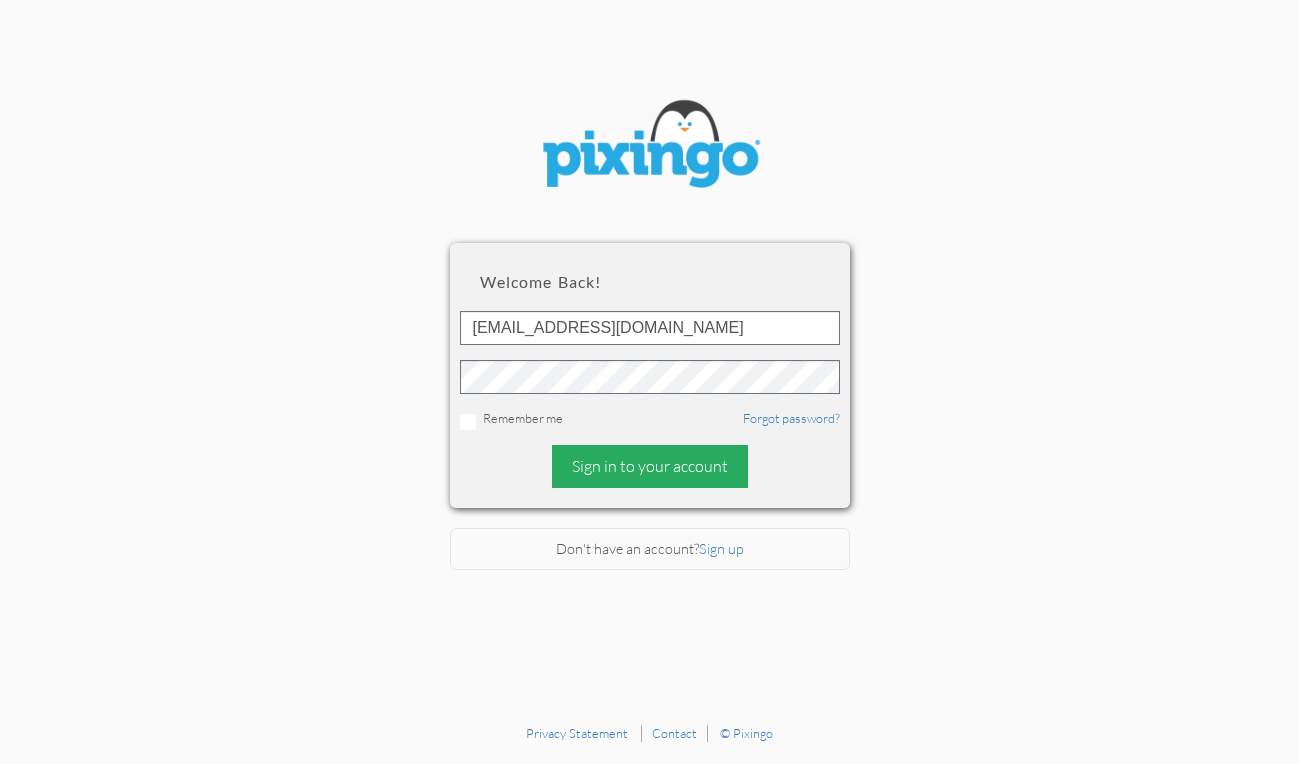 click on "Sign in to your account" at bounding box center [650, 466] 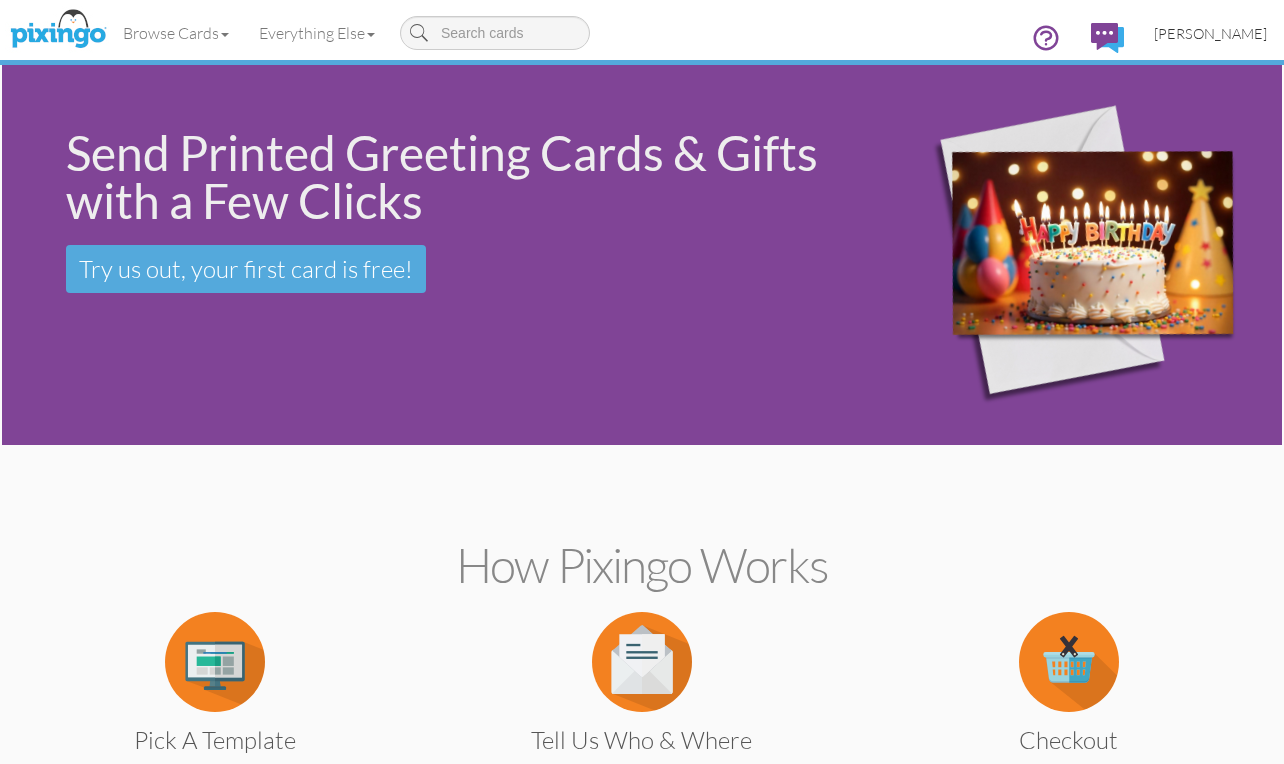 click on "[PERSON_NAME]" at bounding box center [1210, 33] 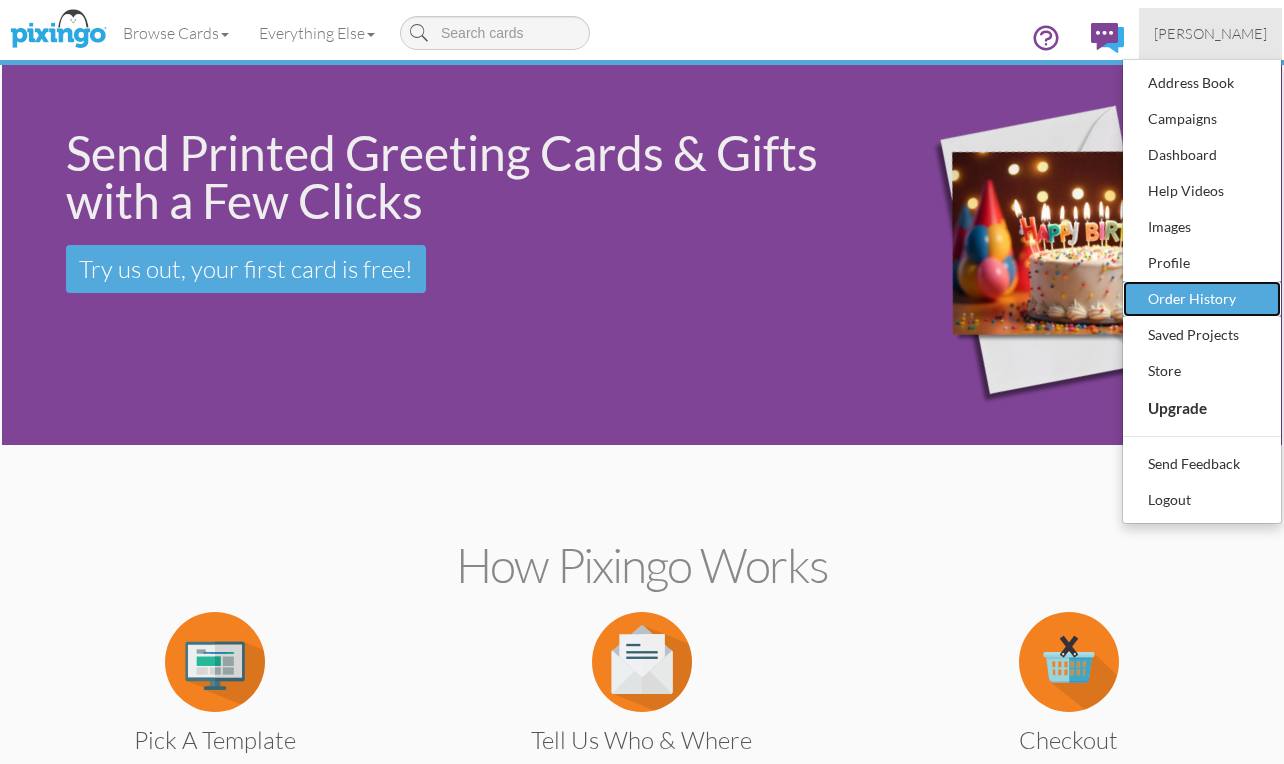 click on "Order History" at bounding box center (1202, 299) 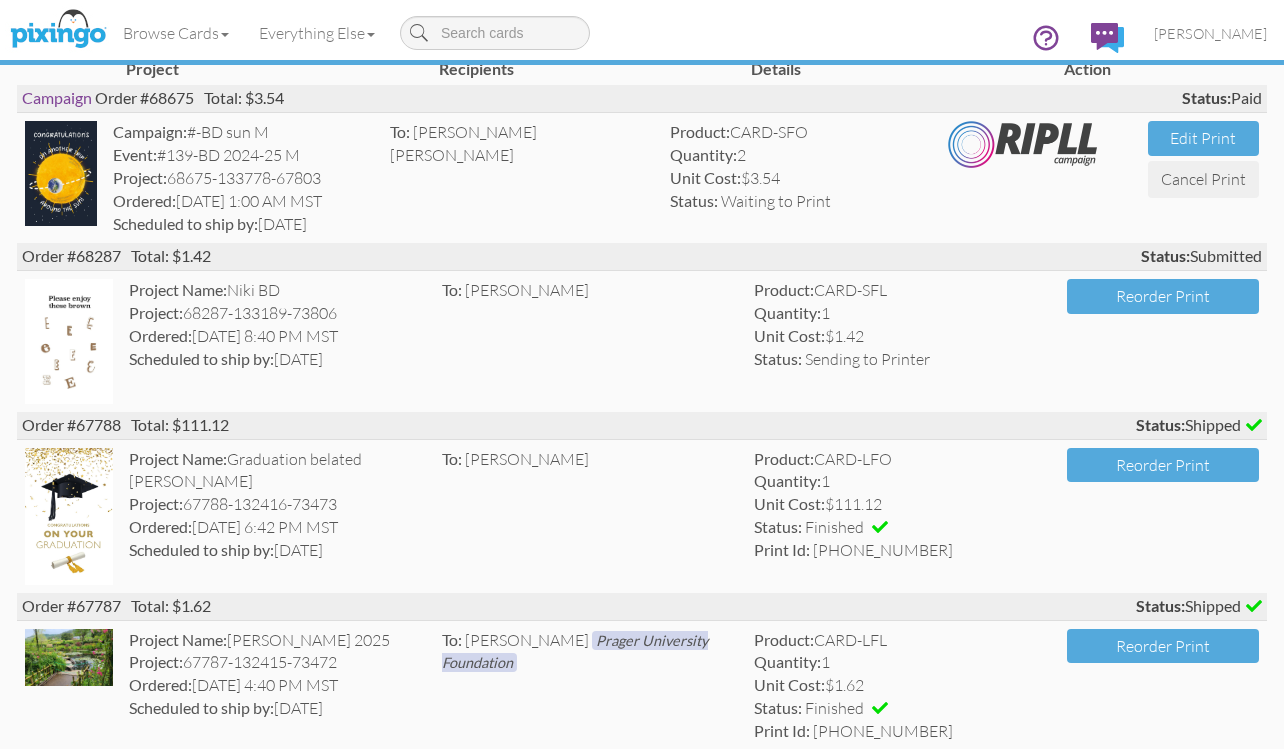 scroll, scrollTop: 300, scrollLeft: 0, axis: vertical 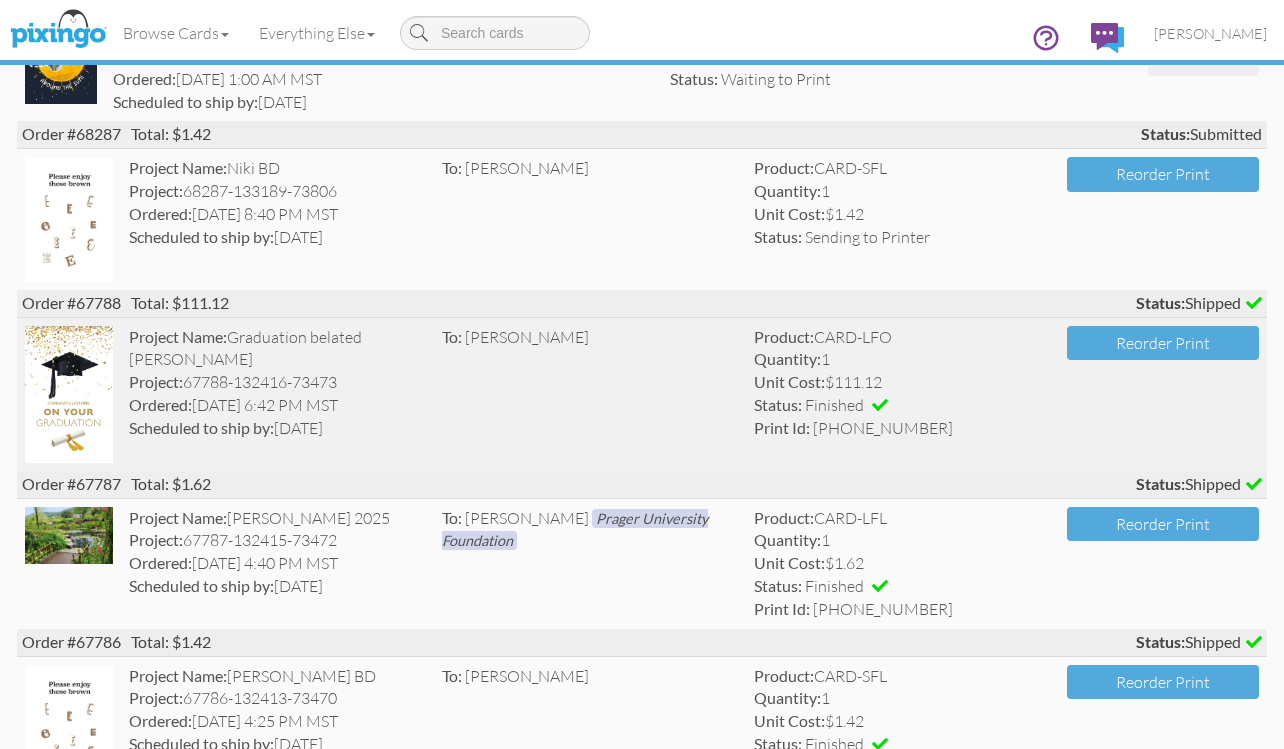 click at bounding box center (69, 394) 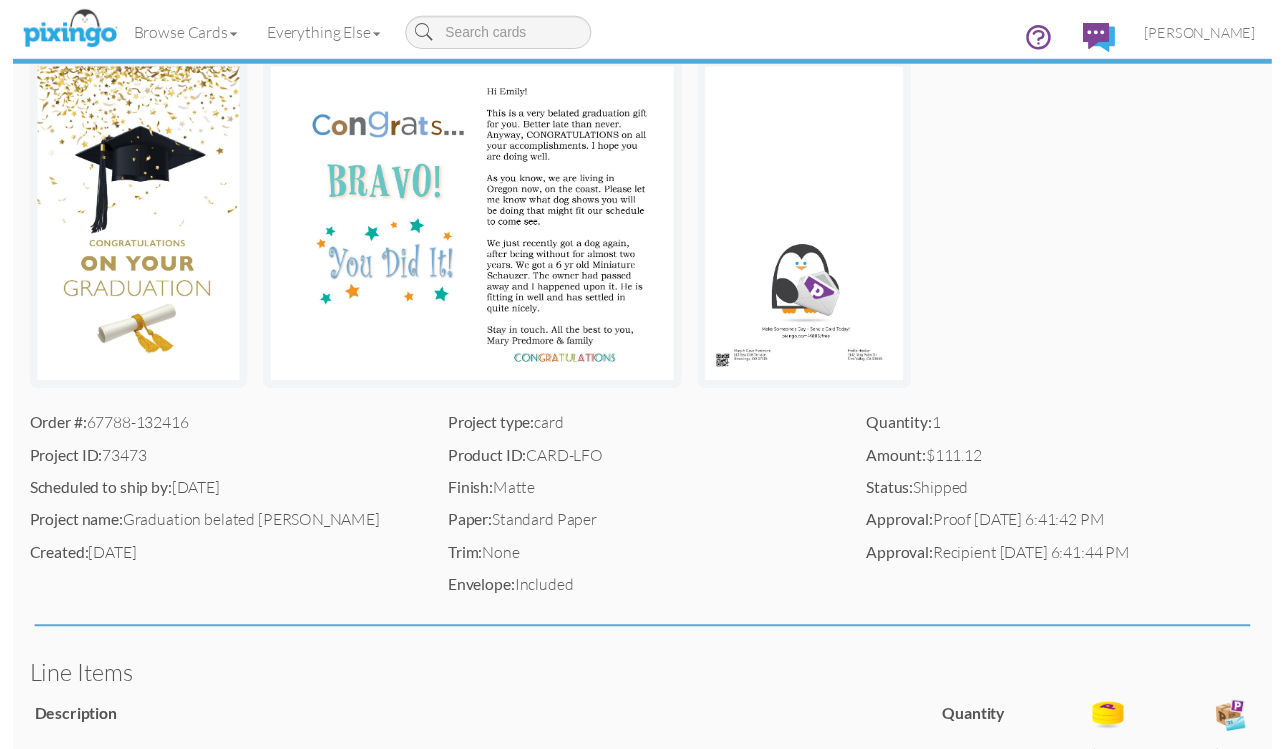 scroll, scrollTop: 0, scrollLeft: 0, axis: both 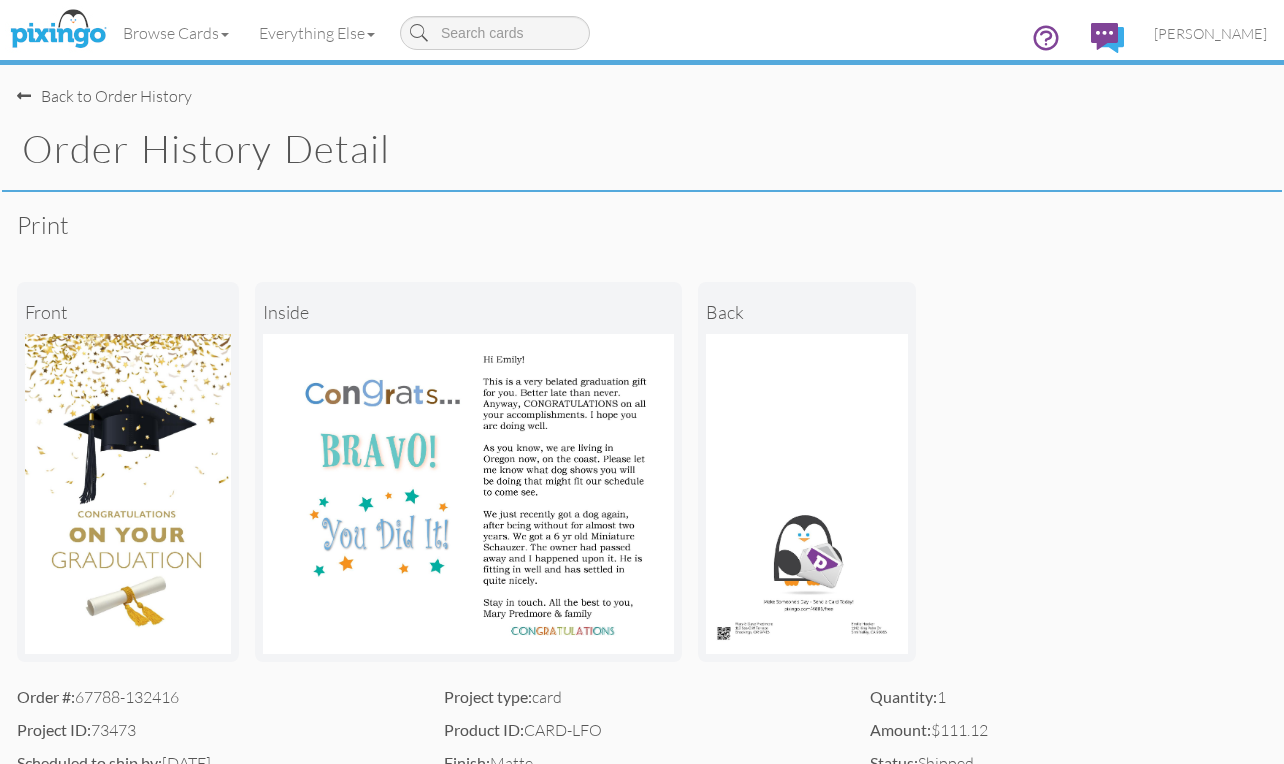 click on "Back to Order History" at bounding box center (104, 96) 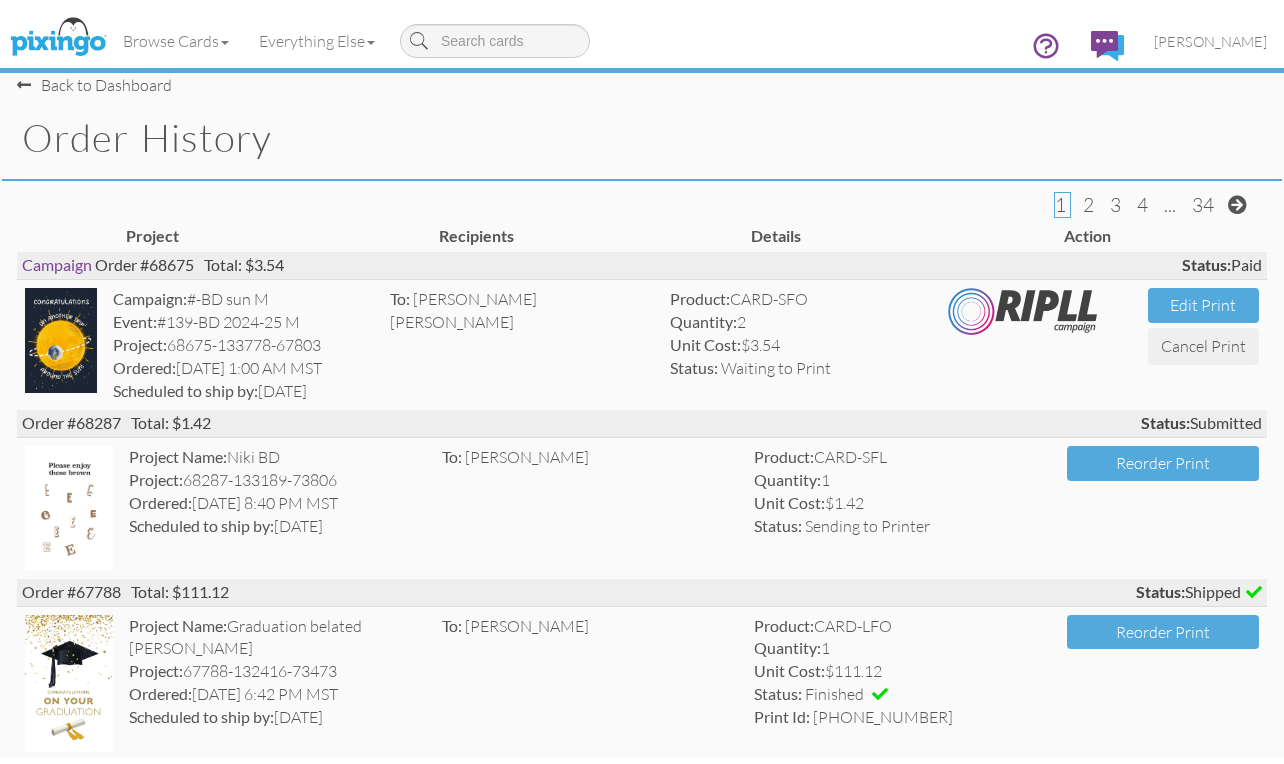 scroll, scrollTop: 0, scrollLeft: 0, axis: both 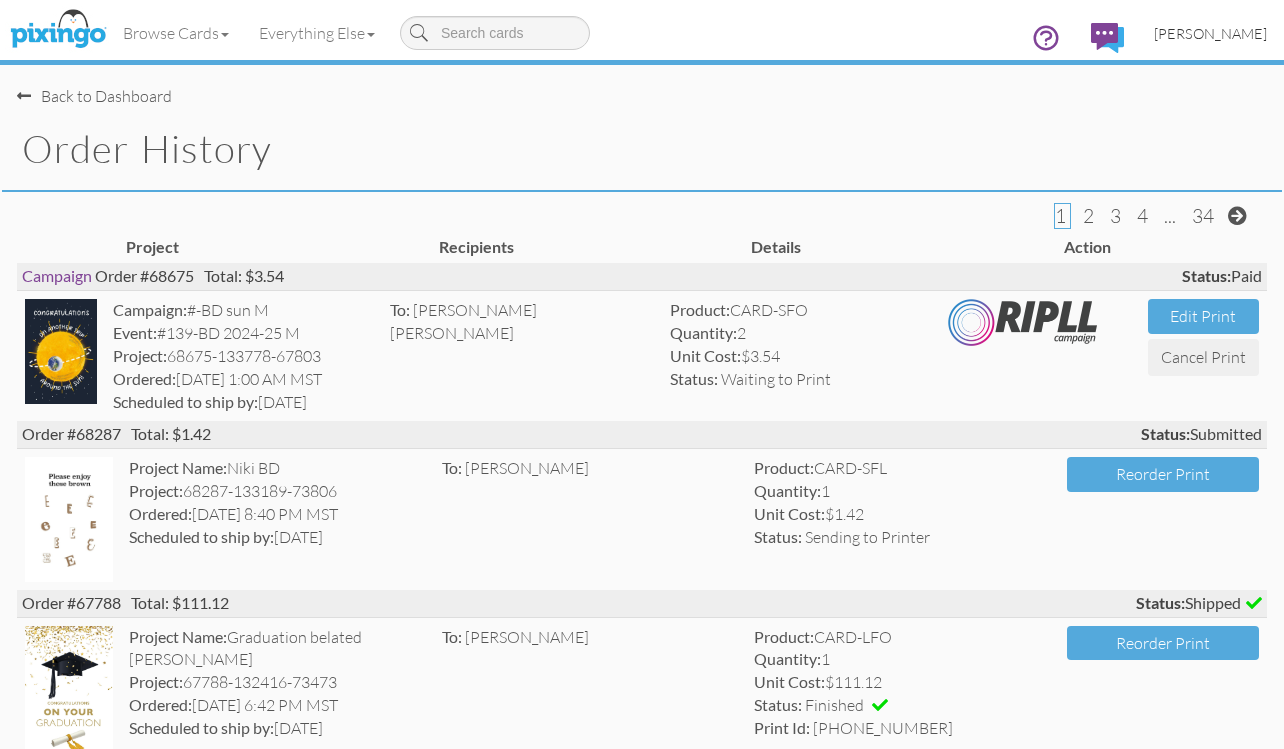 click on "[PERSON_NAME]" at bounding box center (1210, 33) 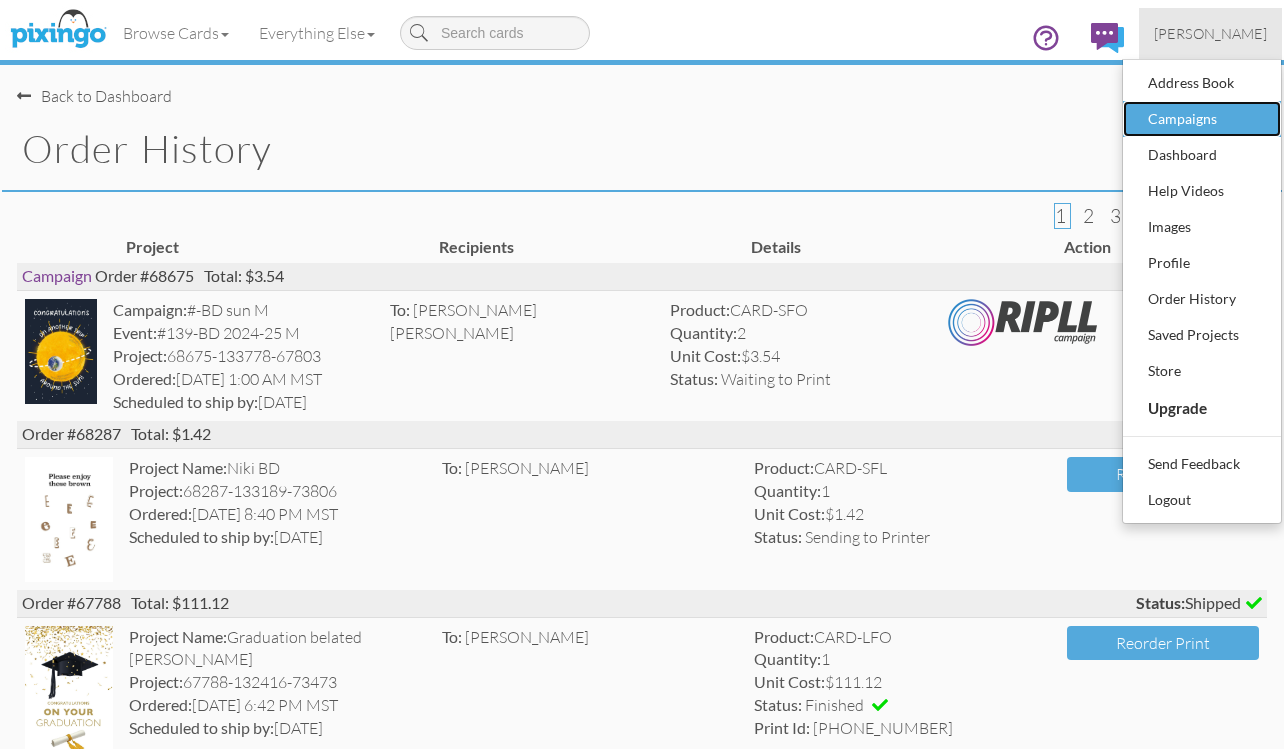 click on "Campaigns" at bounding box center [1202, 119] 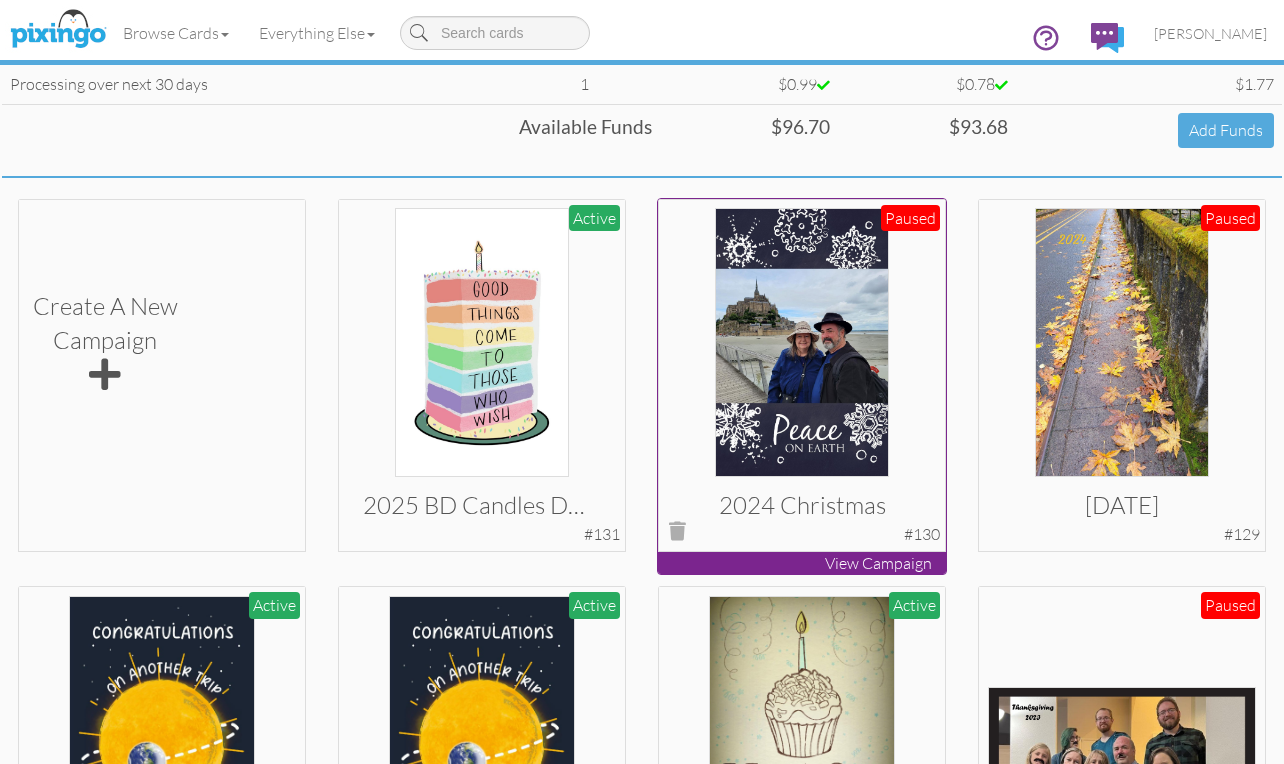 scroll, scrollTop: 600, scrollLeft: 0, axis: vertical 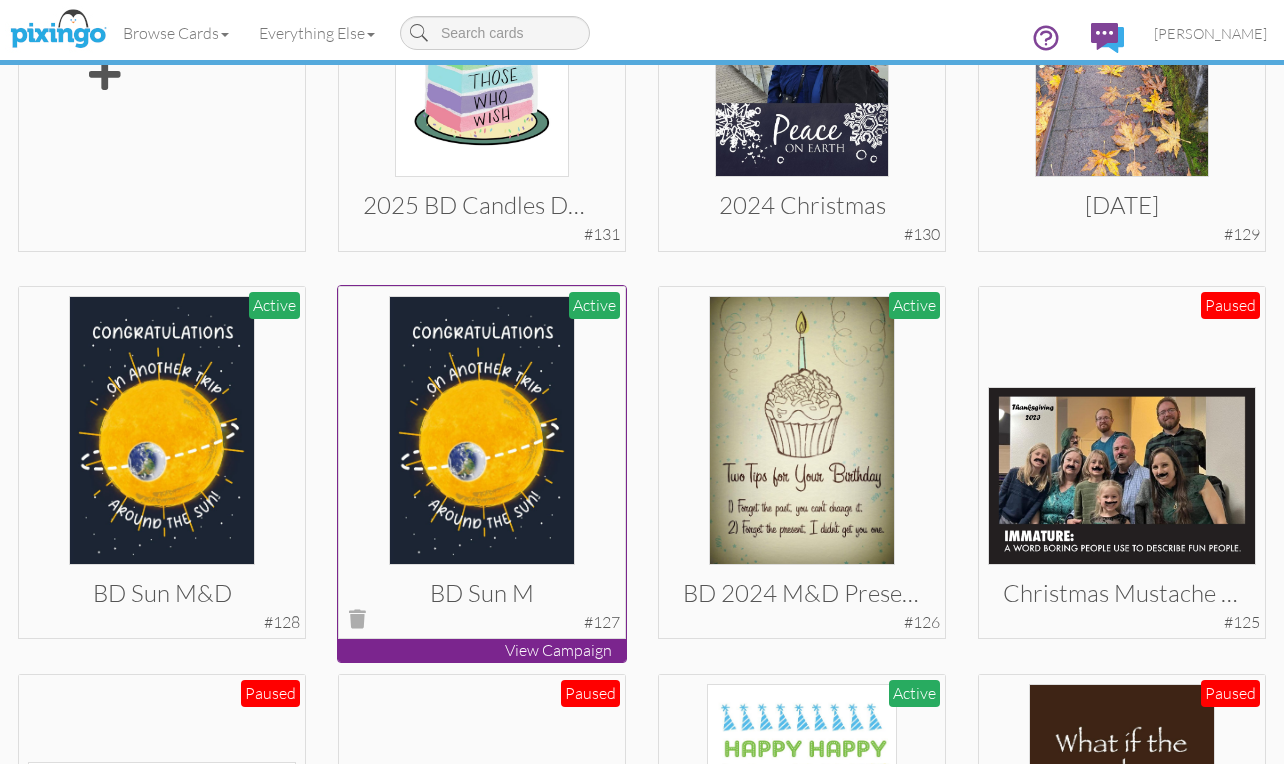 click at bounding box center (481, 430) 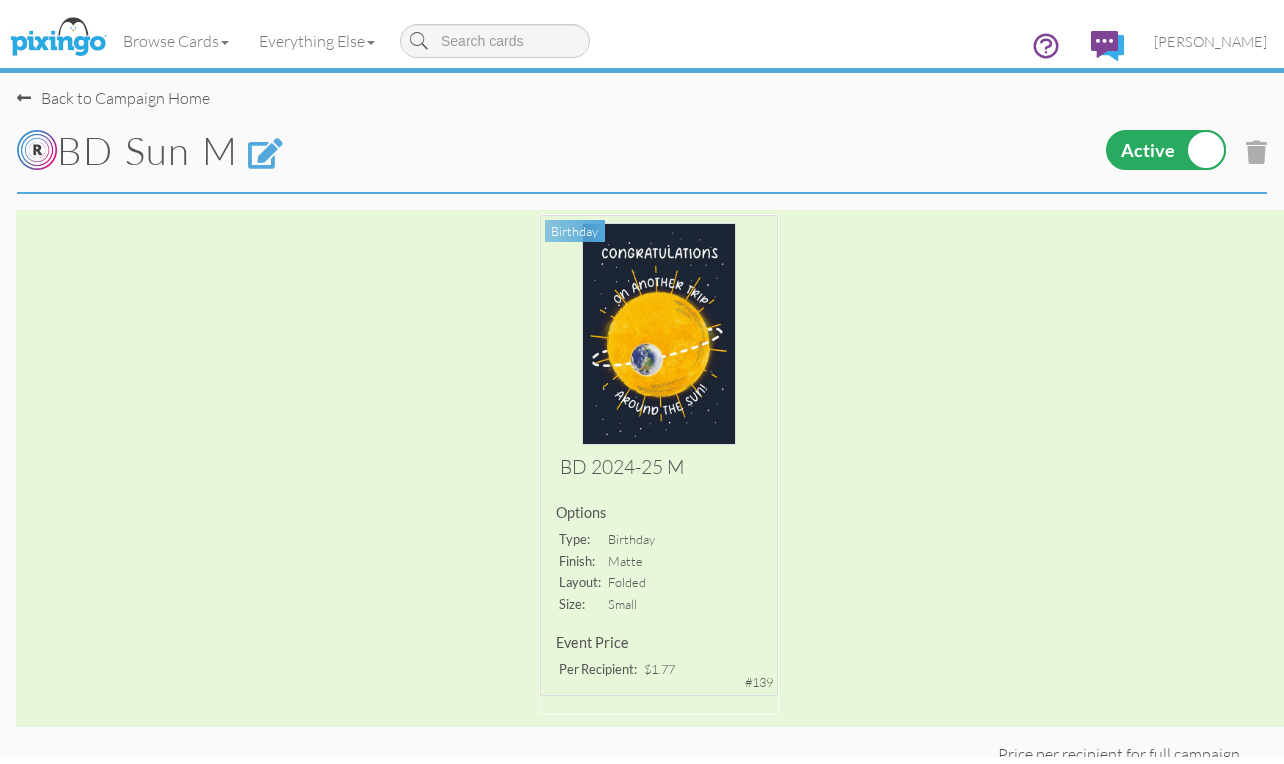 scroll, scrollTop: 0, scrollLeft: 0, axis: both 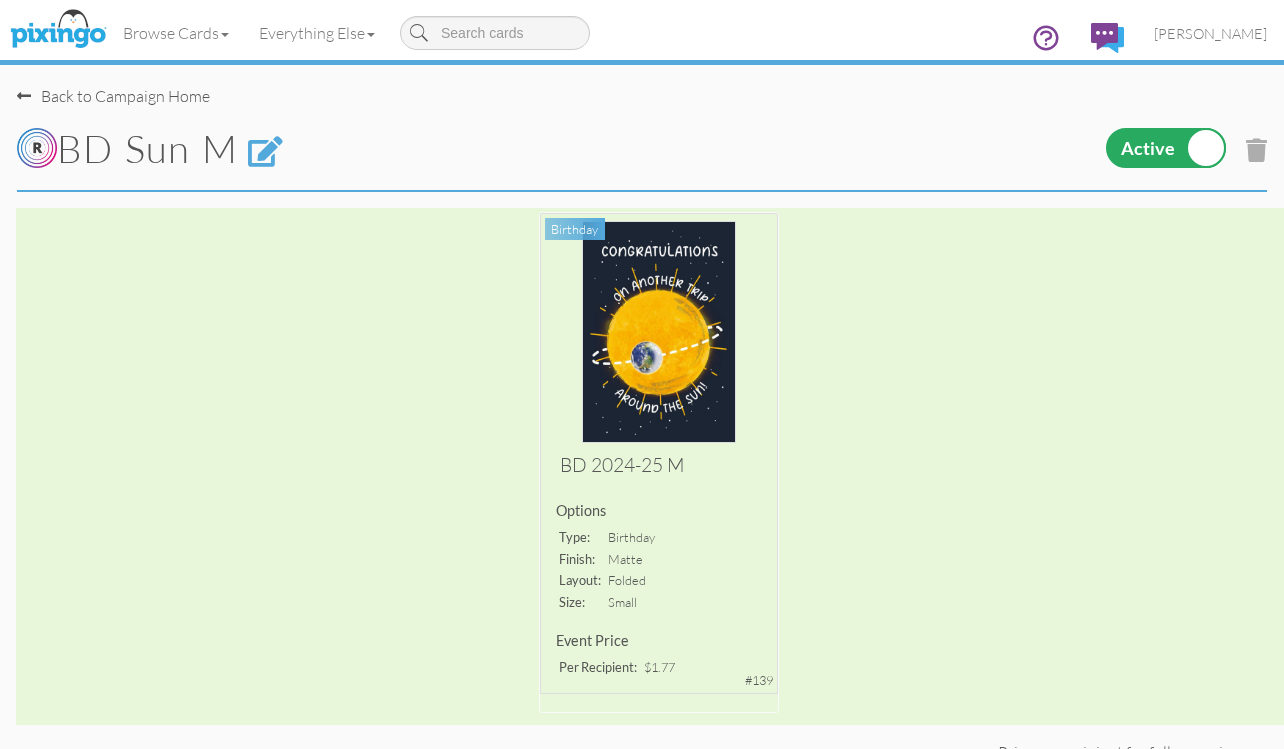 click on "Back to Campaign Home" at bounding box center (113, 96) 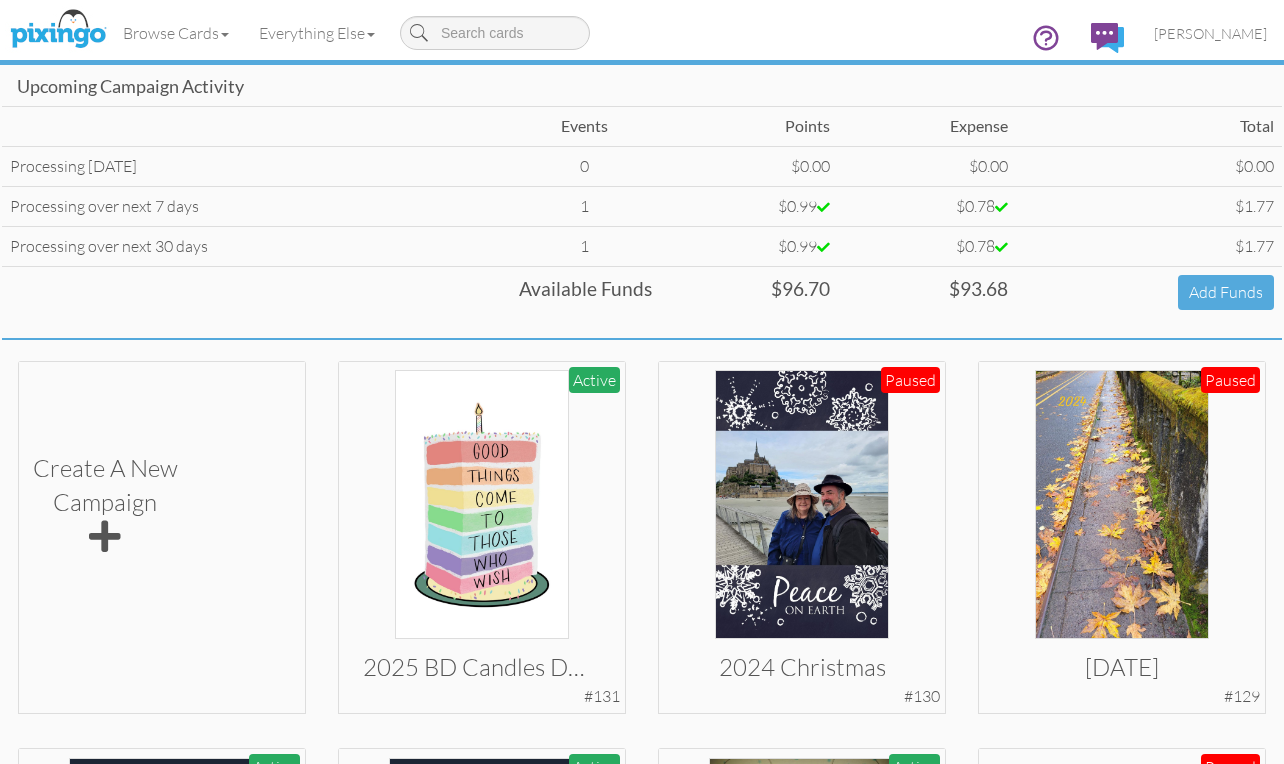 scroll, scrollTop: 300, scrollLeft: 0, axis: vertical 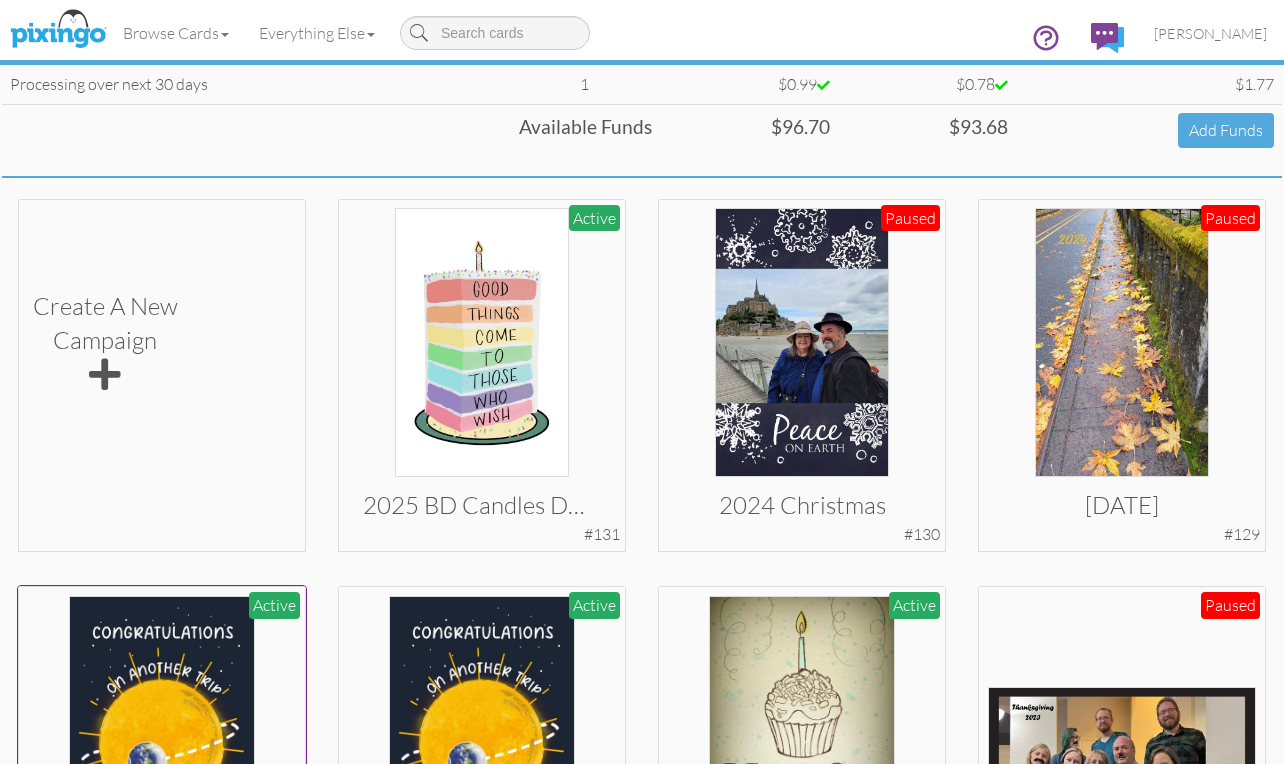 click at bounding box center [161, 730] 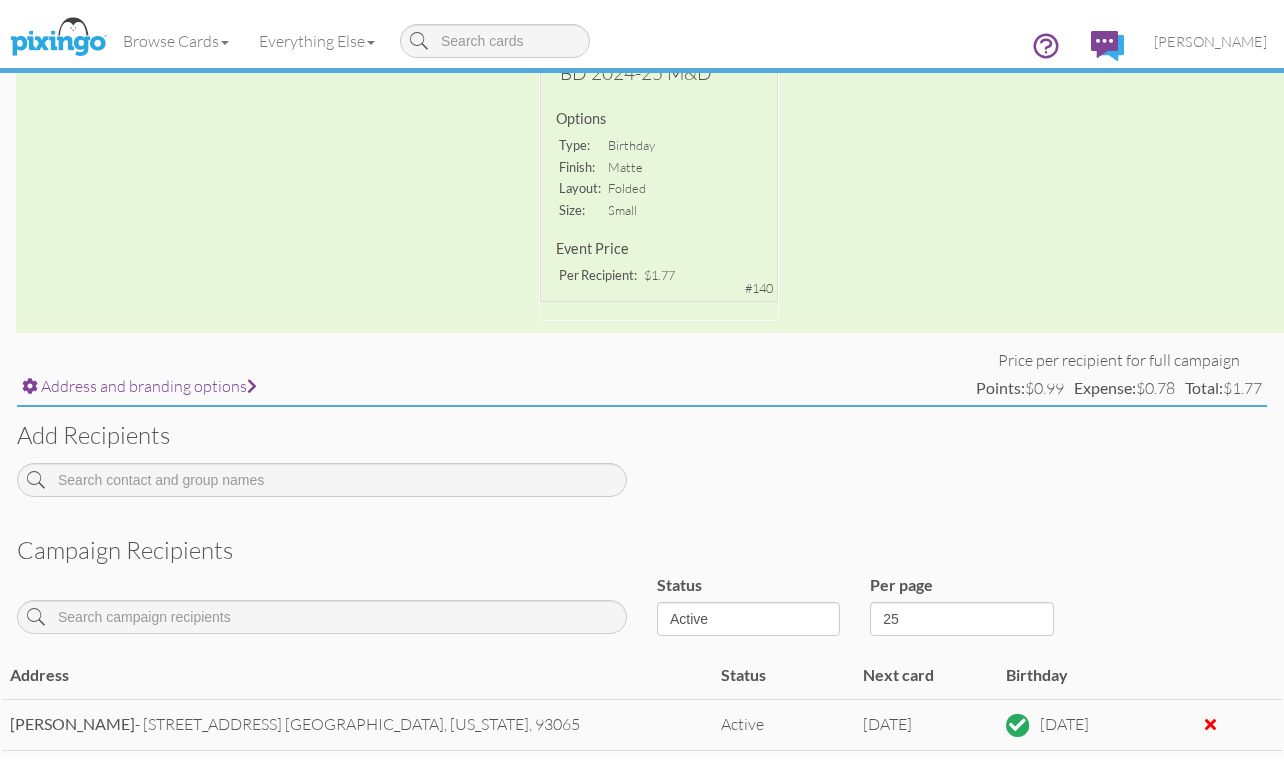 scroll, scrollTop: 0, scrollLeft: 0, axis: both 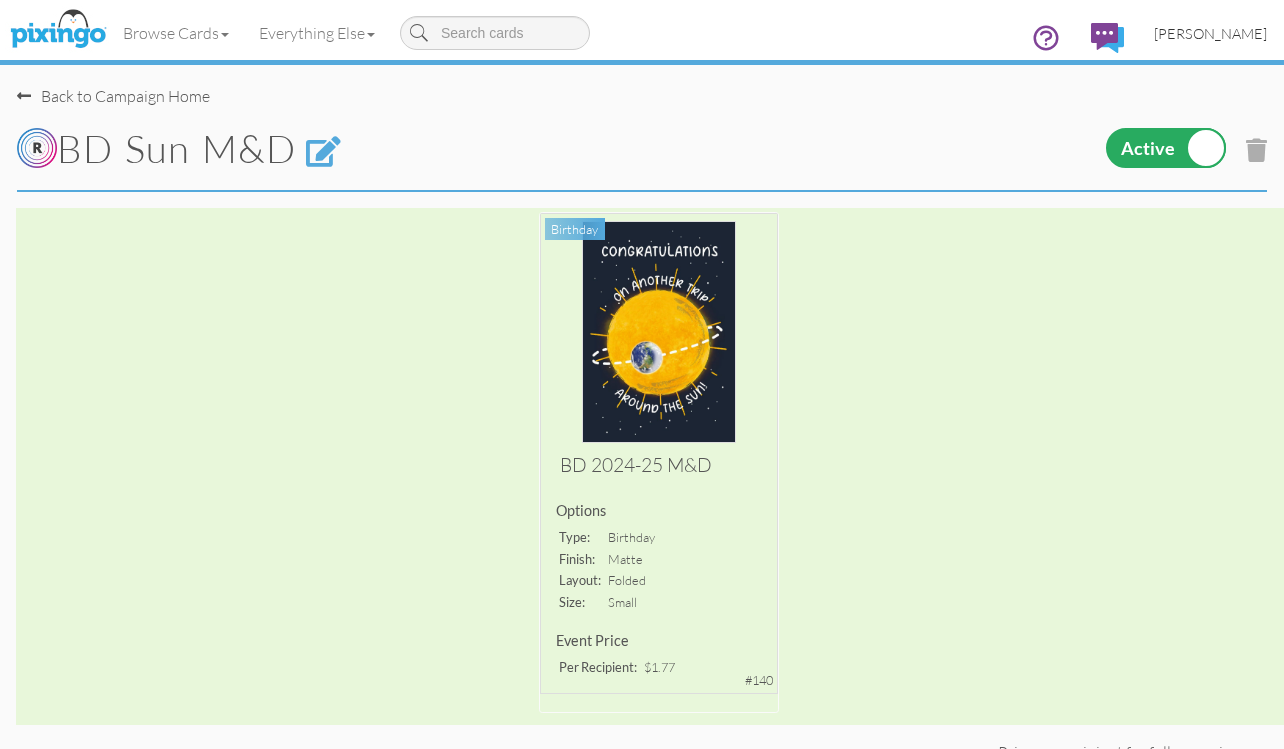 click on "[PERSON_NAME]" at bounding box center (1210, 33) 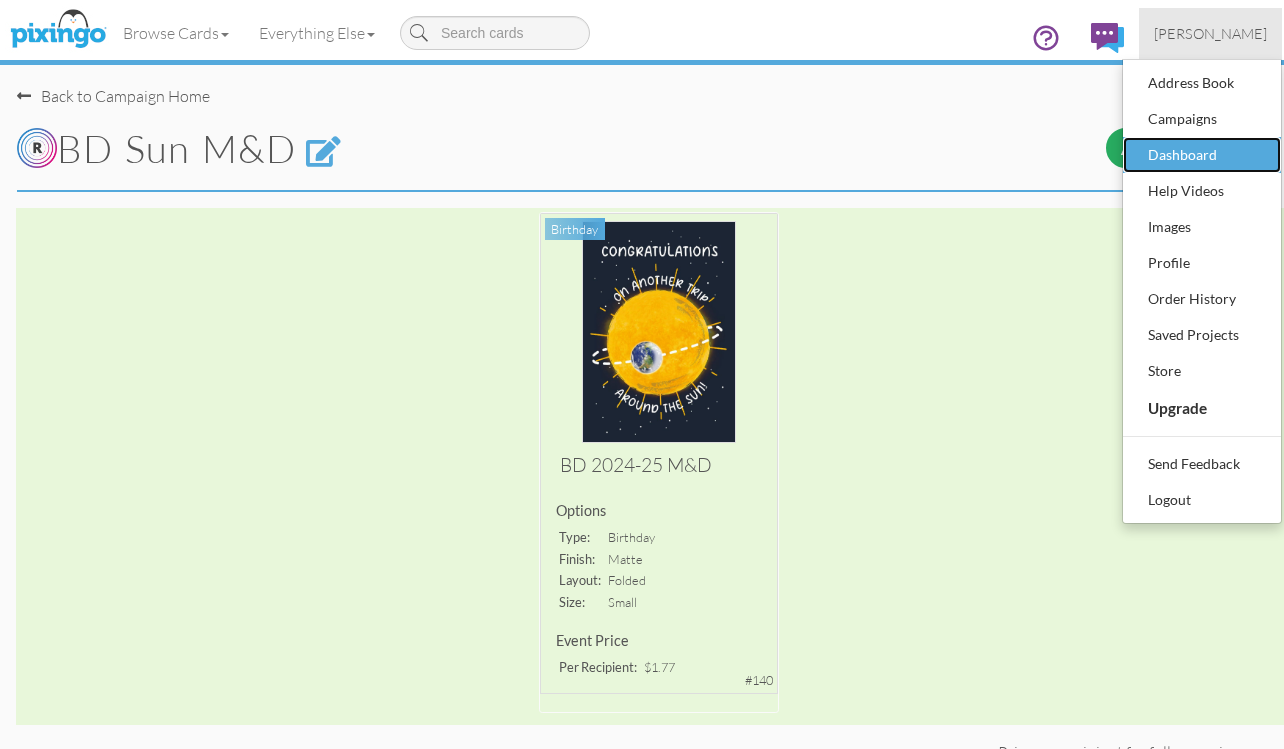 click on "Dashboard" at bounding box center [1202, 155] 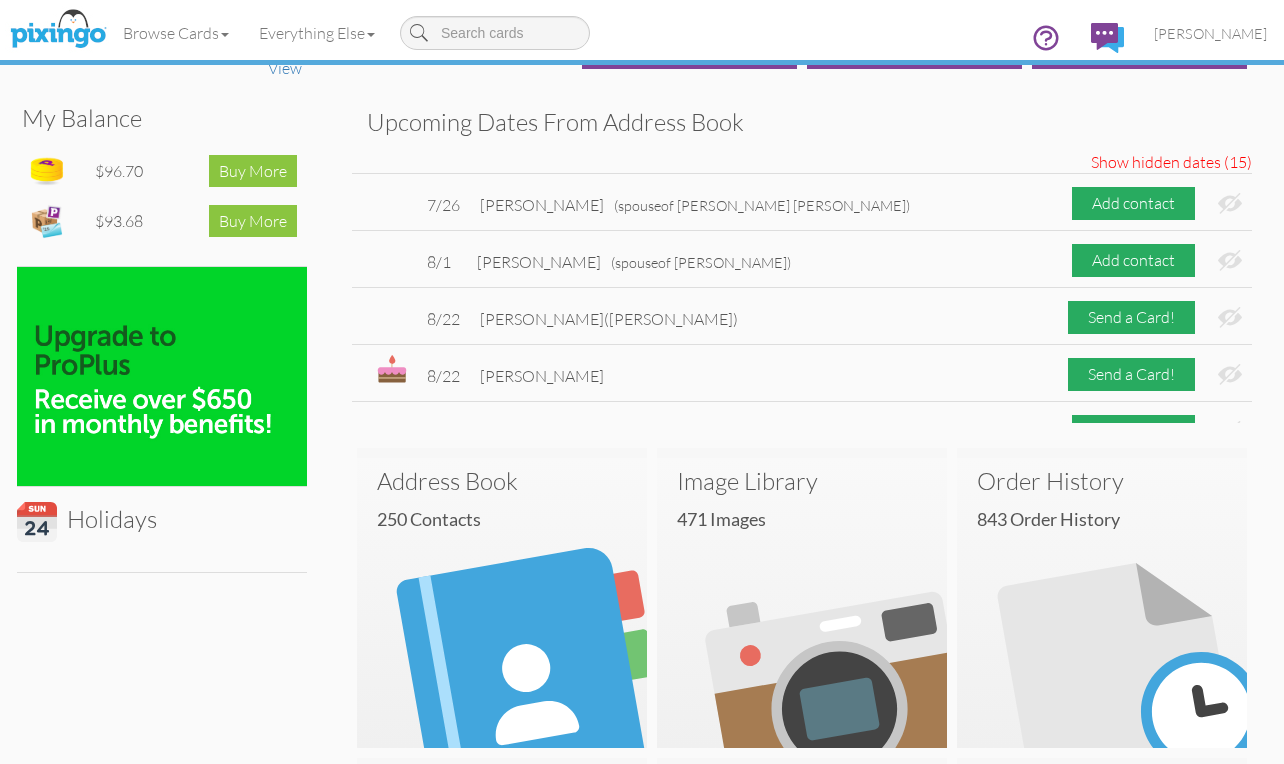 scroll, scrollTop: 277, scrollLeft: 0, axis: vertical 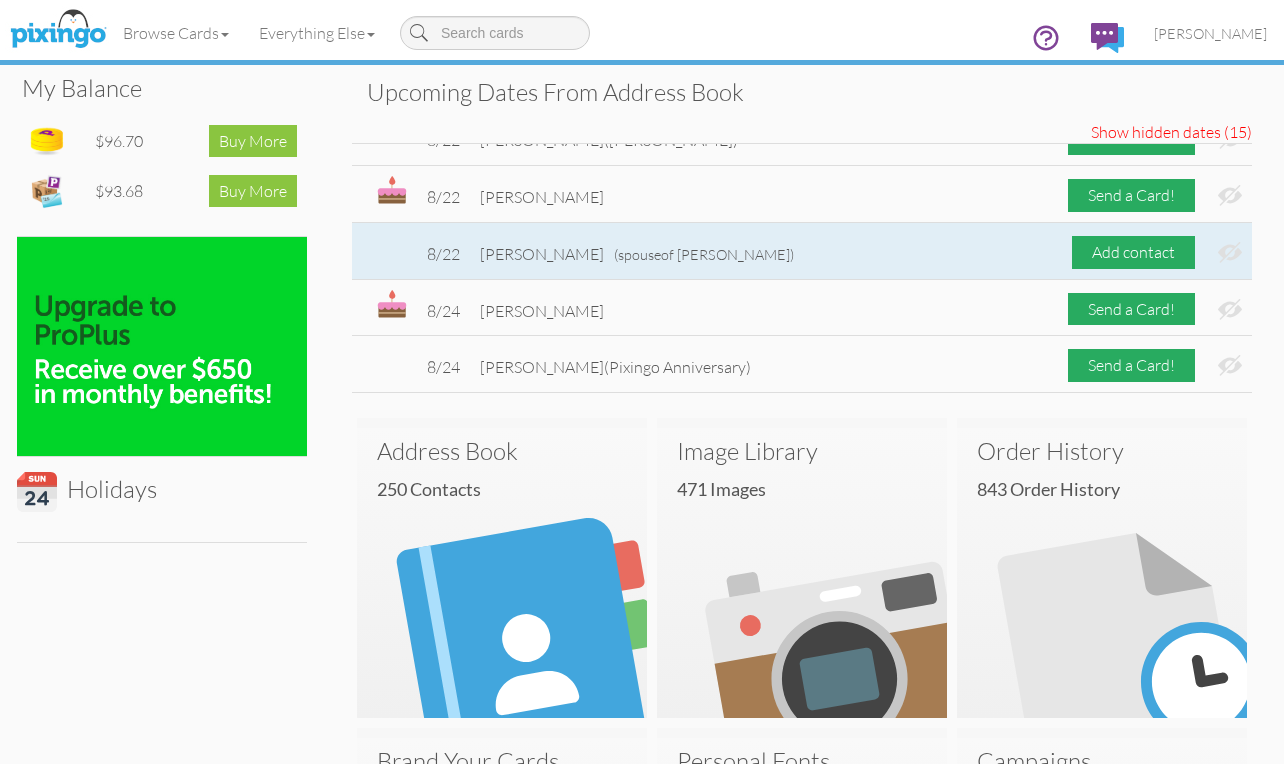 click at bounding box center [1230, 252] 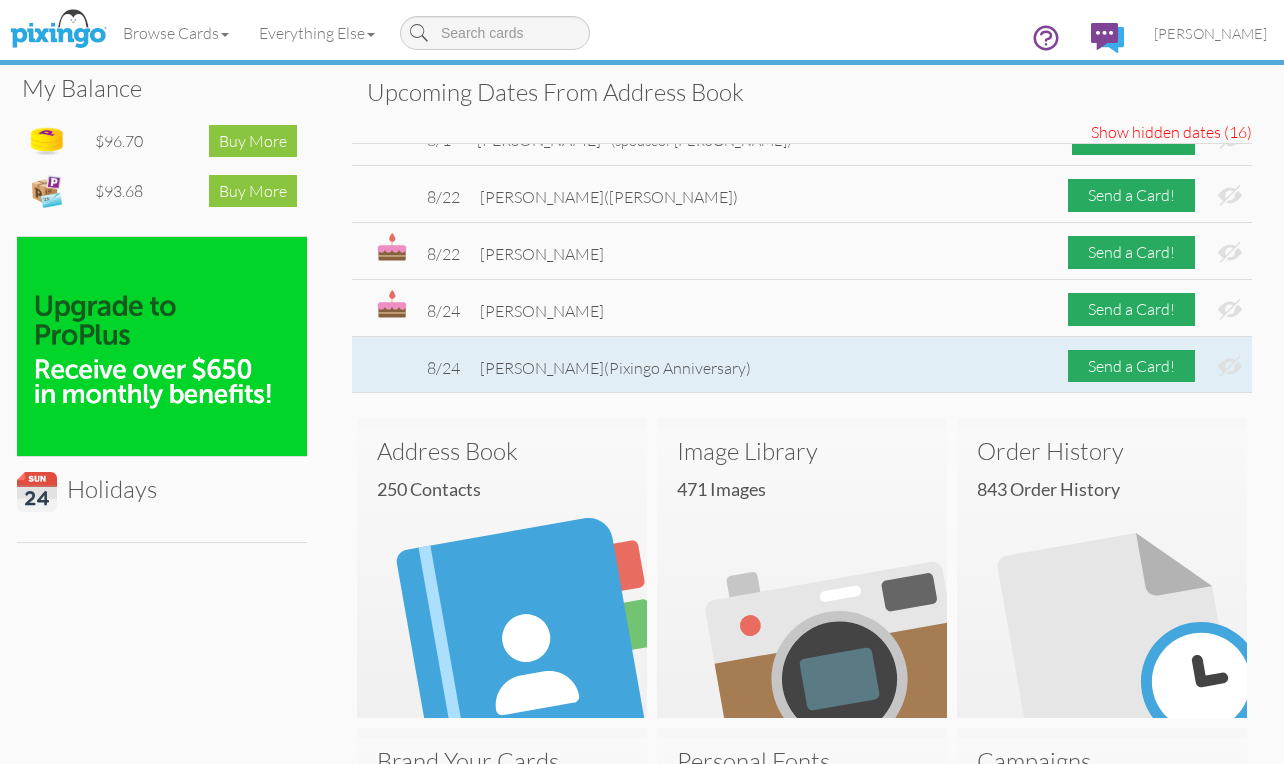 click at bounding box center (1230, 366) 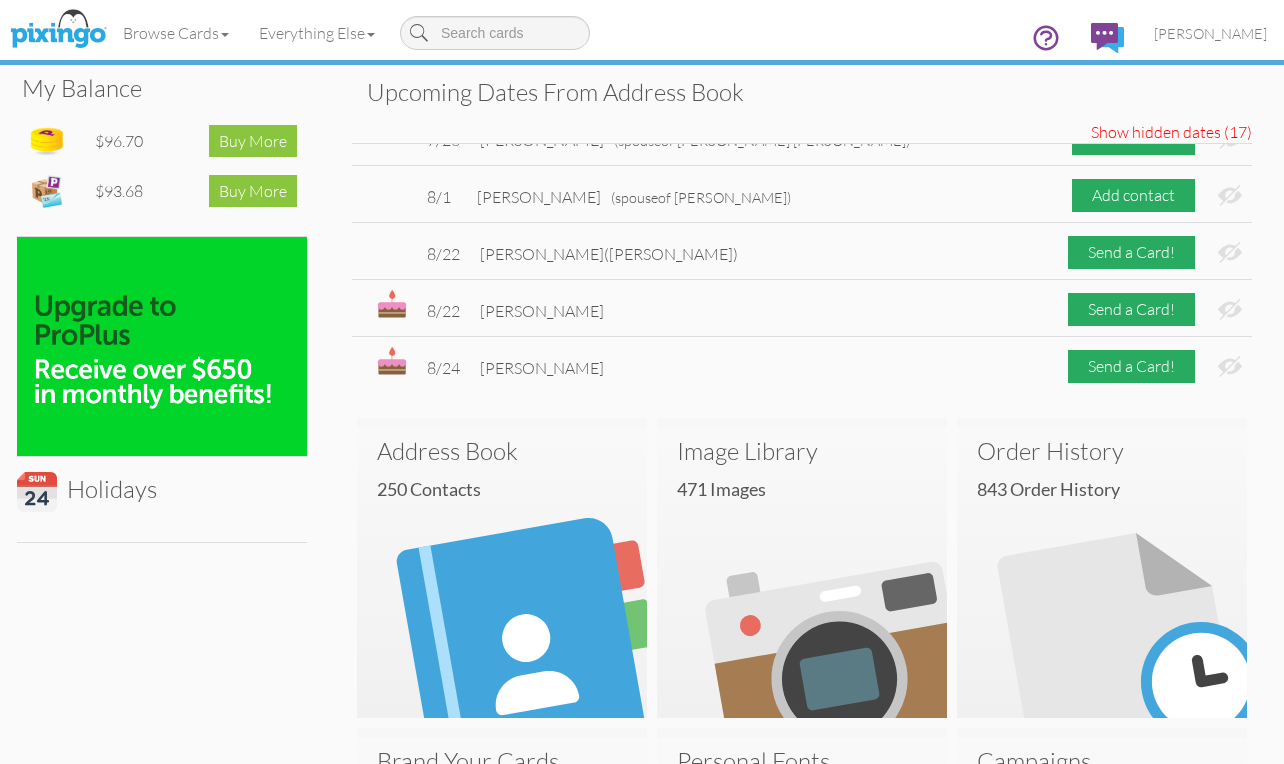 scroll, scrollTop: 0, scrollLeft: 0, axis: both 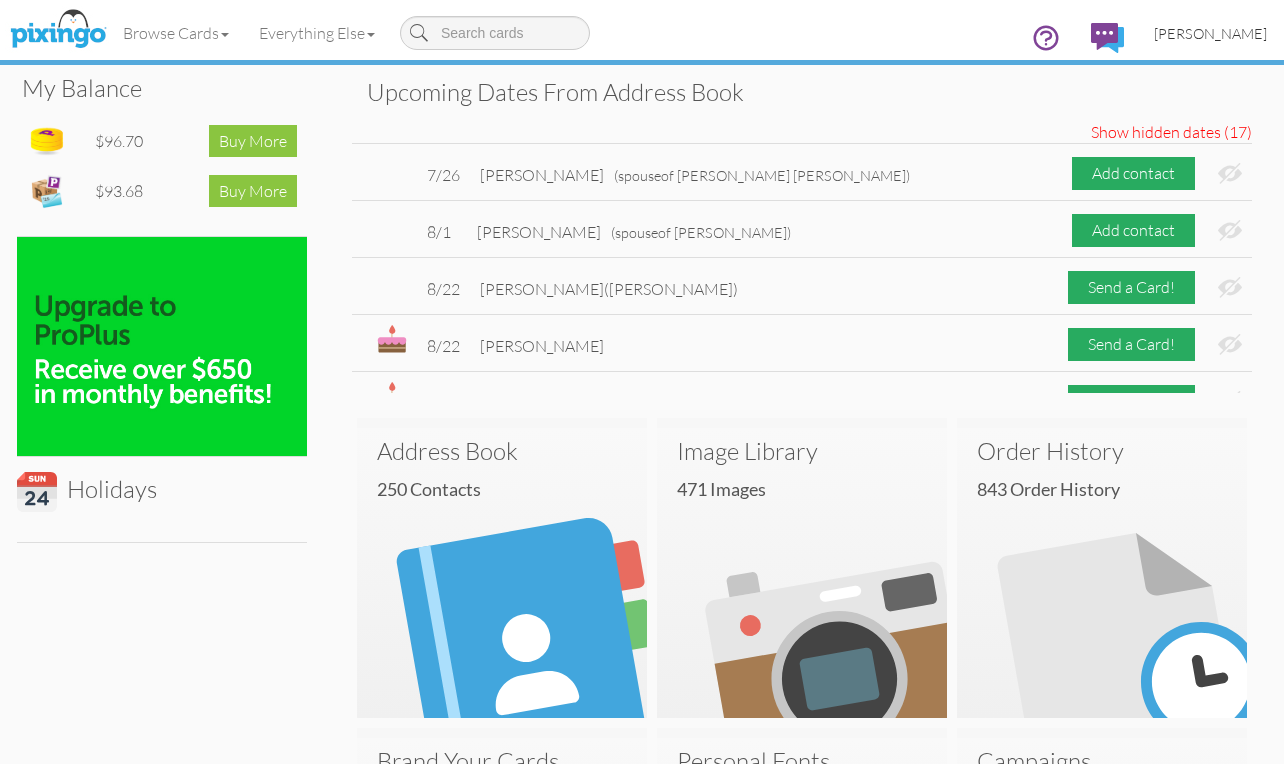 click on "[PERSON_NAME]" at bounding box center [1210, 33] 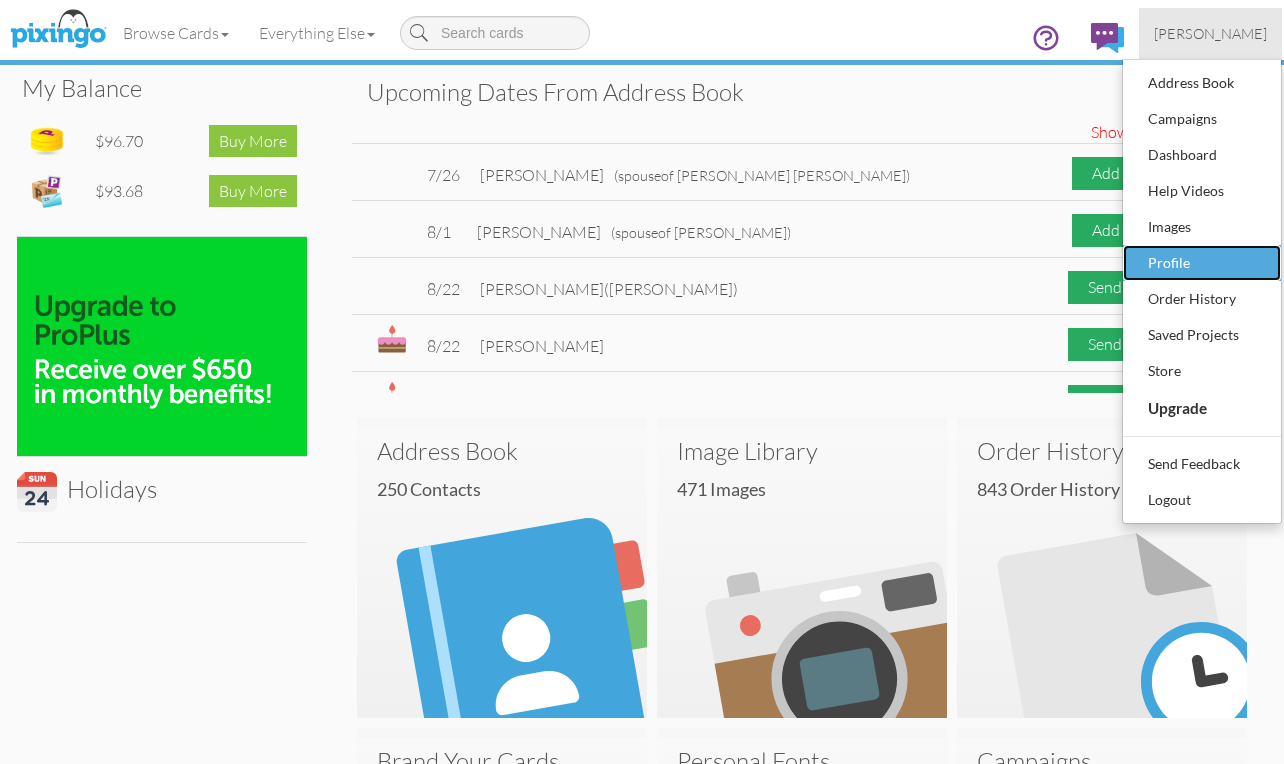 click on "Profile" at bounding box center (1202, 263) 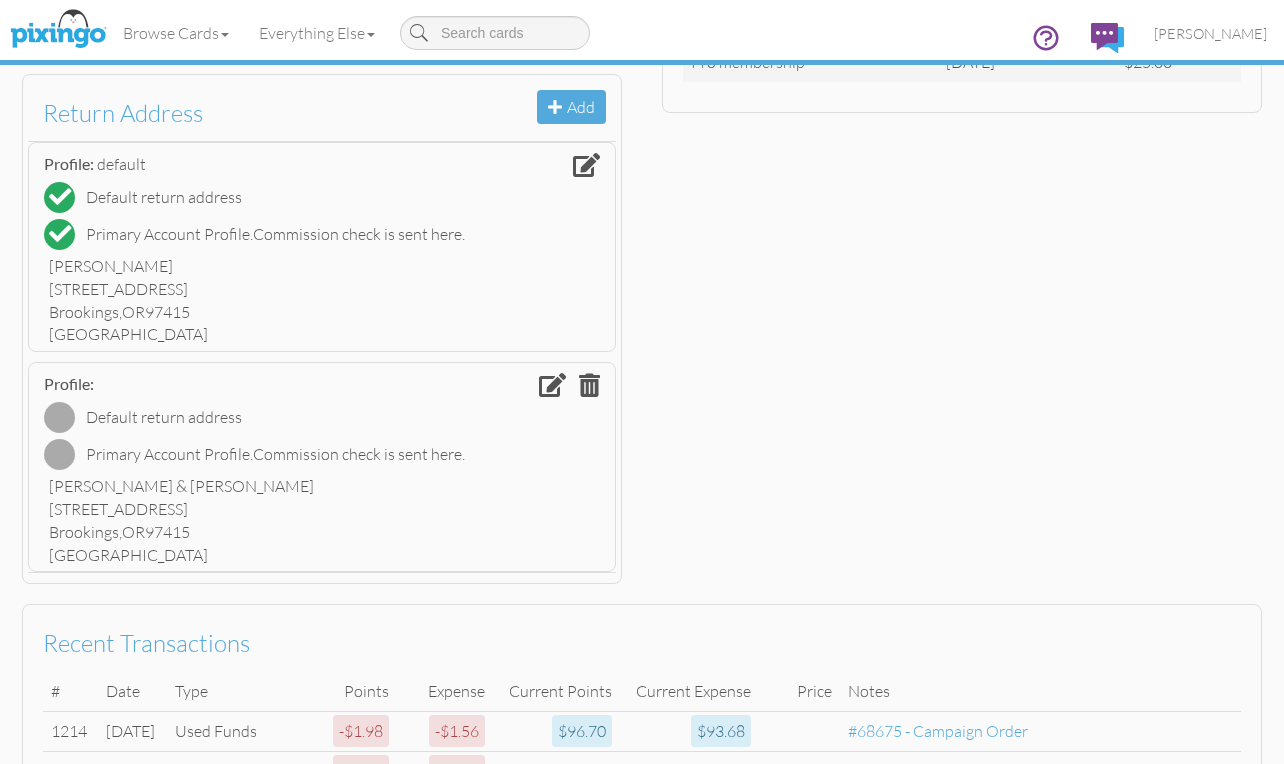 scroll, scrollTop: 0, scrollLeft: 0, axis: both 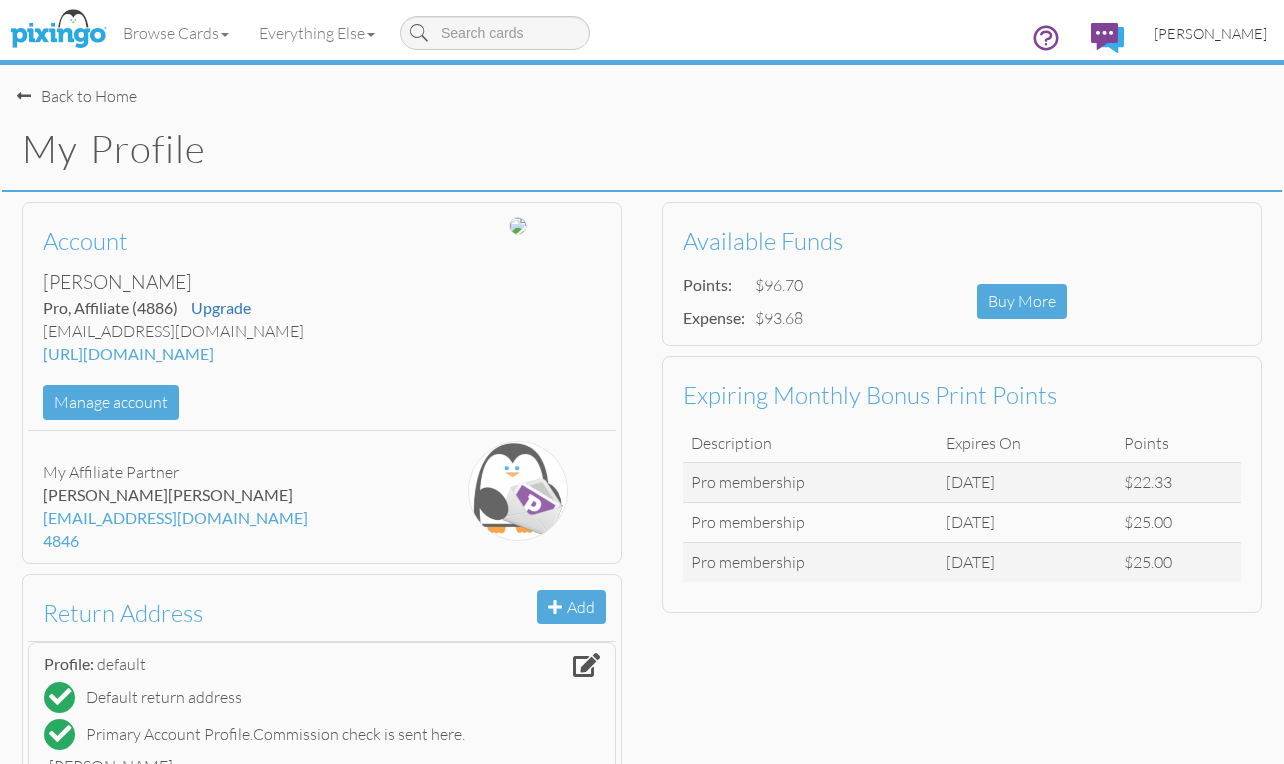 click on "[PERSON_NAME]" at bounding box center [1210, 33] 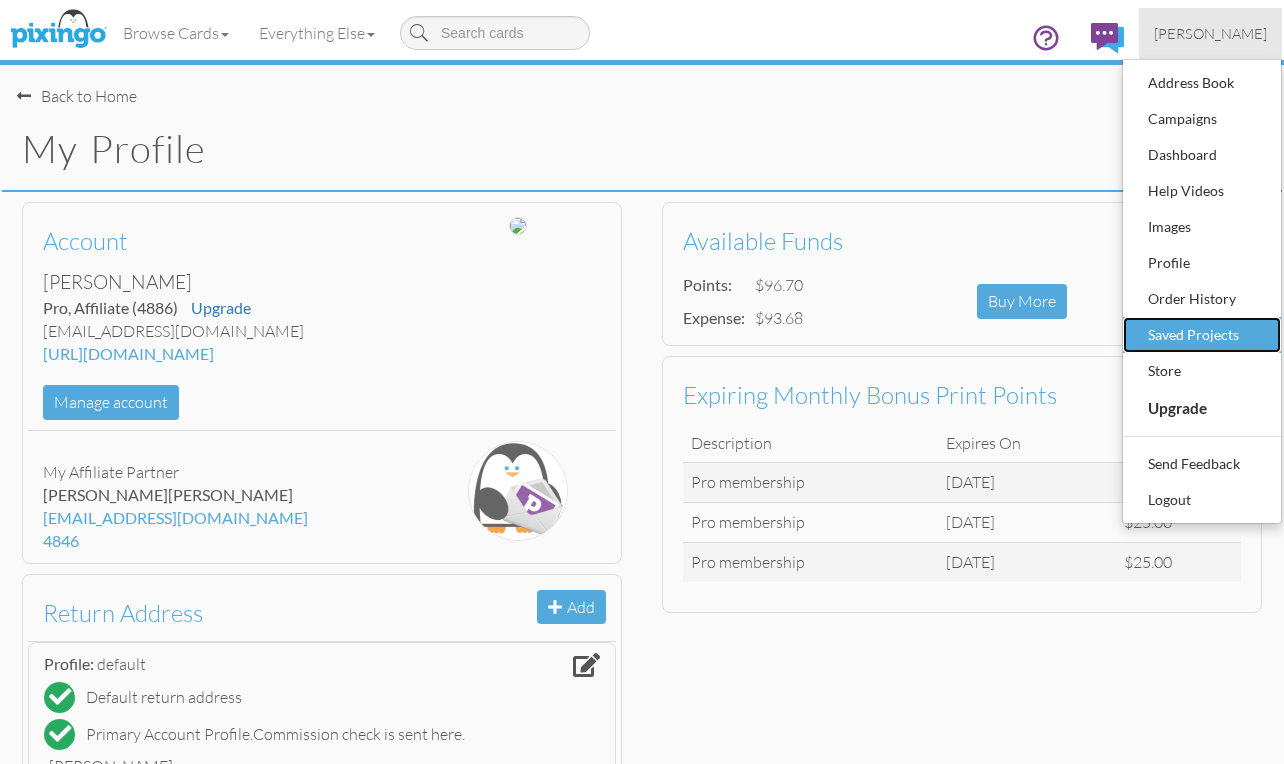 click on "Saved Projects" at bounding box center (1202, 335) 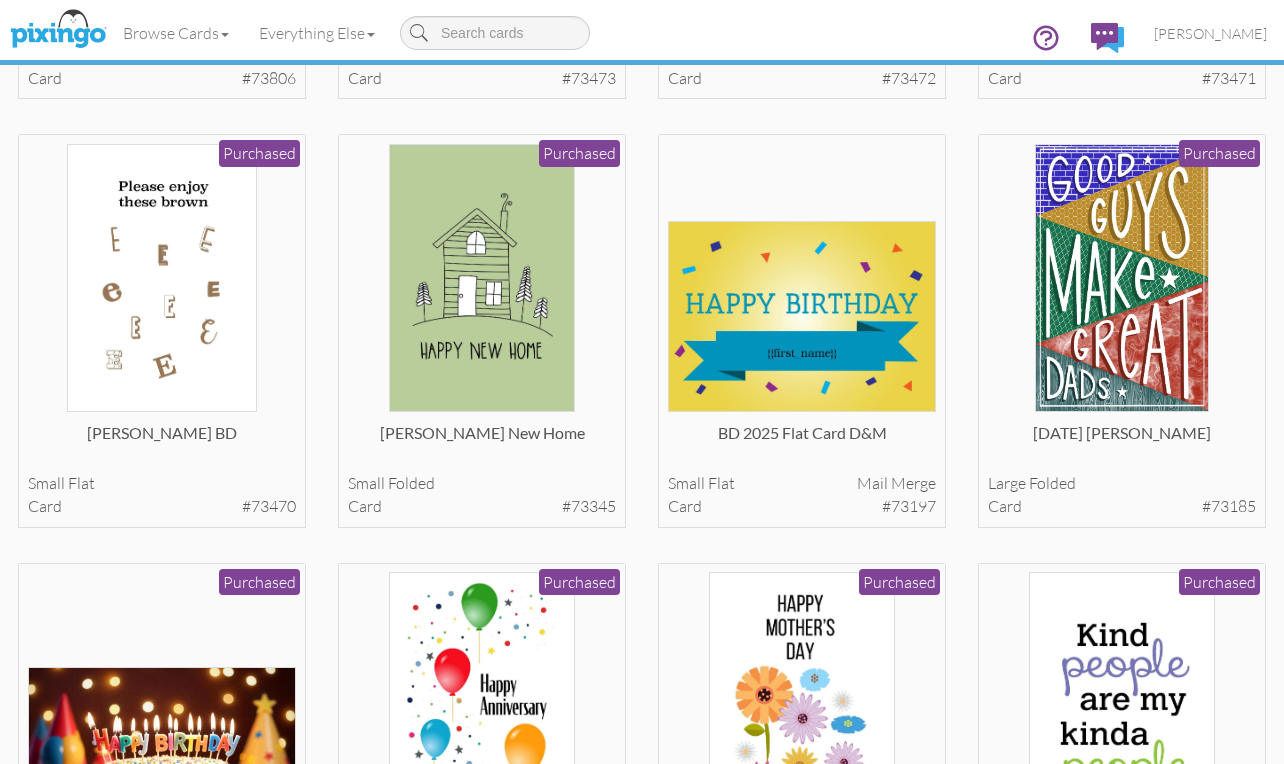 scroll, scrollTop: 500, scrollLeft: 0, axis: vertical 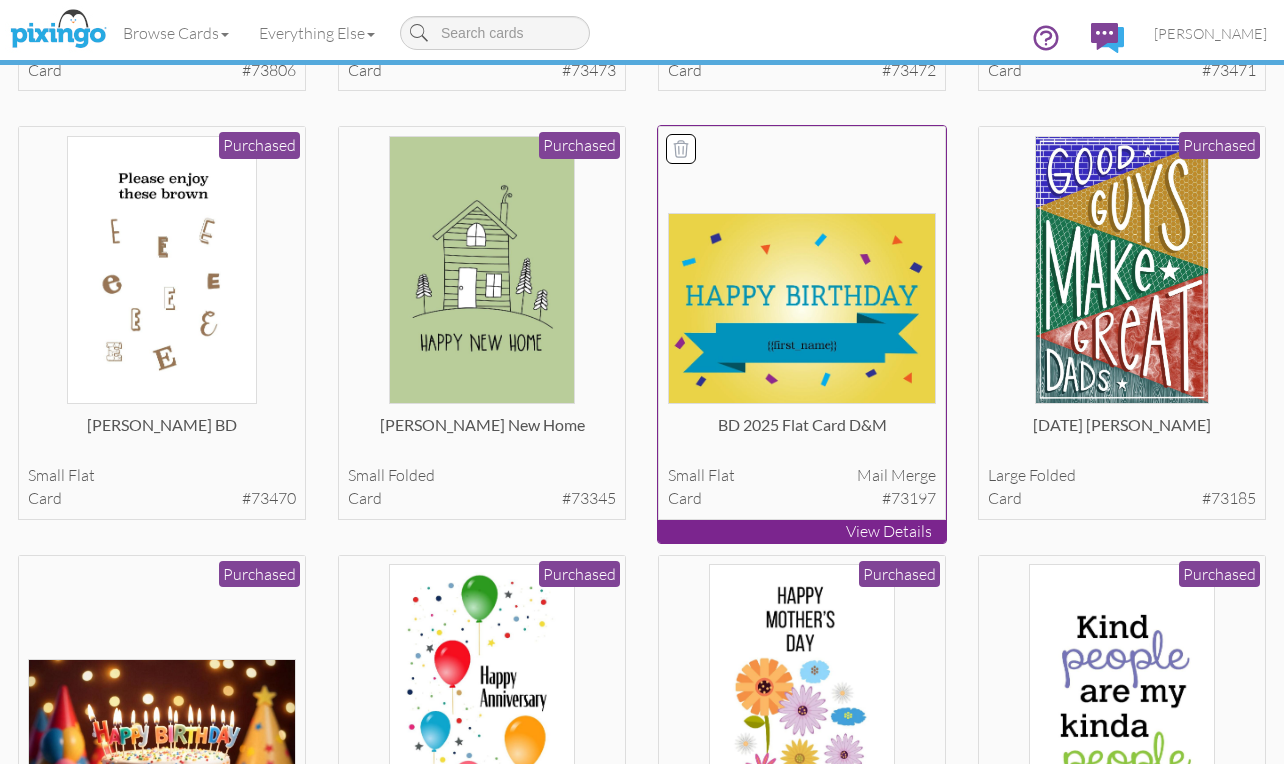 click at bounding box center (802, 308) 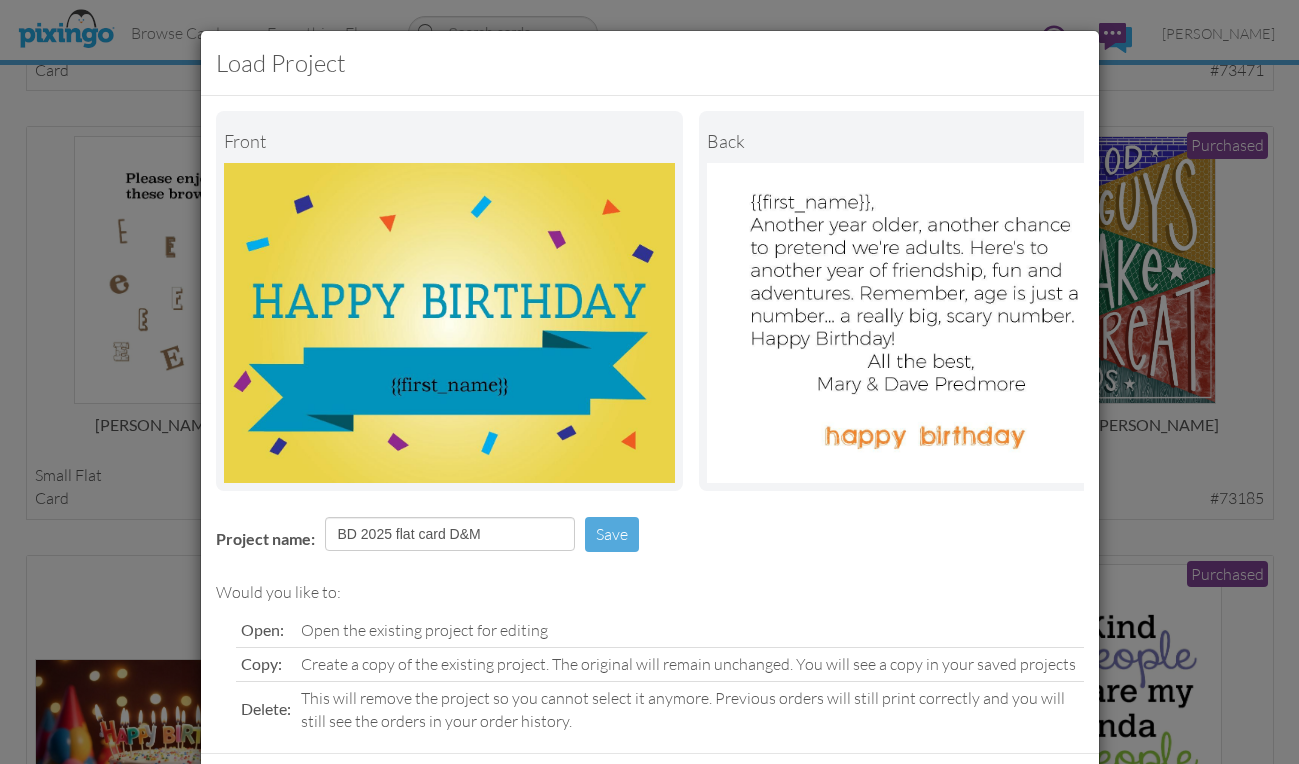 click on "Load Project
Front
back
Project name:
BD 2025 flat card D&M
Save
Would you like to:
Open:
Open the existing project for editing
Copy:
Create a copy of the existing project. The original will remain unchanged. You will see a copy in your saved projects
Delete:
This will remove the project so you cannot select it anymore. Previous orders will still print correctly and you will still see the orders in your order history.
Open
Copy
Delete
Exit" at bounding box center (649, 382) 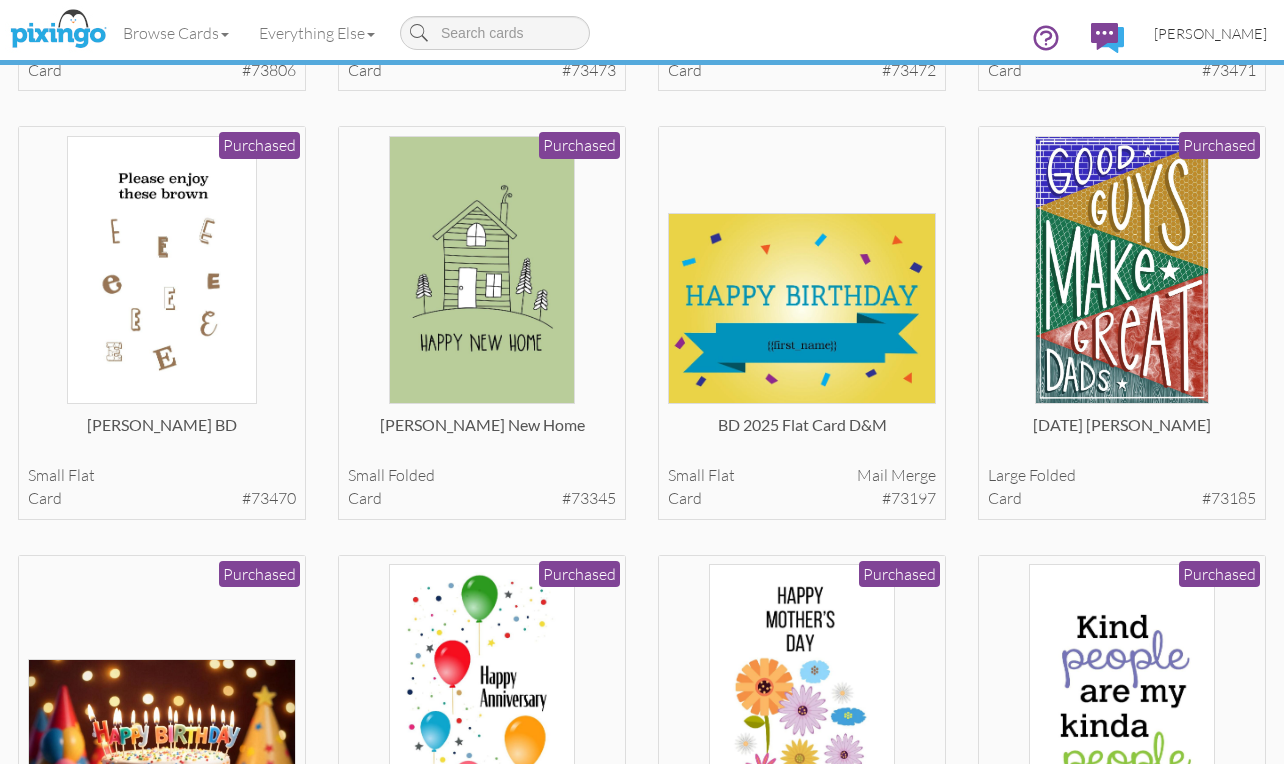 click on "[PERSON_NAME]" at bounding box center [1210, 33] 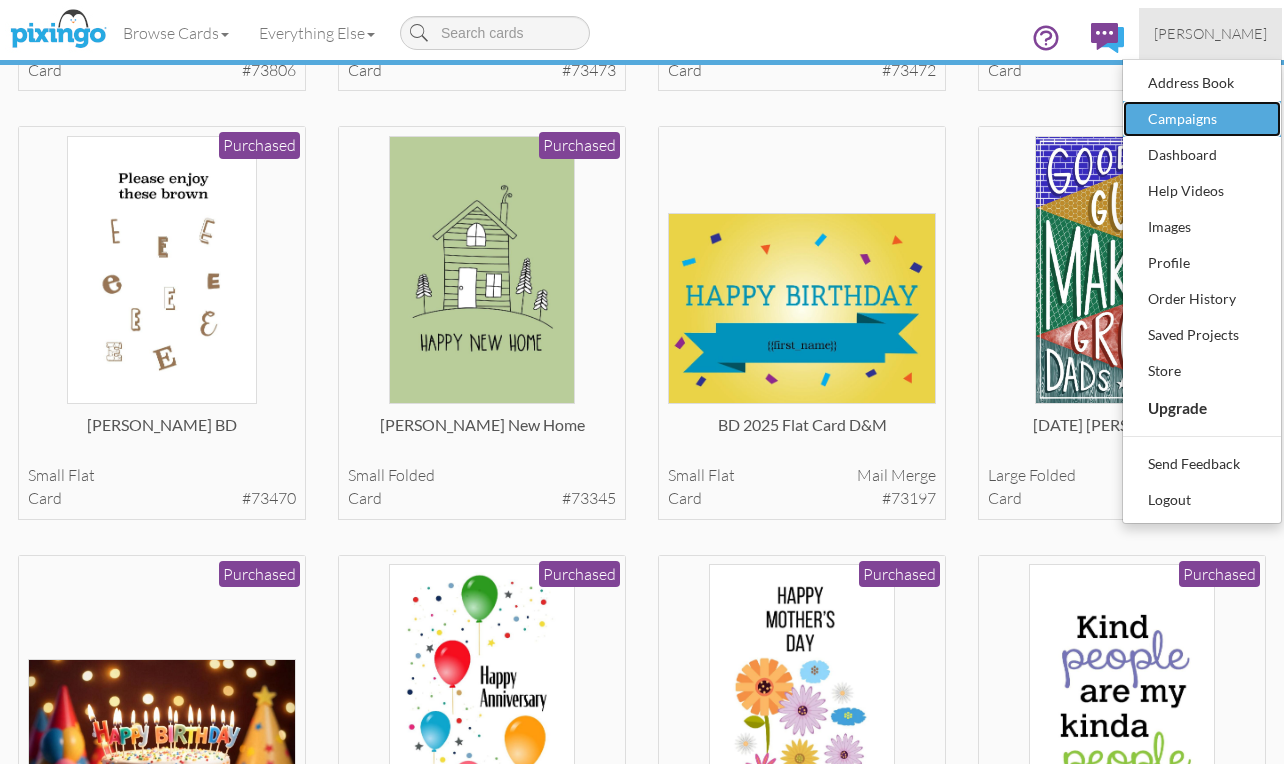 click on "Campaigns" at bounding box center [1202, 119] 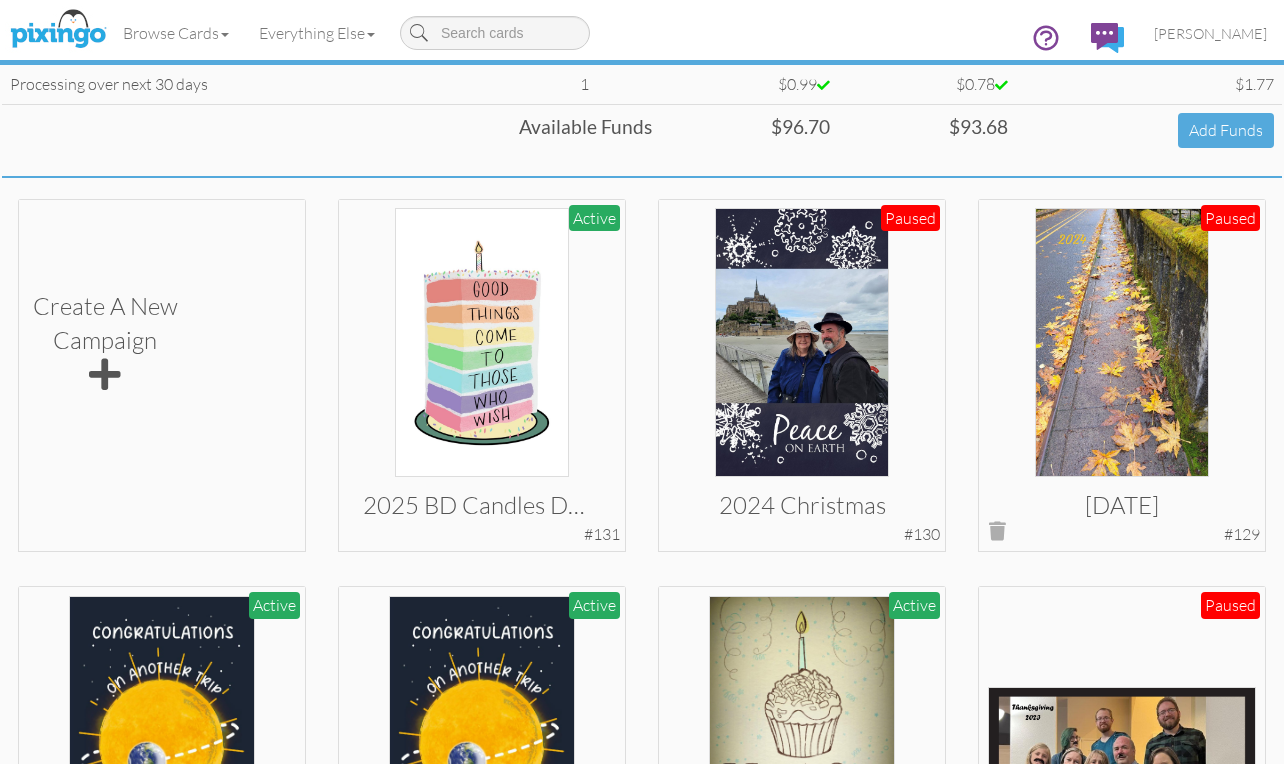 scroll, scrollTop: 0, scrollLeft: 0, axis: both 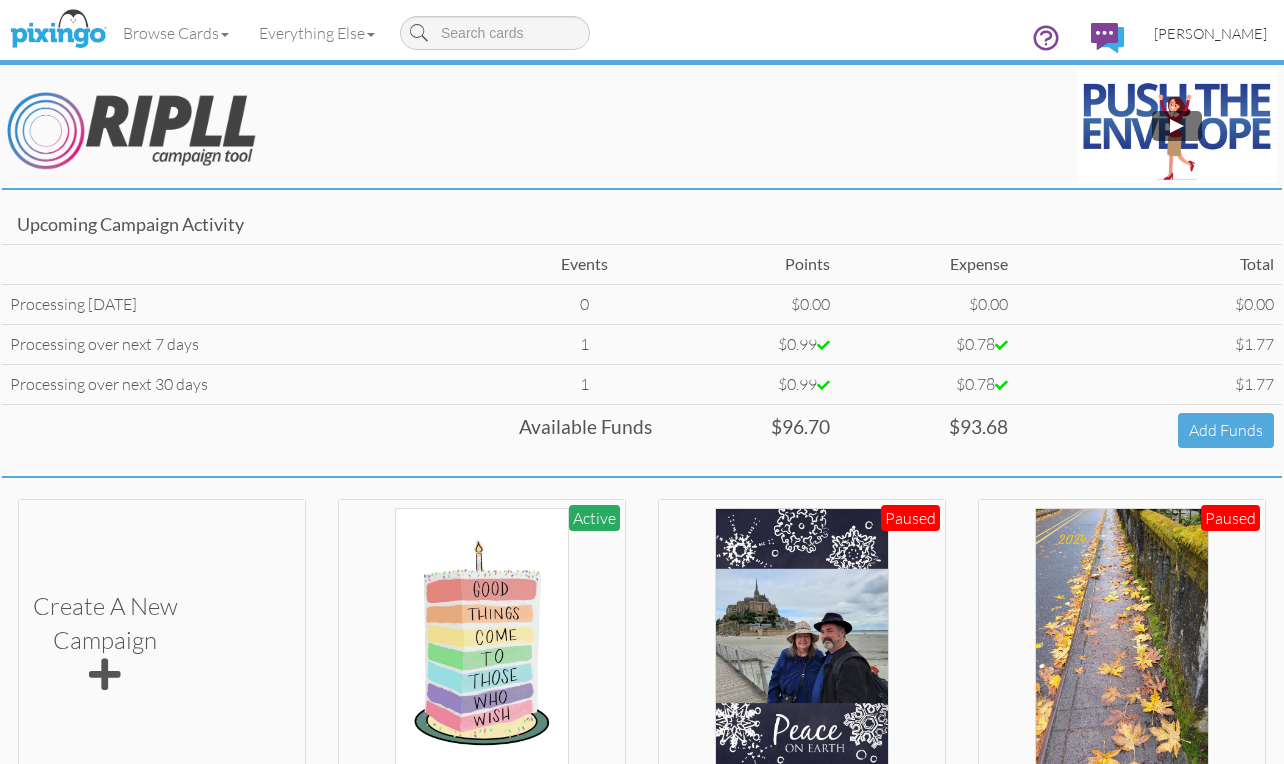 click on "[PERSON_NAME]" at bounding box center [1210, 33] 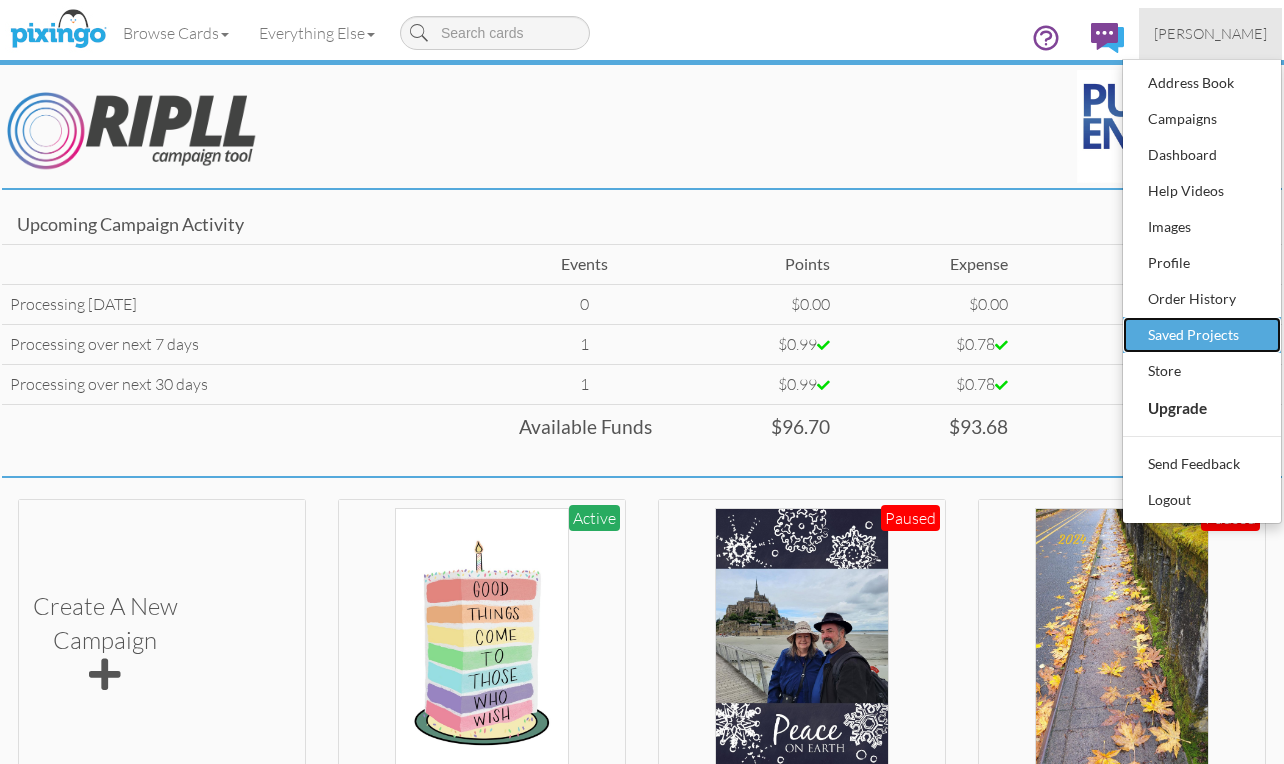 click on "Saved Projects" at bounding box center (1202, 335) 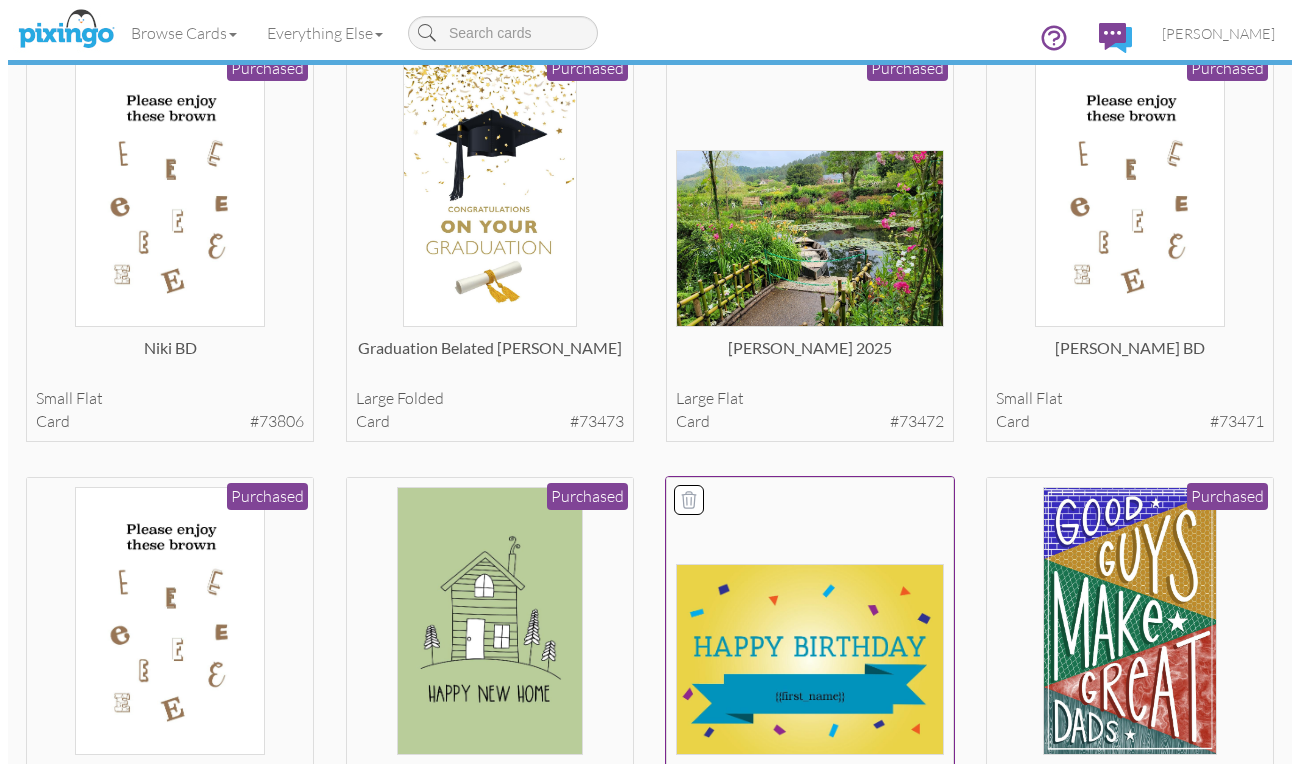 scroll, scrollTop: 300, scrollLeft: 0, axis: vertical 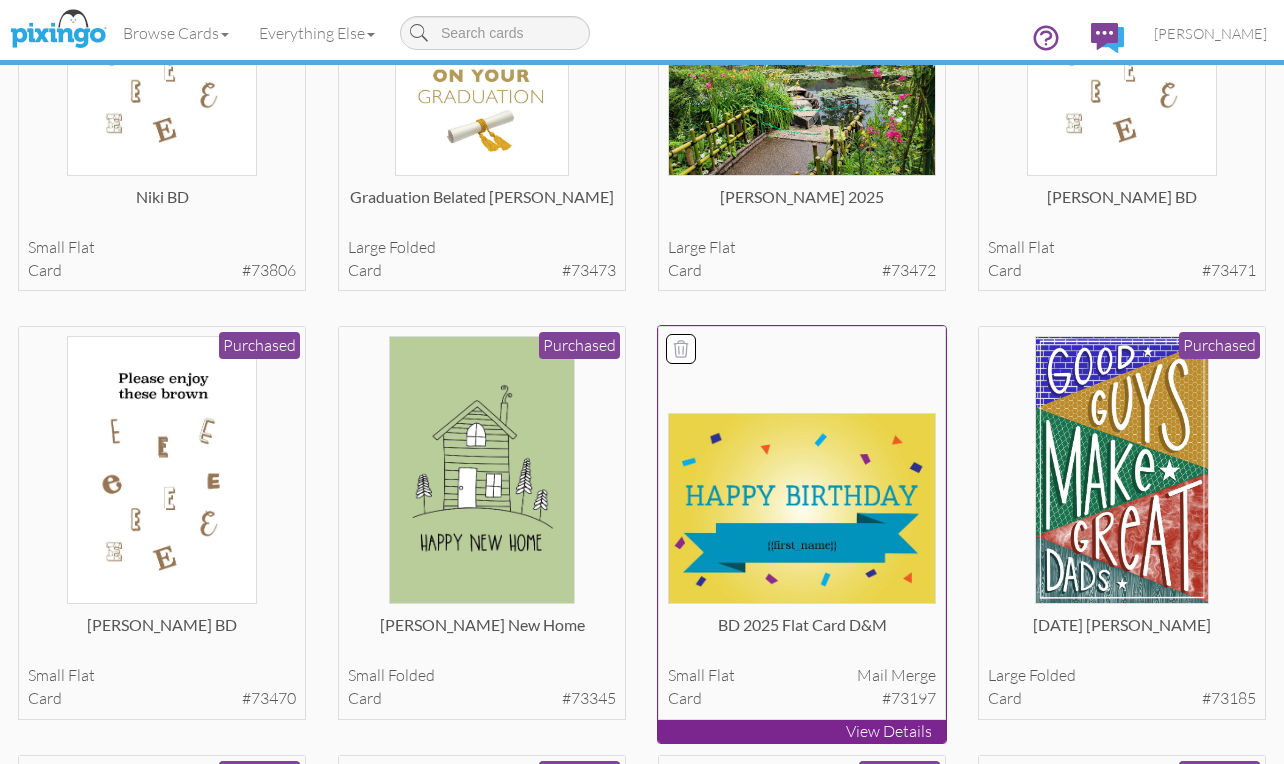click at bounding box center (802, 508) 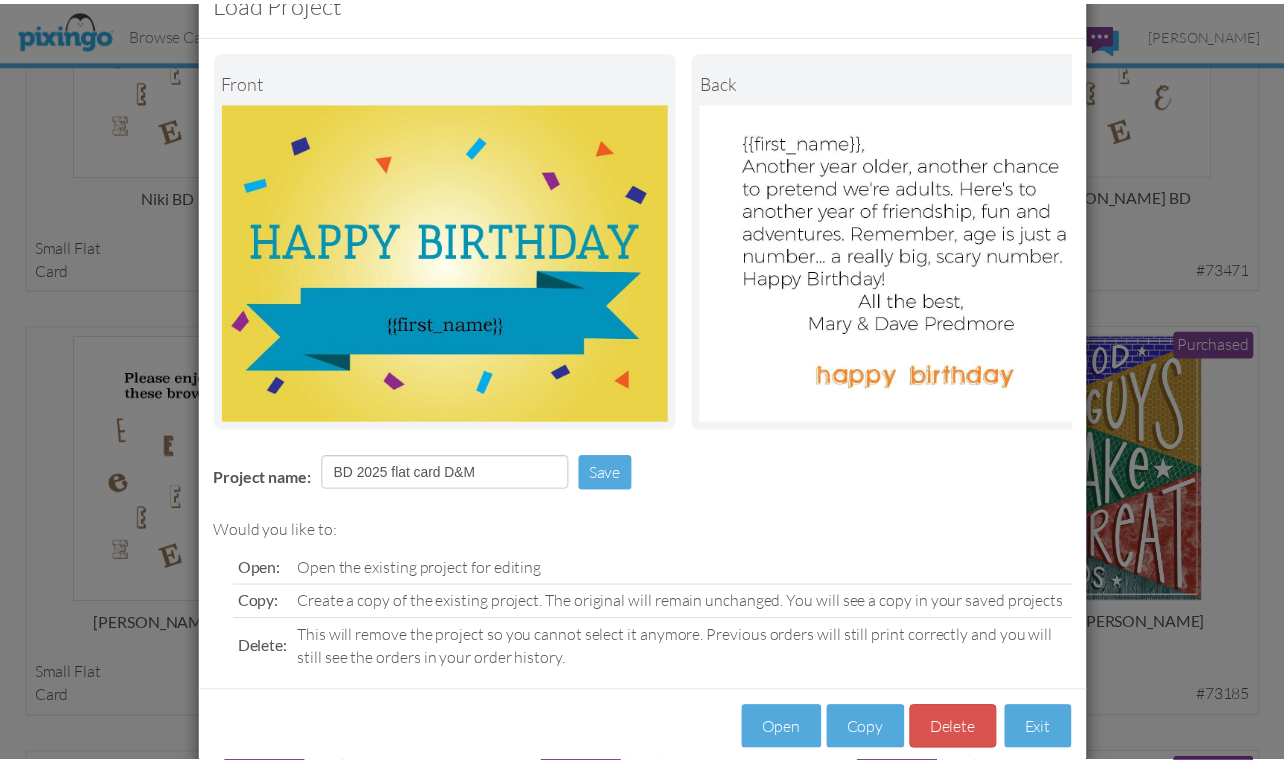 scroll, scrollTop: 110, scrollLeft: 0, axis: vertical 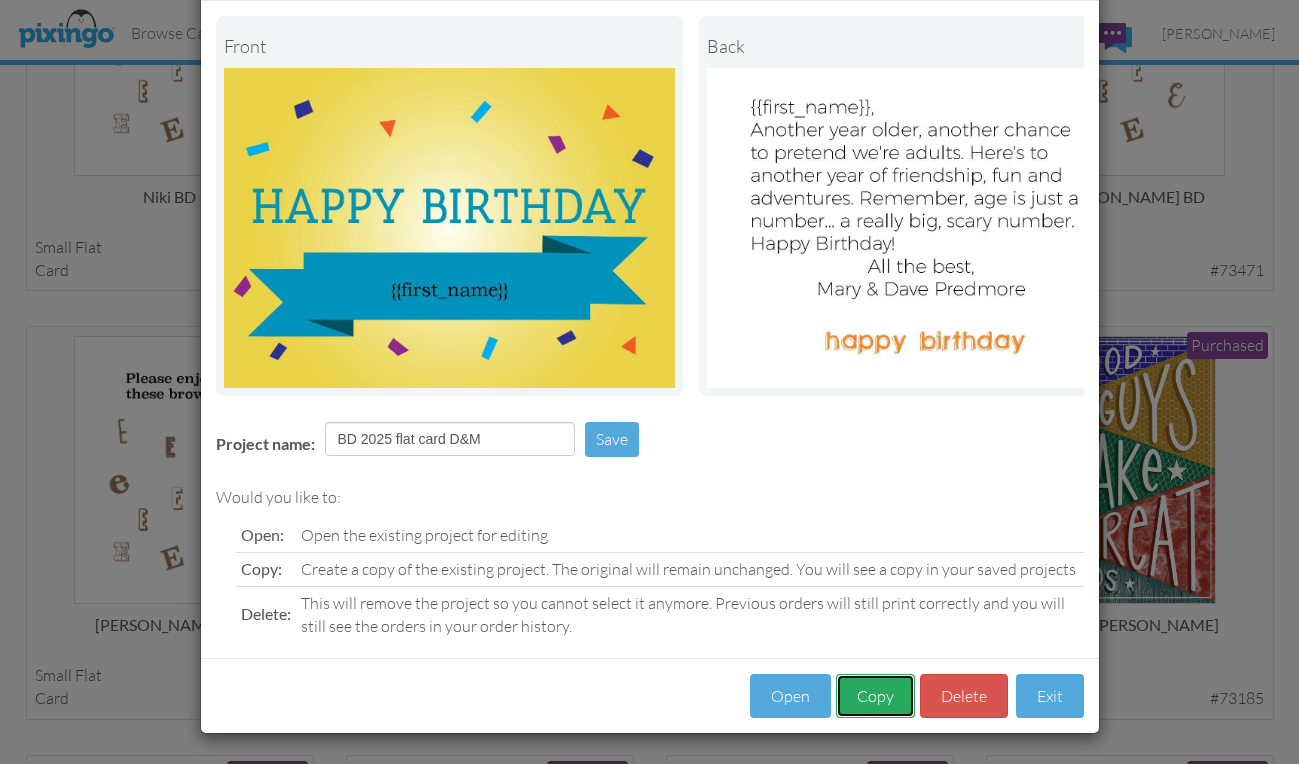 click on "Copy" at bounding box center (875, 696) 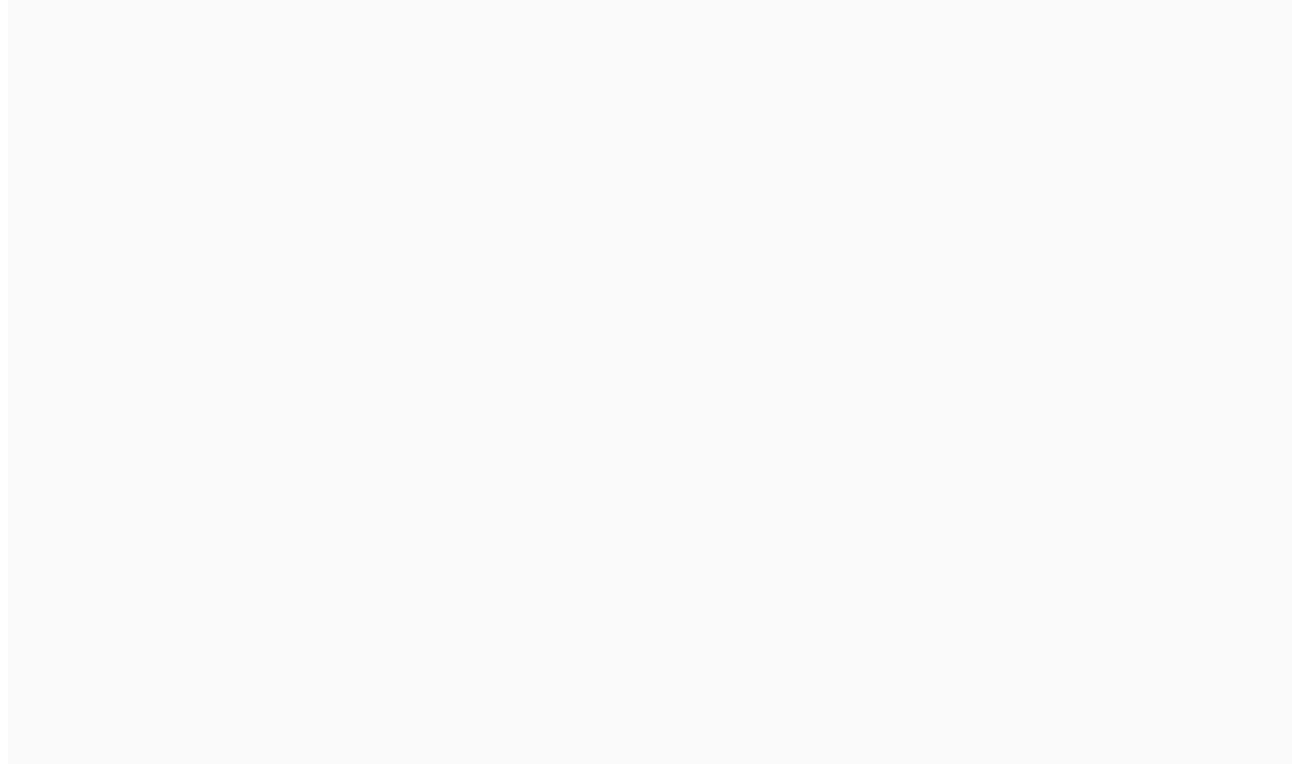 scroll, scrollTop: 0, scrollLeft: 0, axis: both 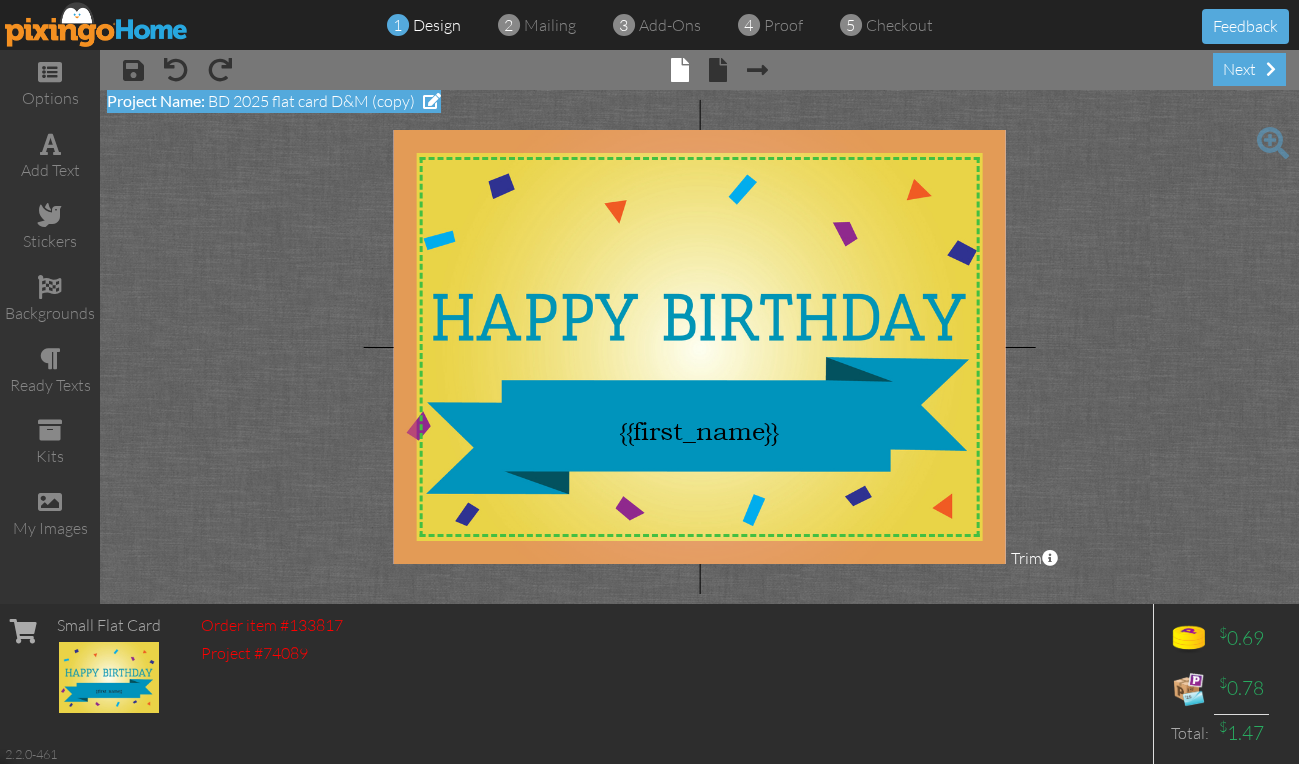 click at bounding box center [432, 101] 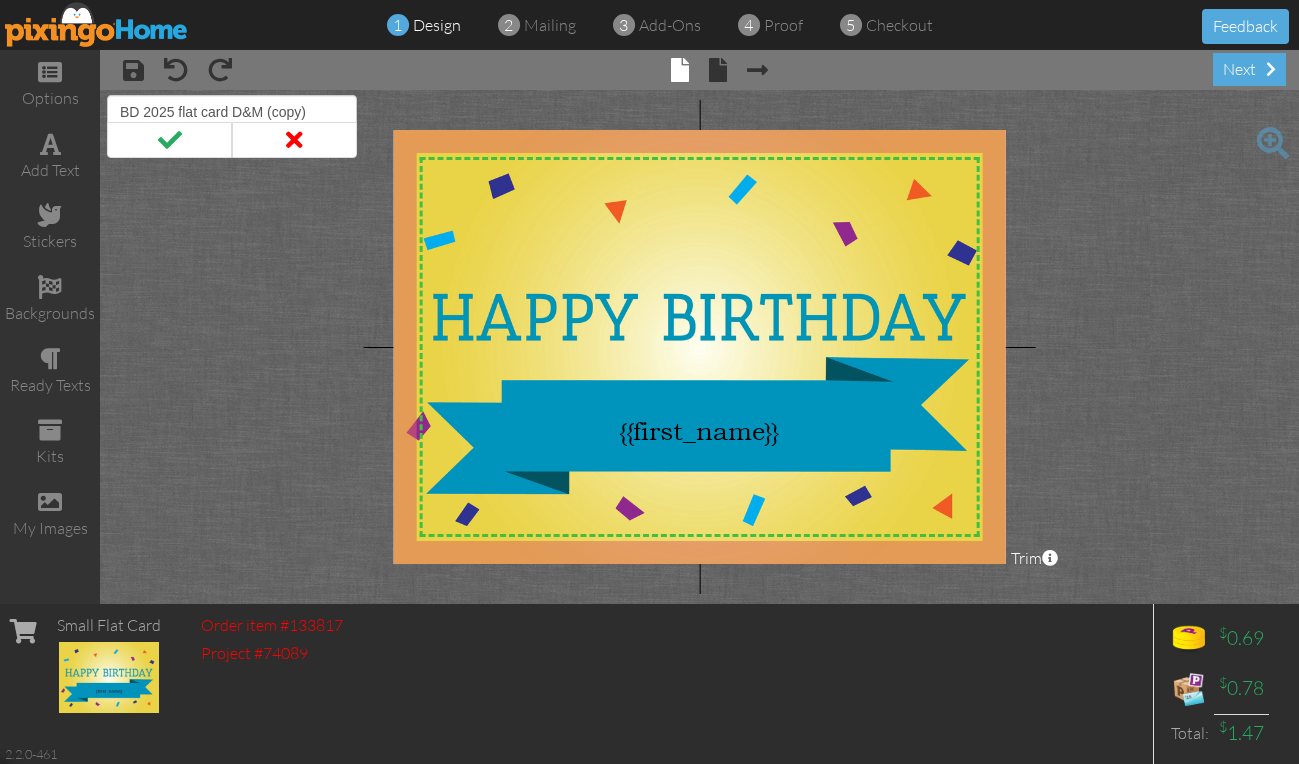 drag, startPoint x: 265, startPoint y: 112, endPoint x: 361, endPoint y: 107, distance: 96.13012 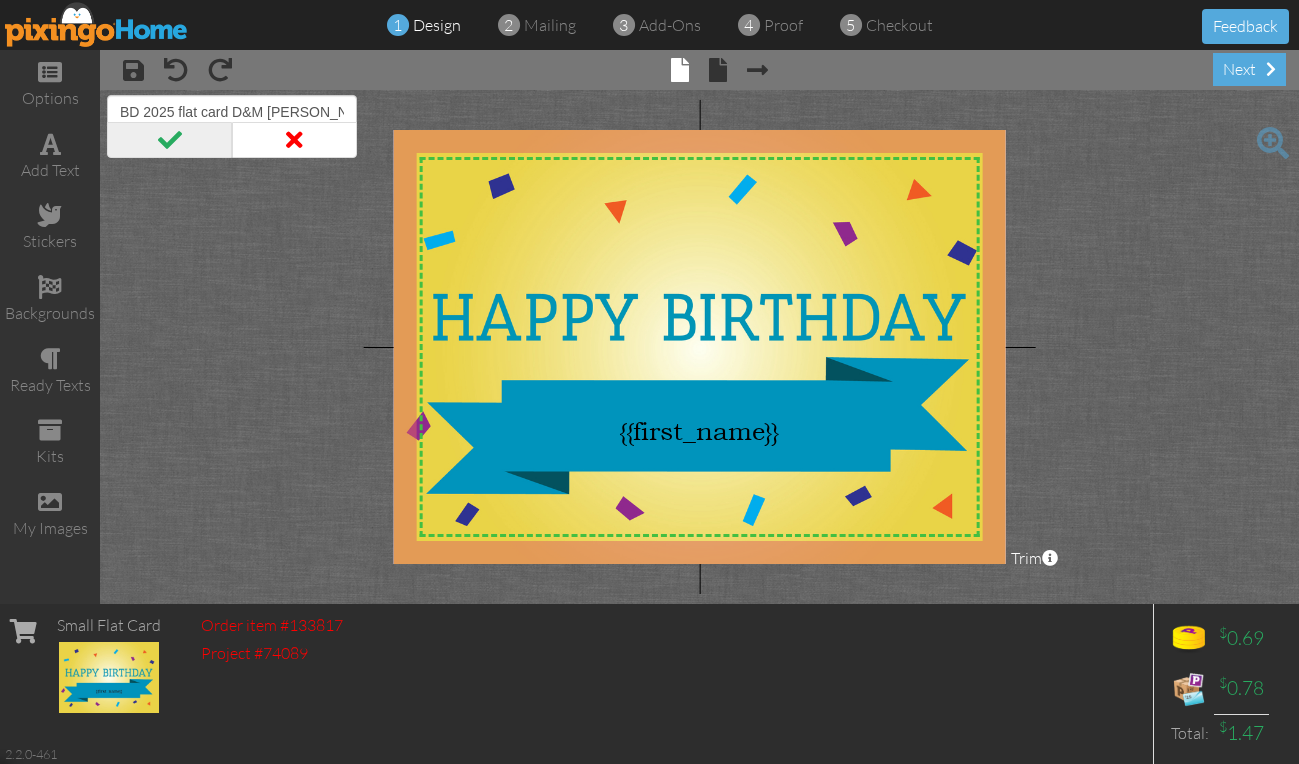 type on "BD 2025 flat card D&M John Reese" 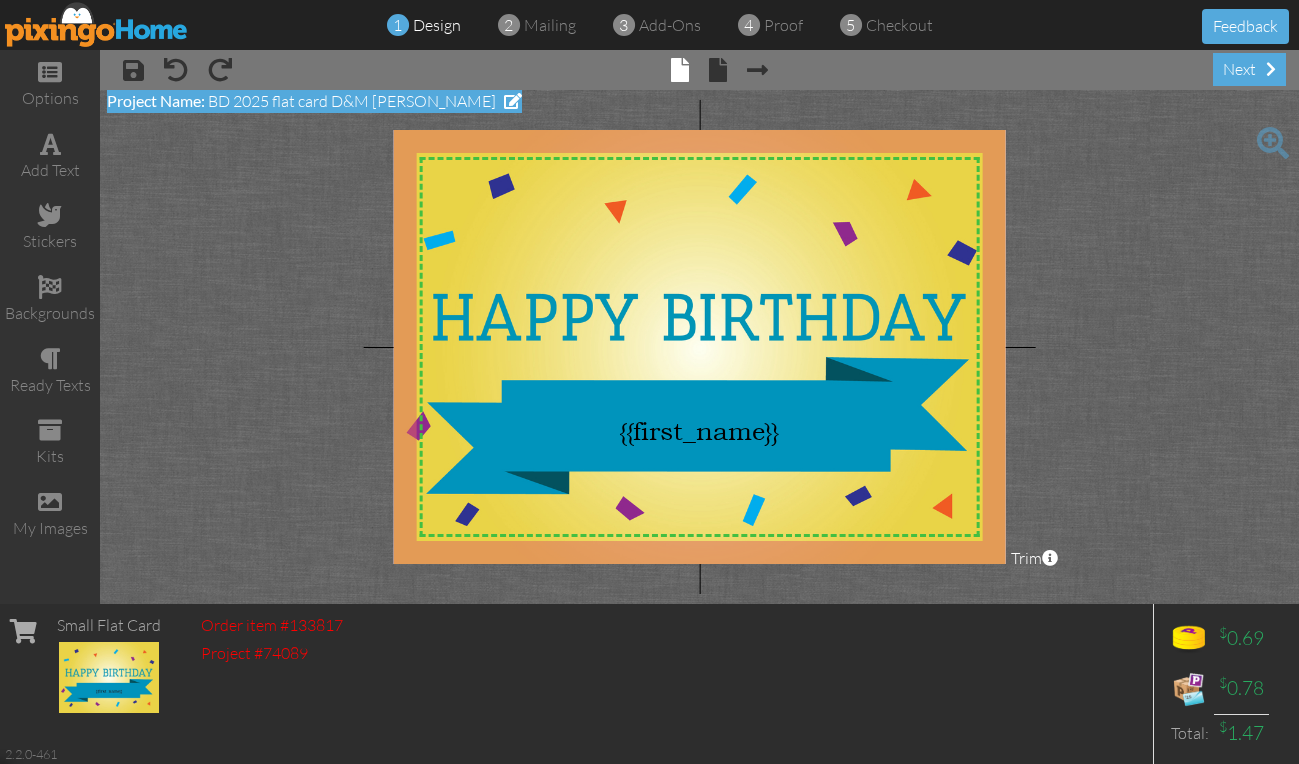 click at bounding box center (513, 101) 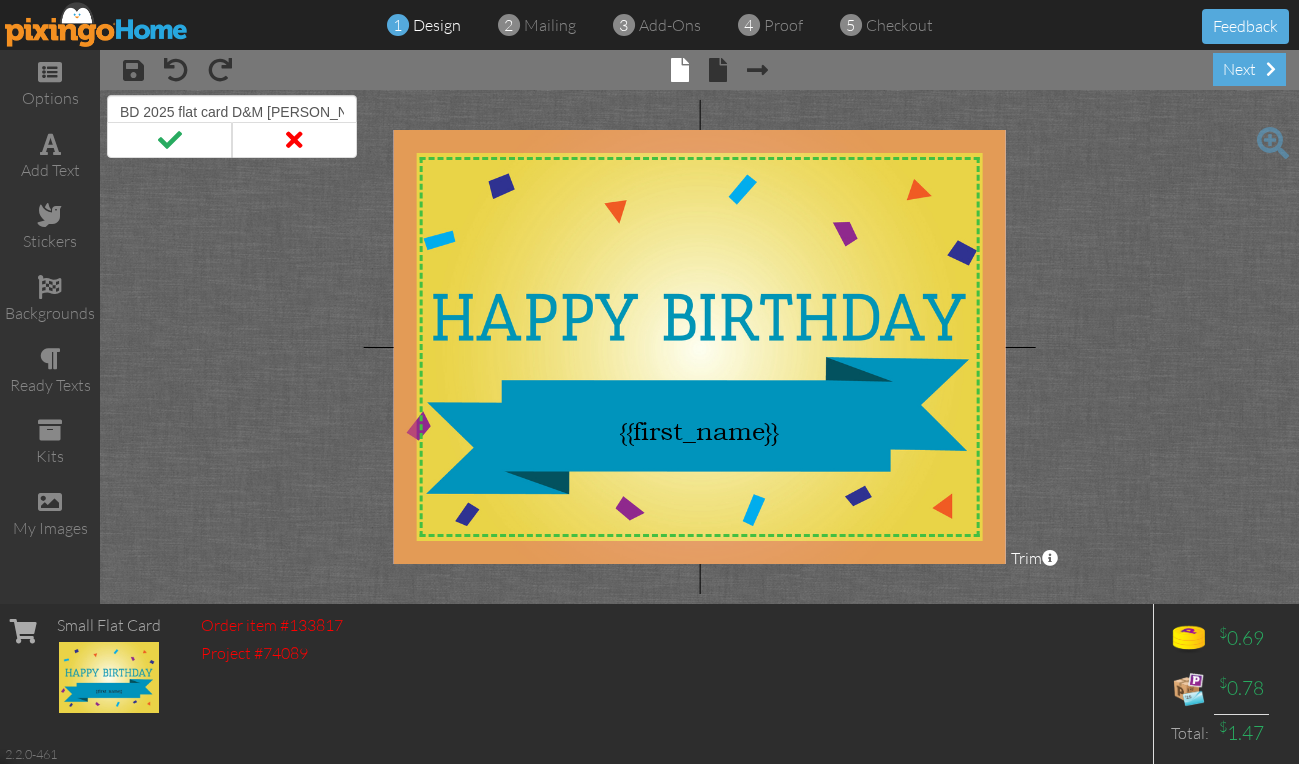 click on "BD 2025 flat card D&M John Reese" at bounding box center (232, 112) 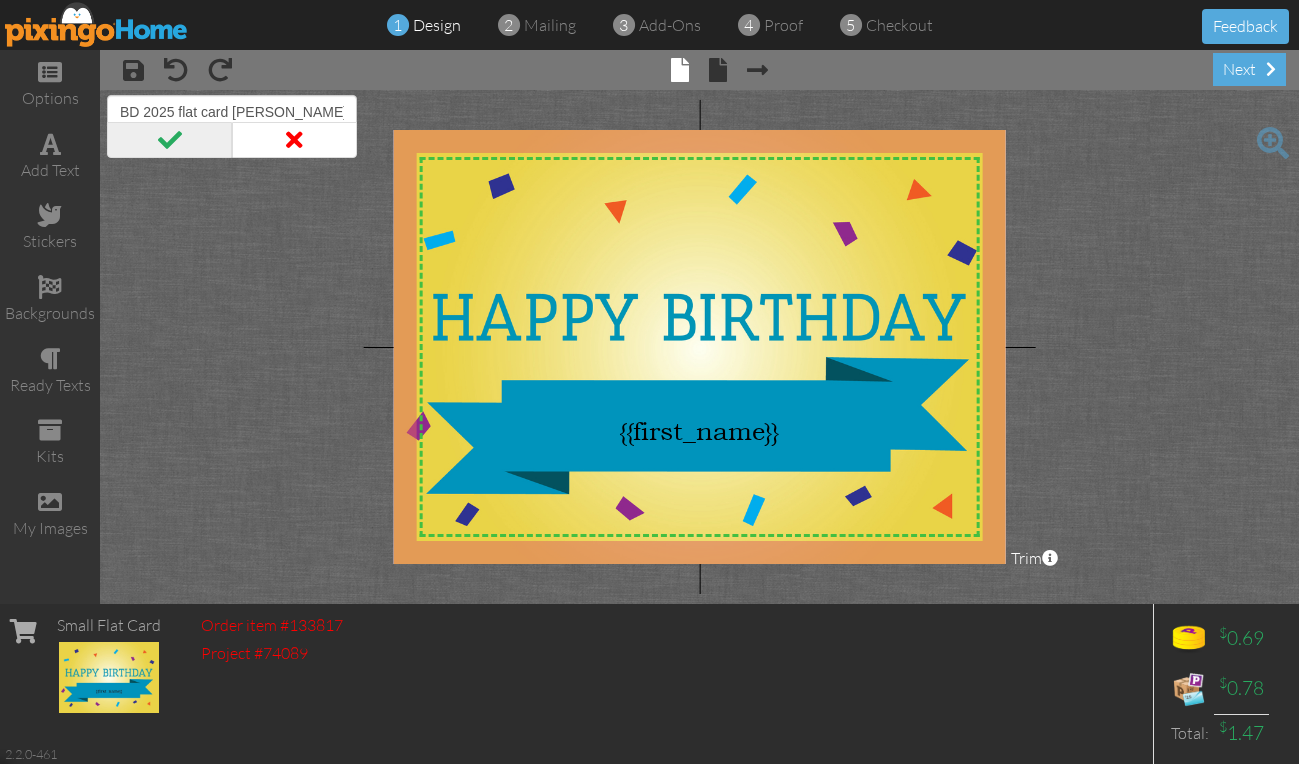 type on "BD 2025 flat card [PERSON_NAME]" 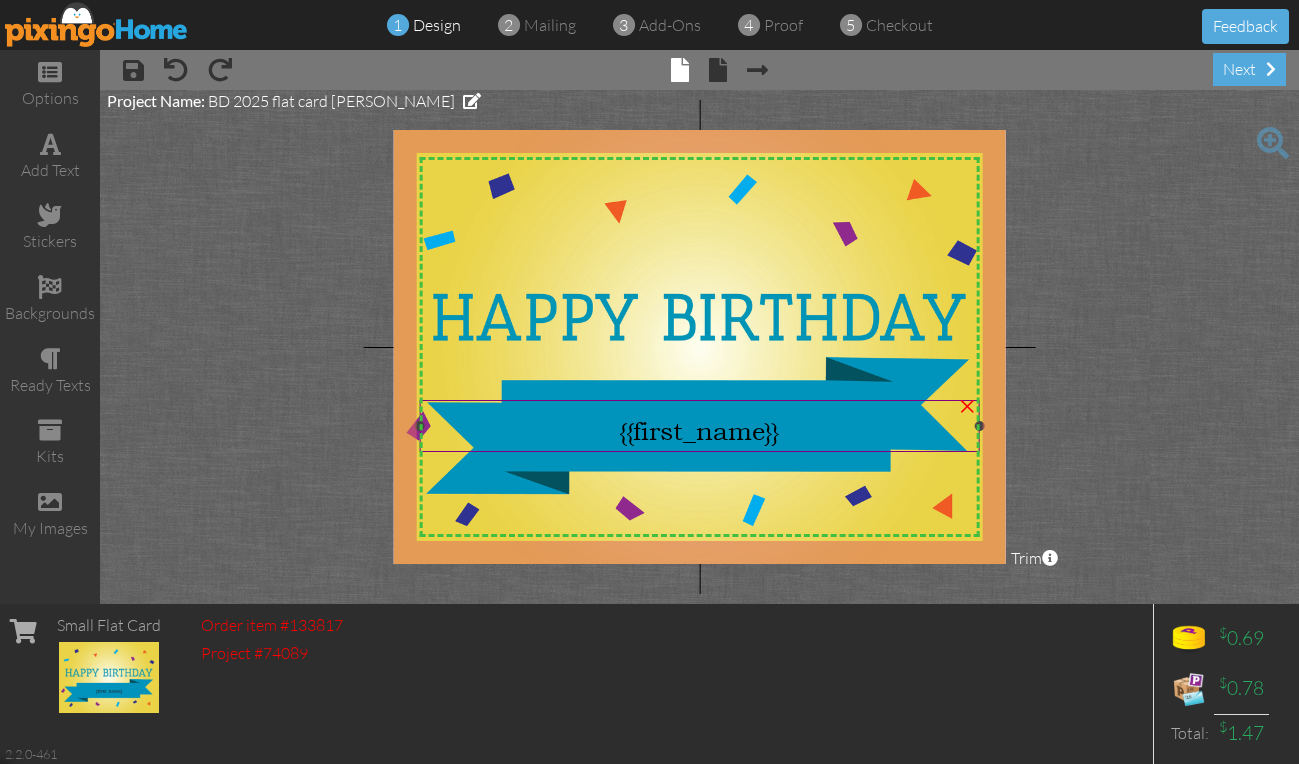 click on "{{first_name}}" at bounding box center [699, 430] 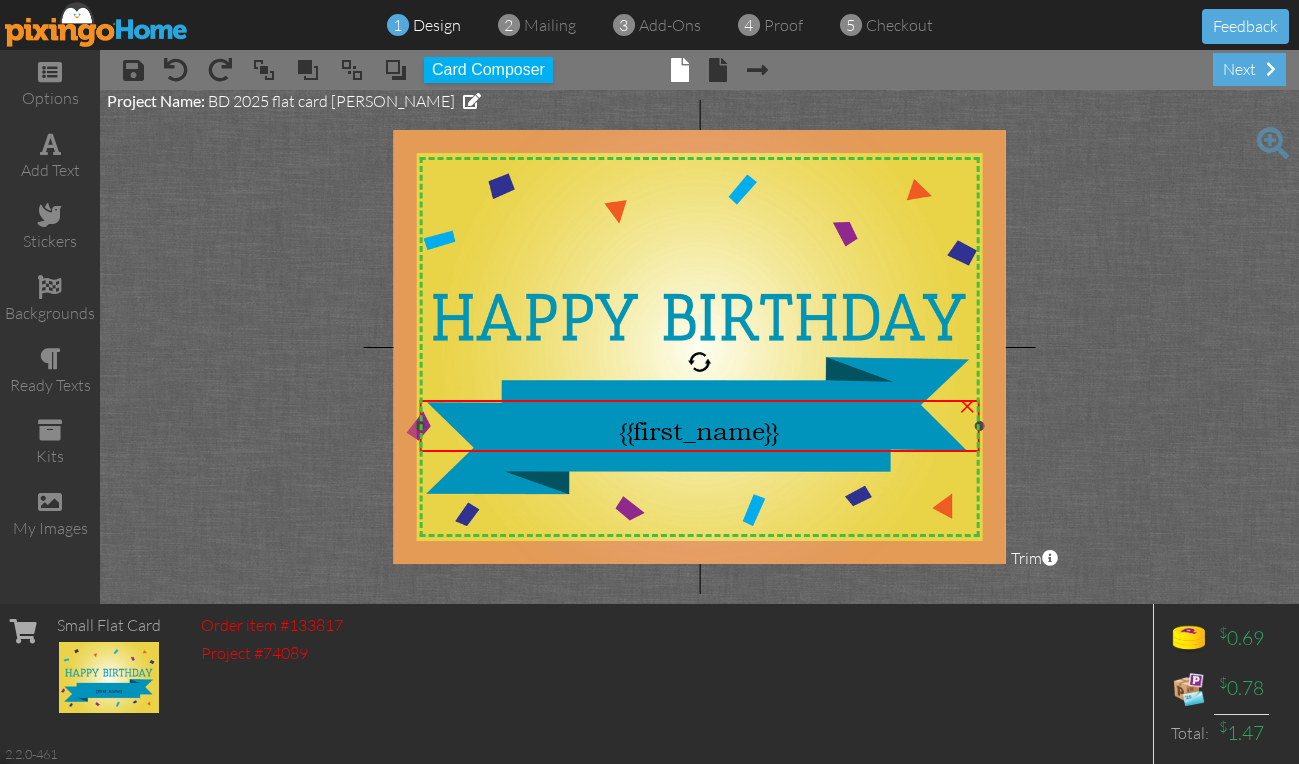 click on "{{first_name}}" at bounding box center [699, 430] 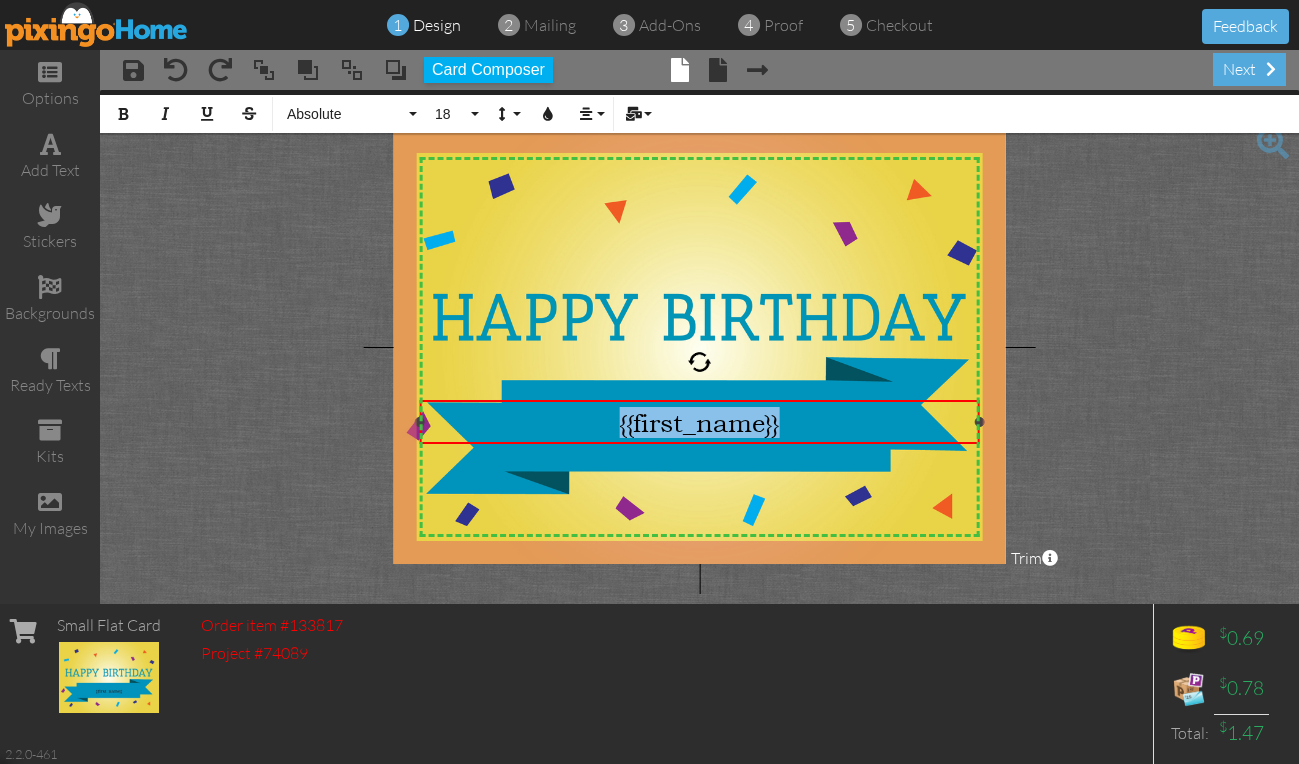 drag, startPoint x: 790, startPoint y: 409, endPoint x: 570, endPoint y: 412, distance: 220.02045 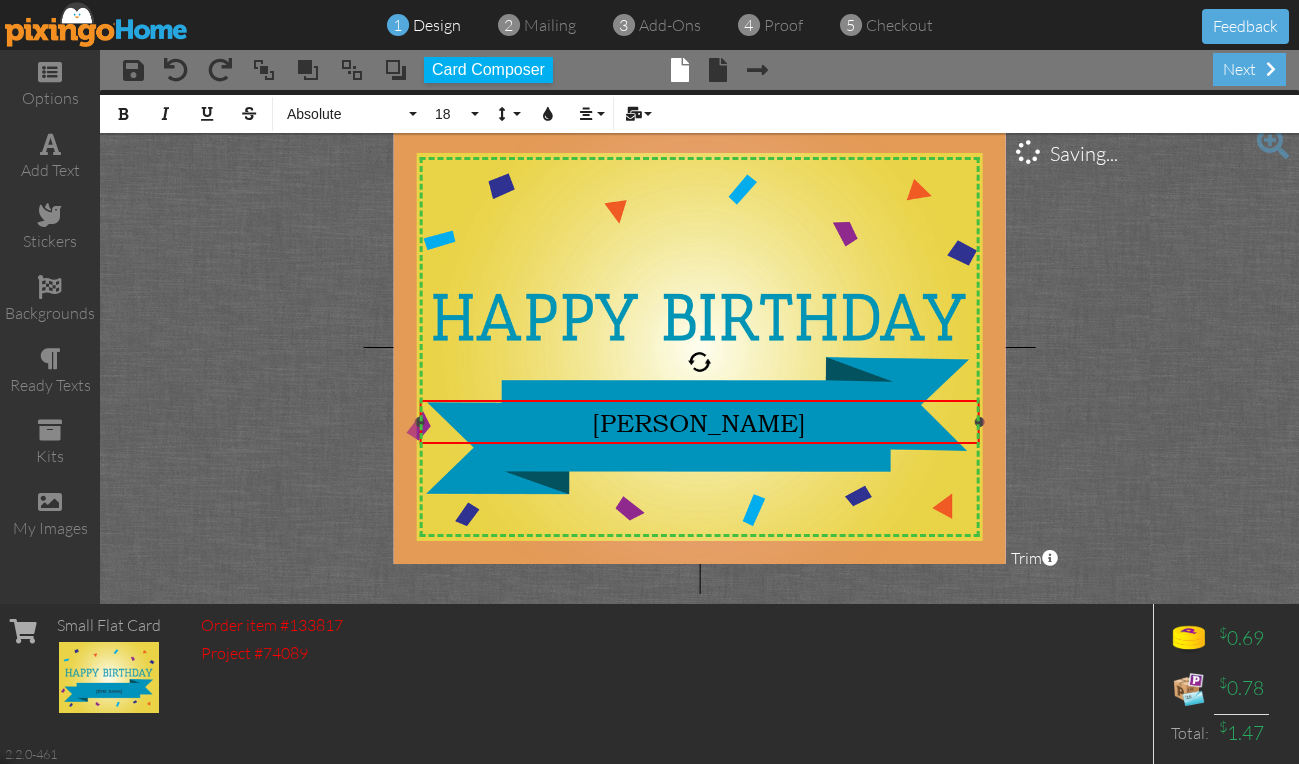 click on "JOHN" at bounding box center [699, 422] 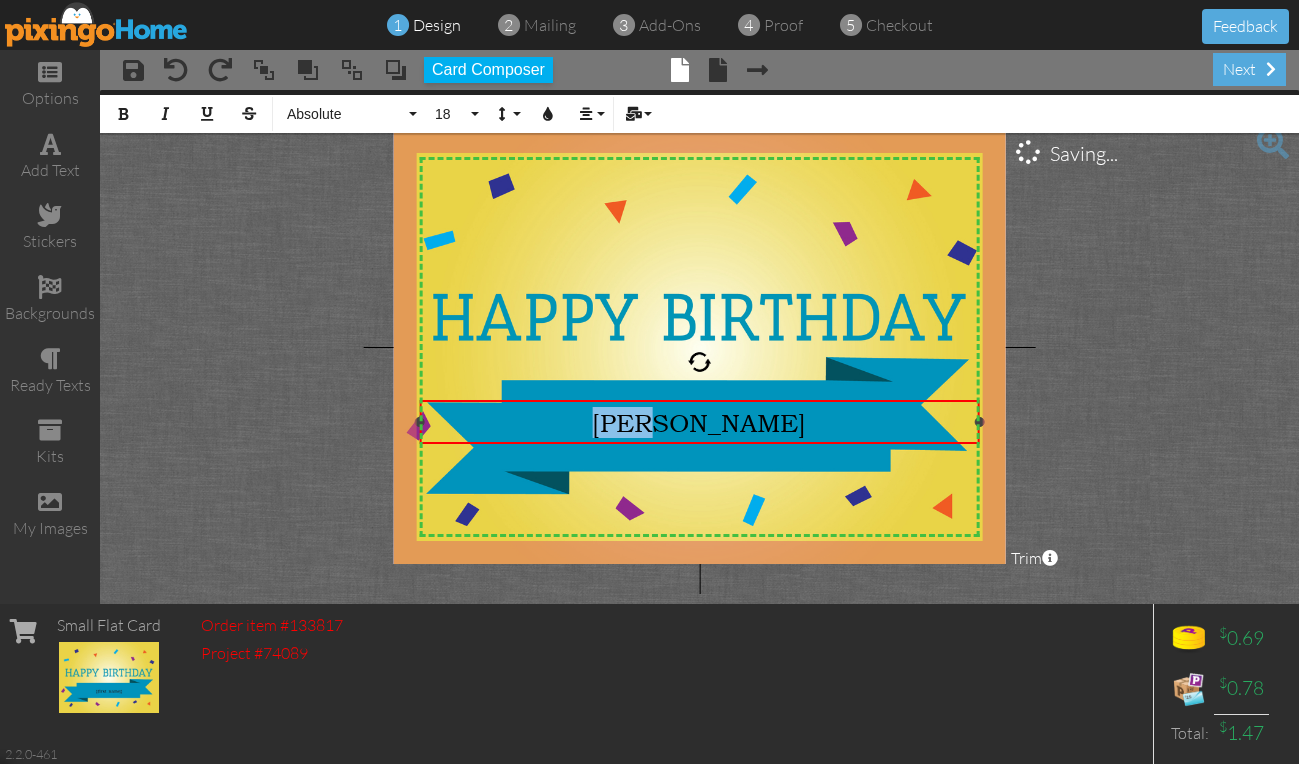 click on "JOHN" at bounding box center (699, 422) 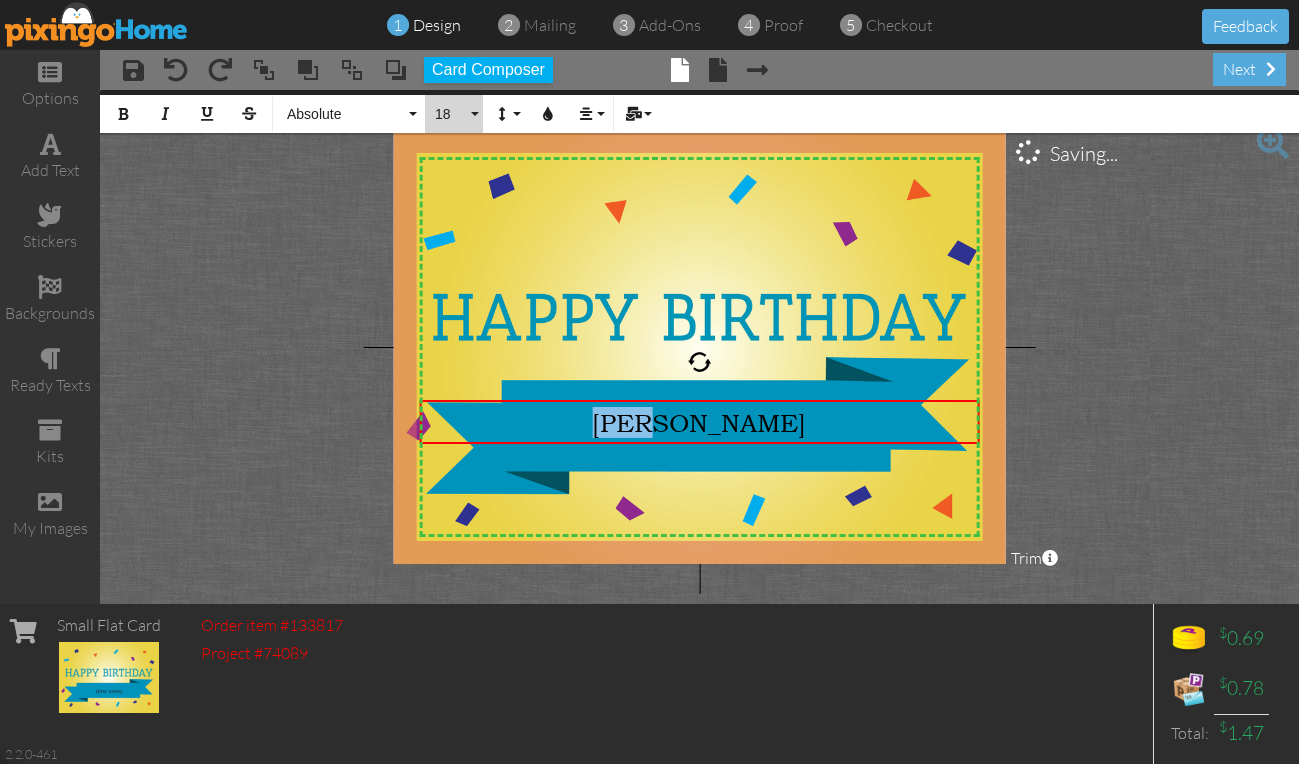 click on "18" at bounding box center (454, 114) 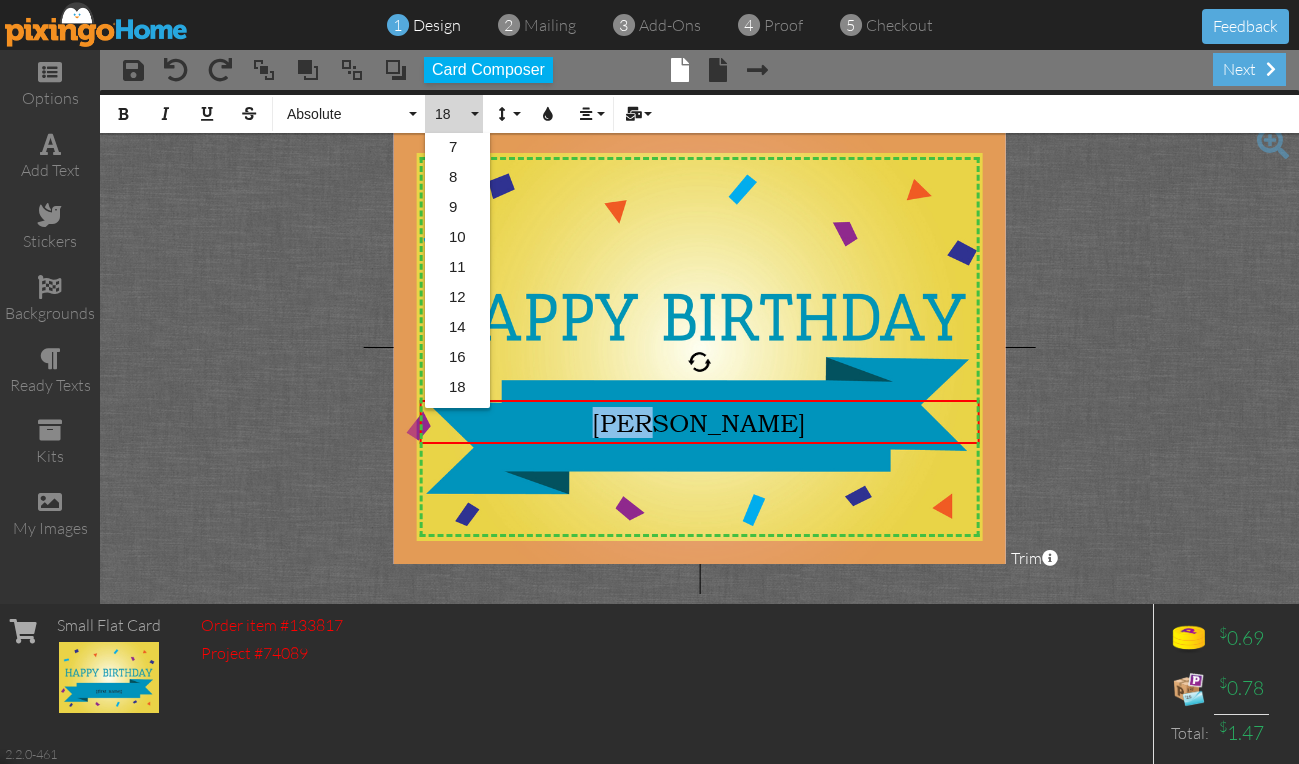 scroll, scrollTop: 80, scrollLeft: 0, axis: vertical 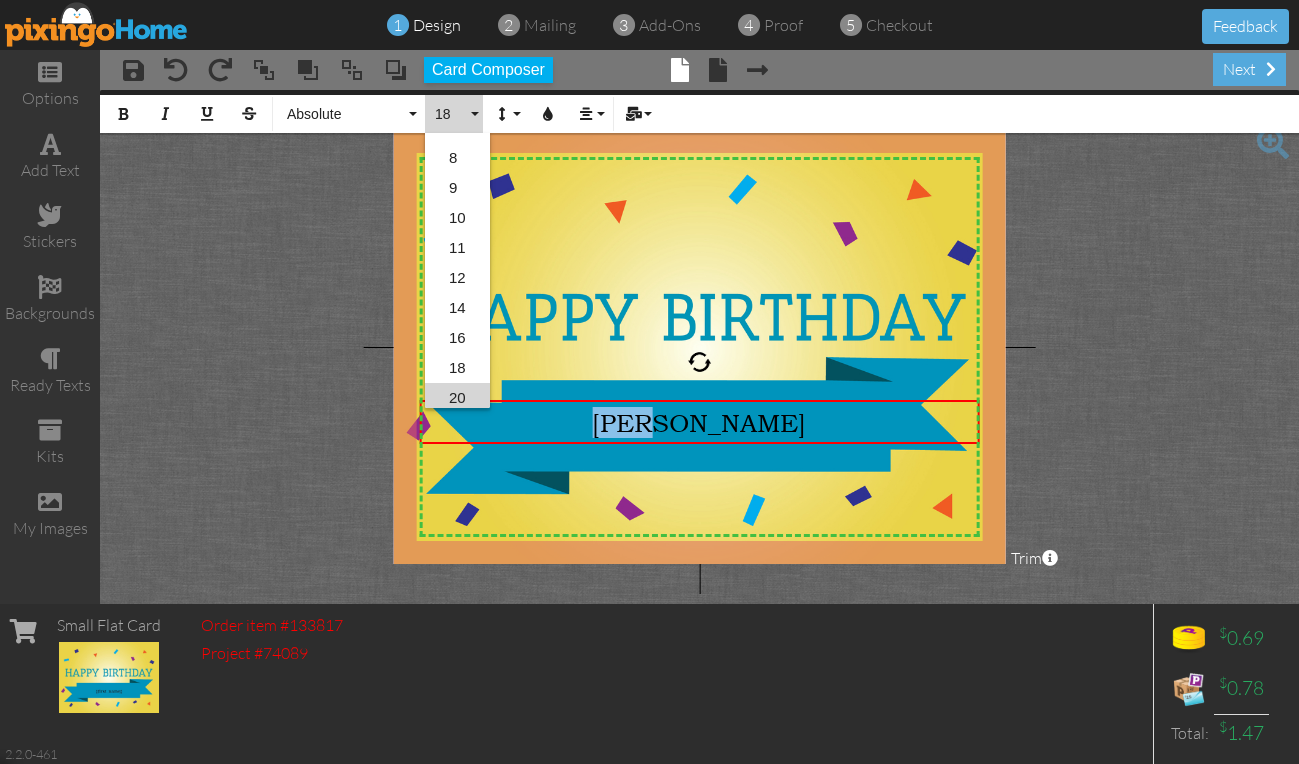 click on "20" at bounding box center (457, 398) 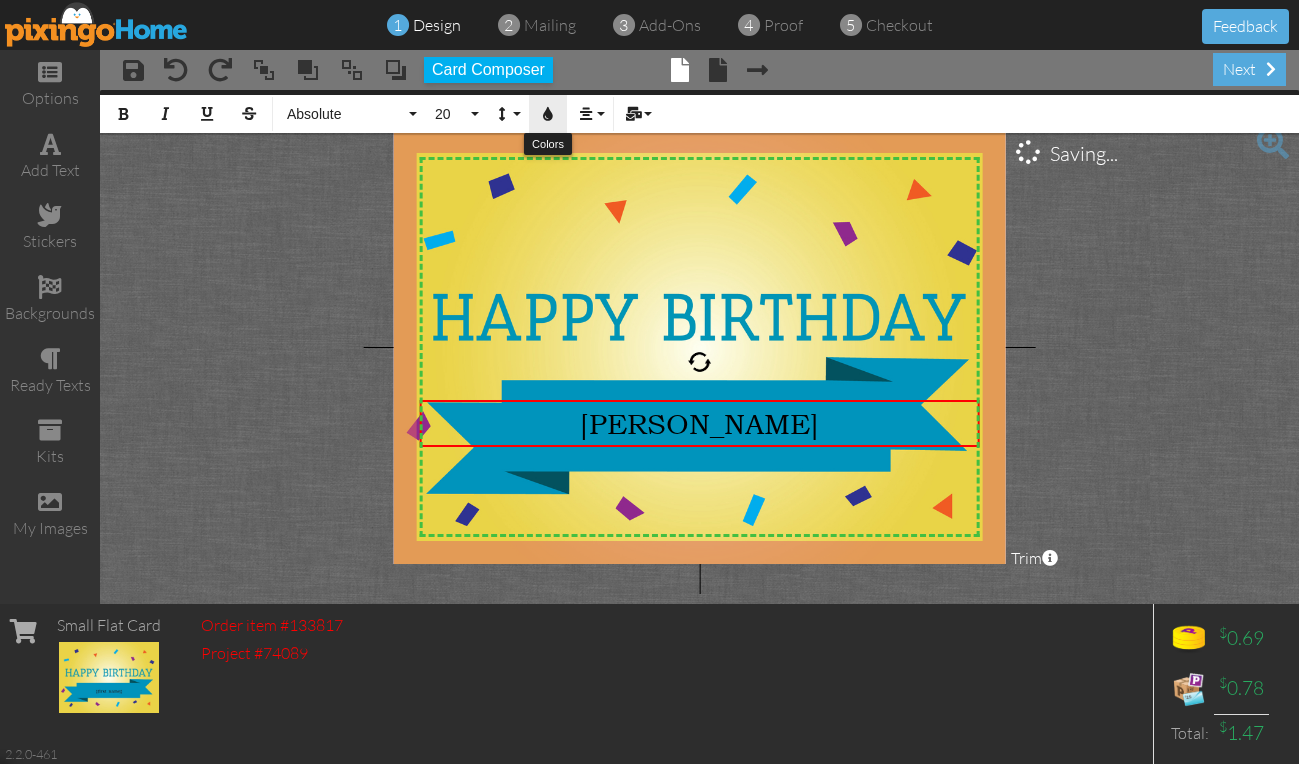 click at bounding box center [548, 114] 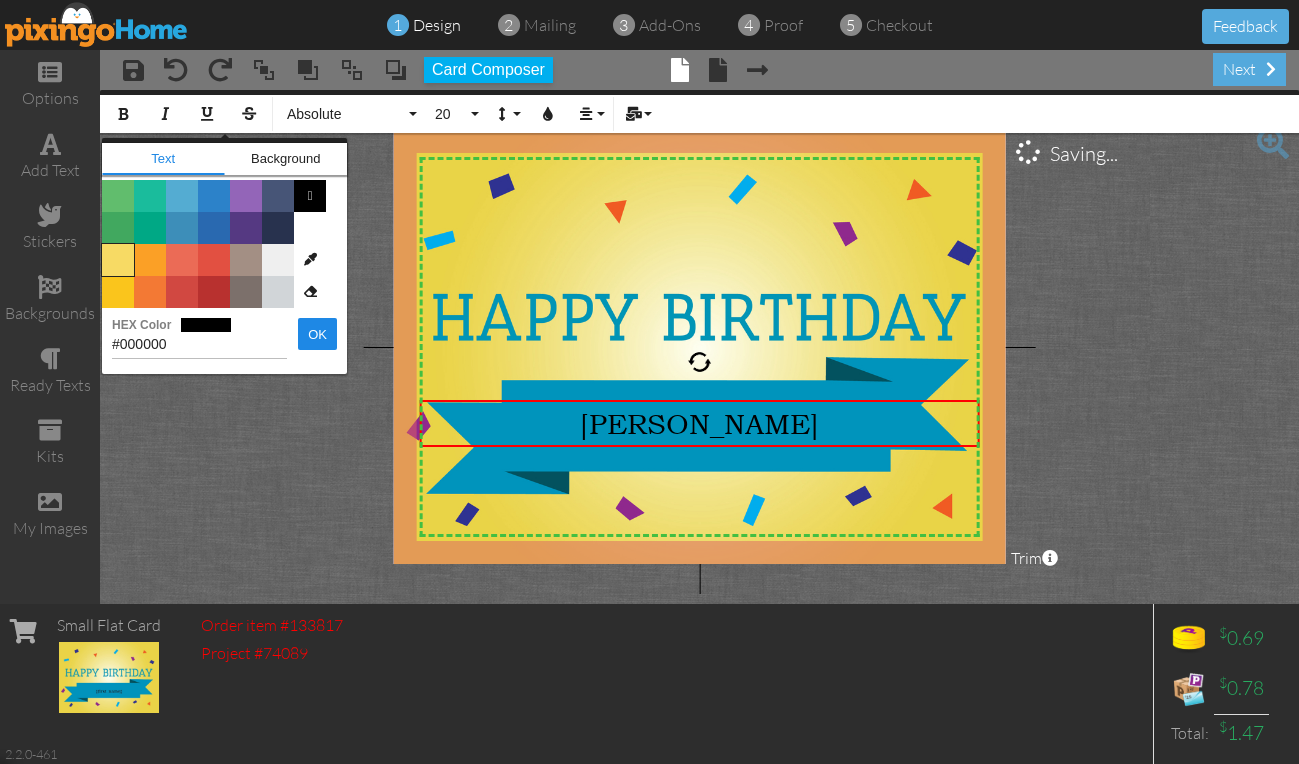 click on "Color #F7DA64" at bounding box center [118, 260] 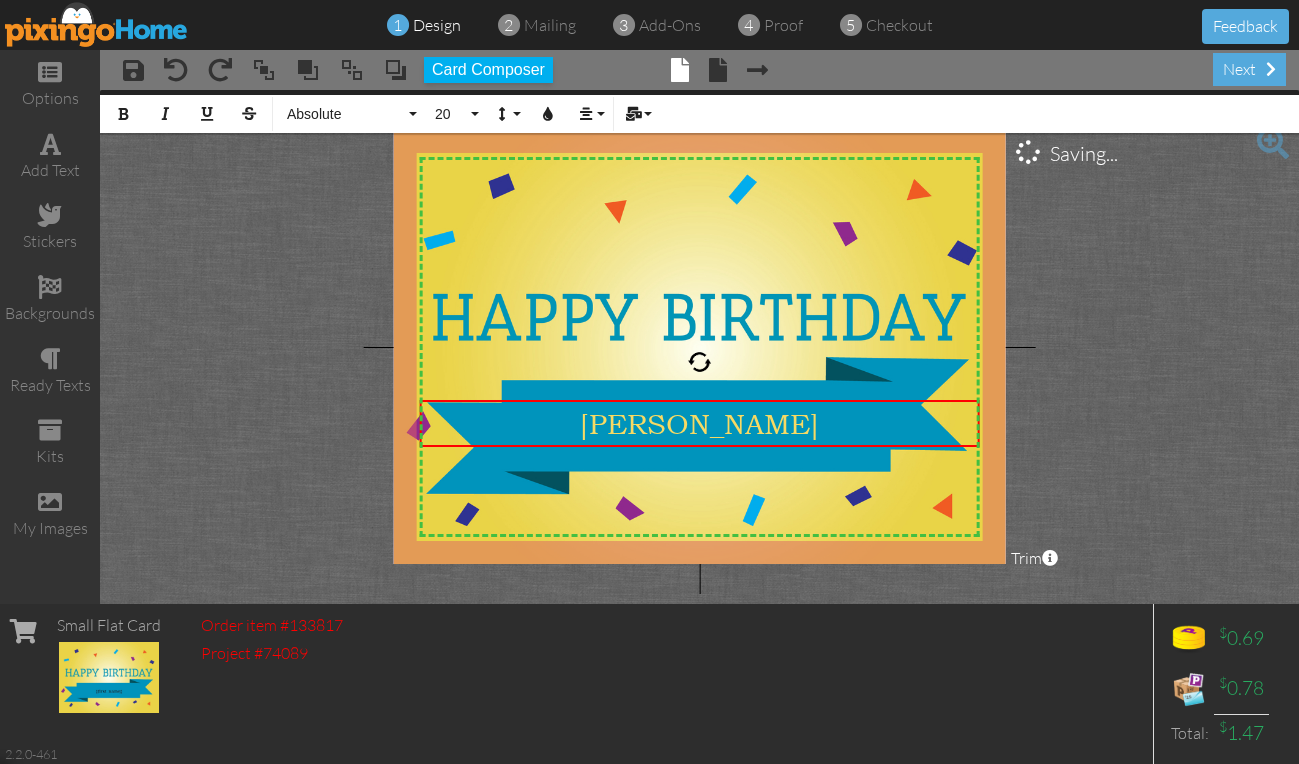 click on "X X X X X X X X X X X X X X X X X X X X X X X X X X X X X X X X X X X X X X X X X X X X X X X X X X X X X X X X X X X X X X X X X X X X X X X X X X X X X X X X X X X X X X X X X X X X X X X X JOHN ×
Saving...
Bold Italic Underline Strikethrough Absolute Absolute Adventure Algerian Allure Aphrodite Bouquet Sky Breezy Broadway Cafe Century Comic Sans Contour Copper Courgette Curlz Delight Enchanted First Hand Forte Freestyle Funky Jumps Futura Gamer Gecko Gentoo Georgia Impact Isabell Jelly Jokerman Lato Lemon Sun Lobster Magical Marker Montserrat Museo Sans Open Sans Pacifico Papyrus Parachute Pea Dots Pixingo Proclamation Rain Bucket Raleway Roboto Sacramento Sketch Slim Snap Stamped Sunshine Swift River Tahoma Times Upper Level Verdana Vintage Wonder 20 5 6 7 8 9 10 11 12 14 16 18 20 22 24 30 36 48 60 72 96 Line Height Default Single 1.15 1.5 Double Colors Align Align Left " at bounding box center [699, 347] 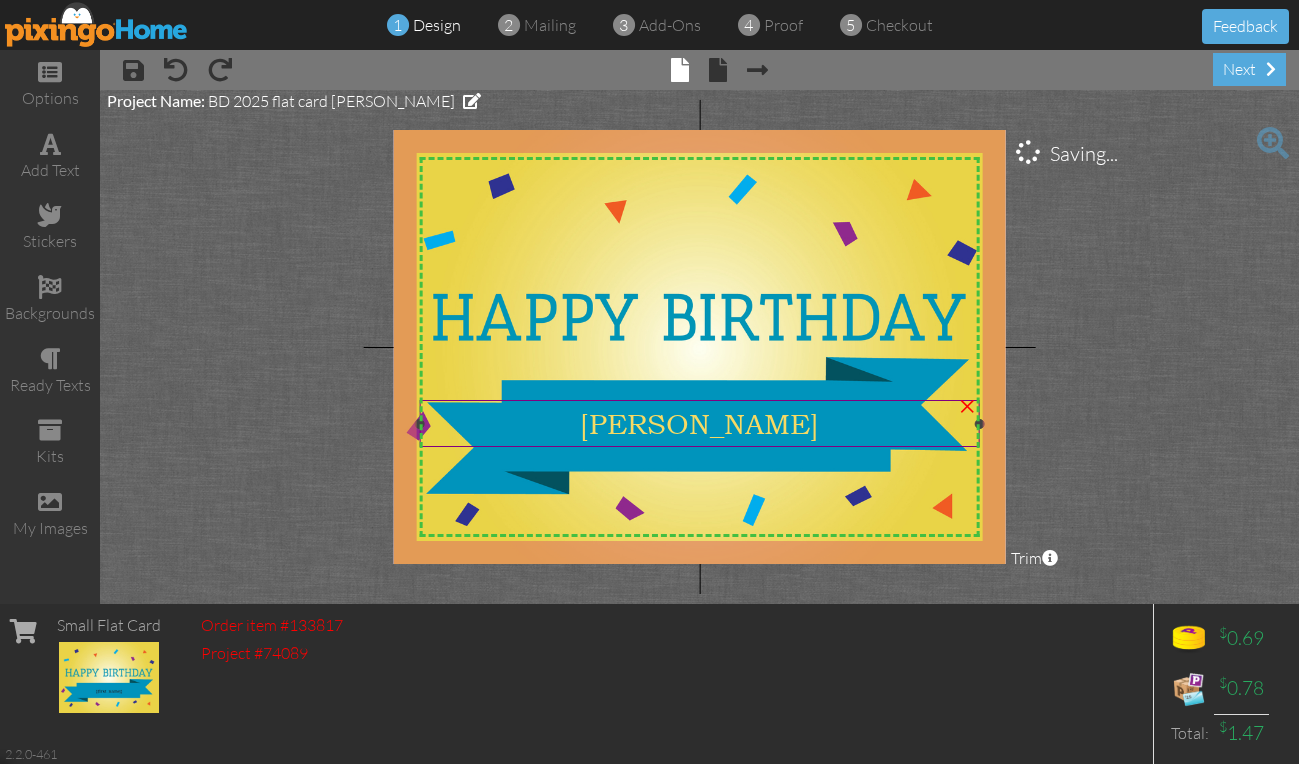 click on "JOHN" at bounding box center [699, 423] 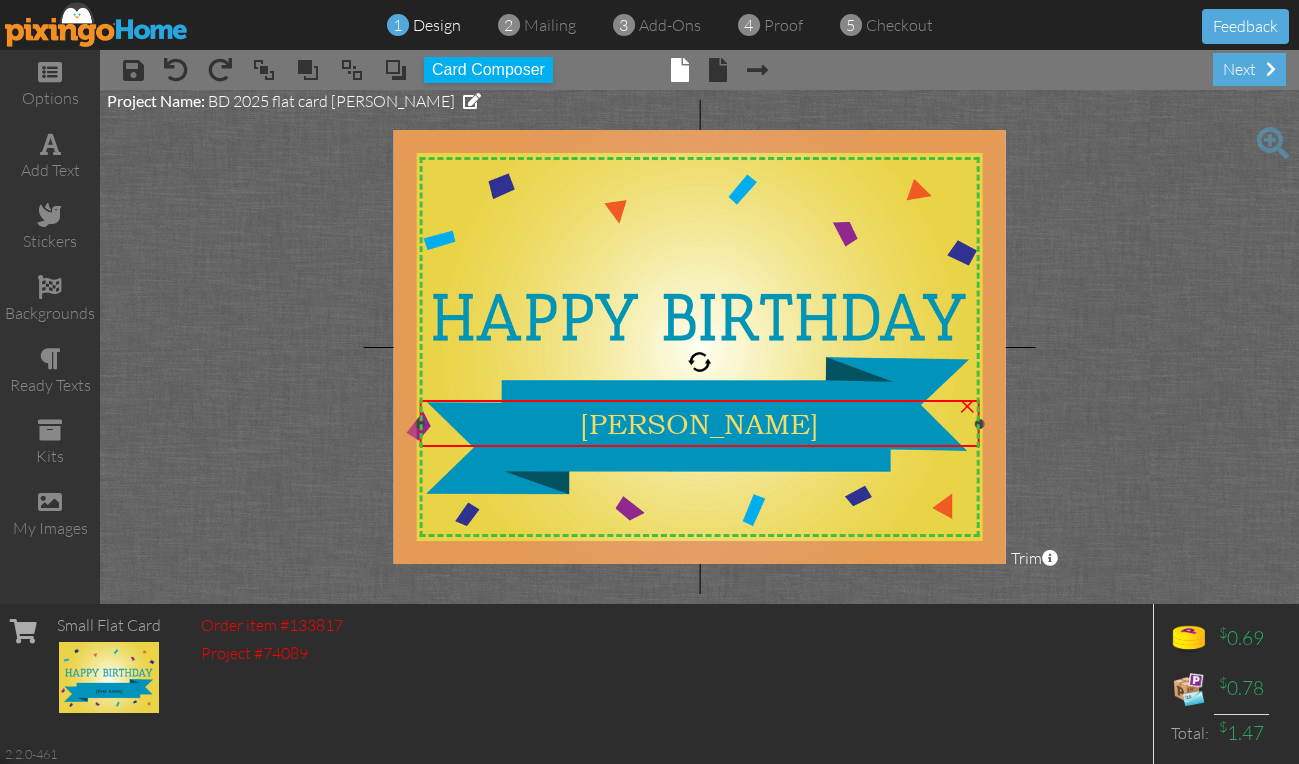 click on "JOHN" at bounding box center (699, 423) 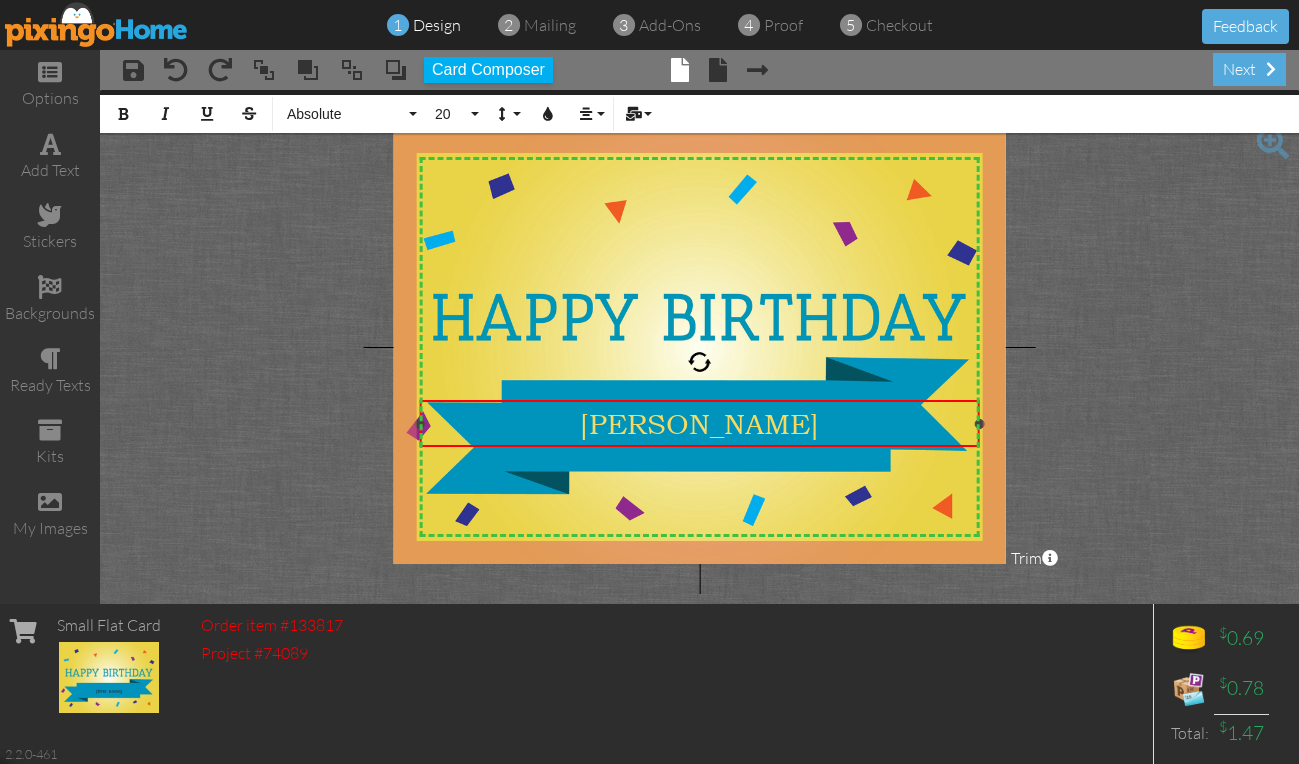 click on "JOHN" at bounding box center (699, 423) 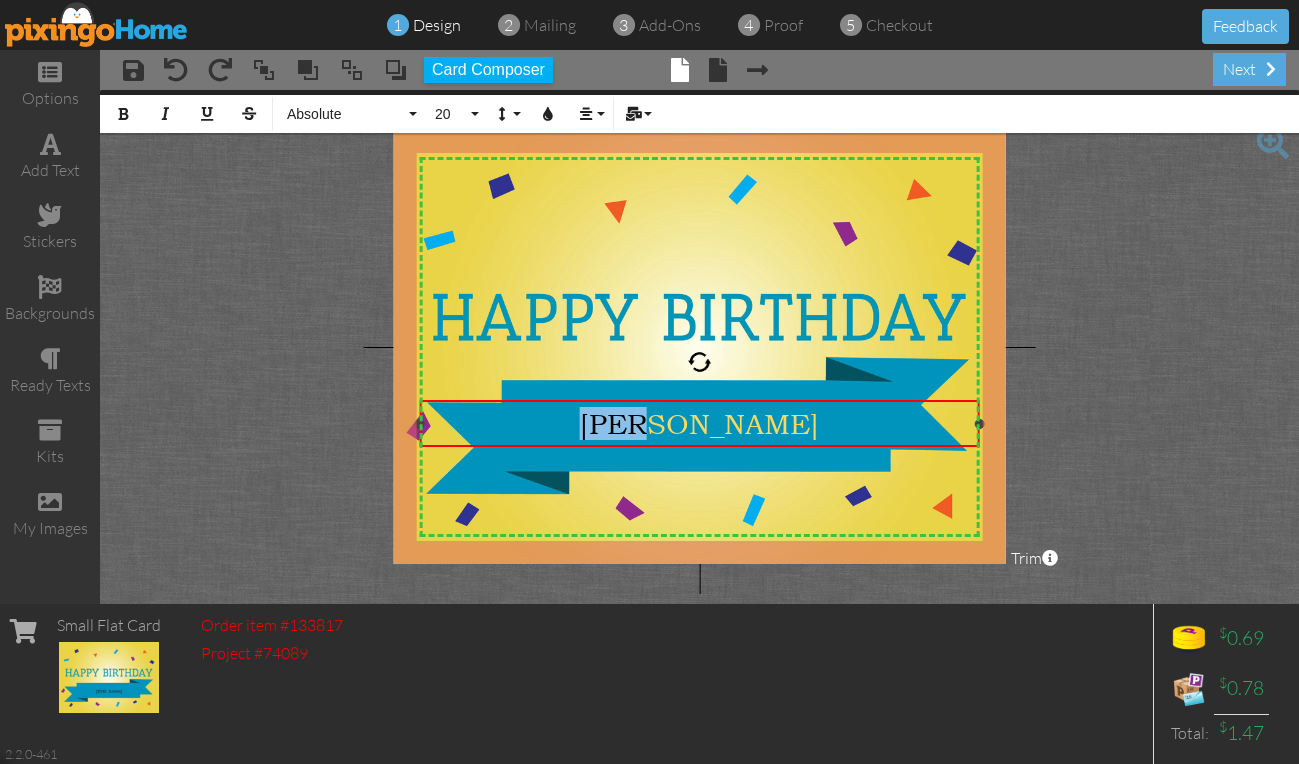 click on "JOHN" at bounding box center (699, 423) 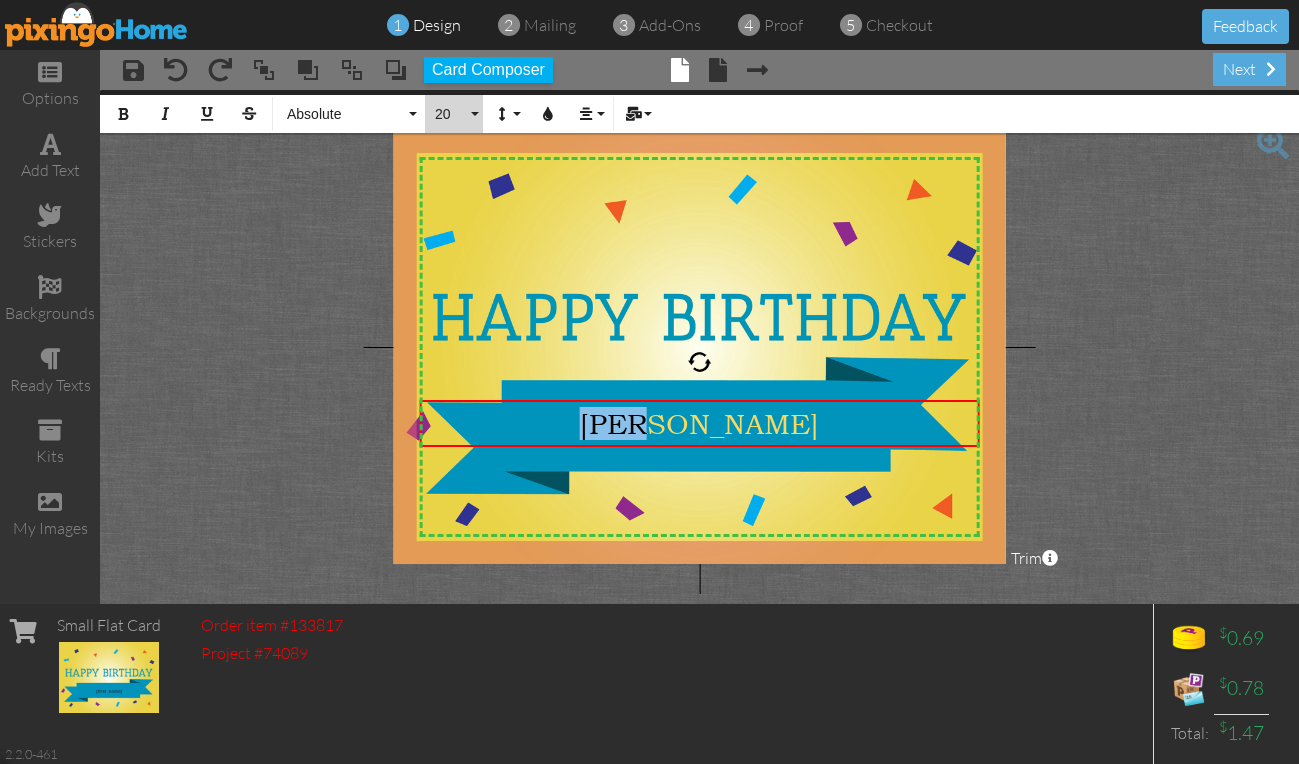 click on "20" at bounding box center (454, 114) 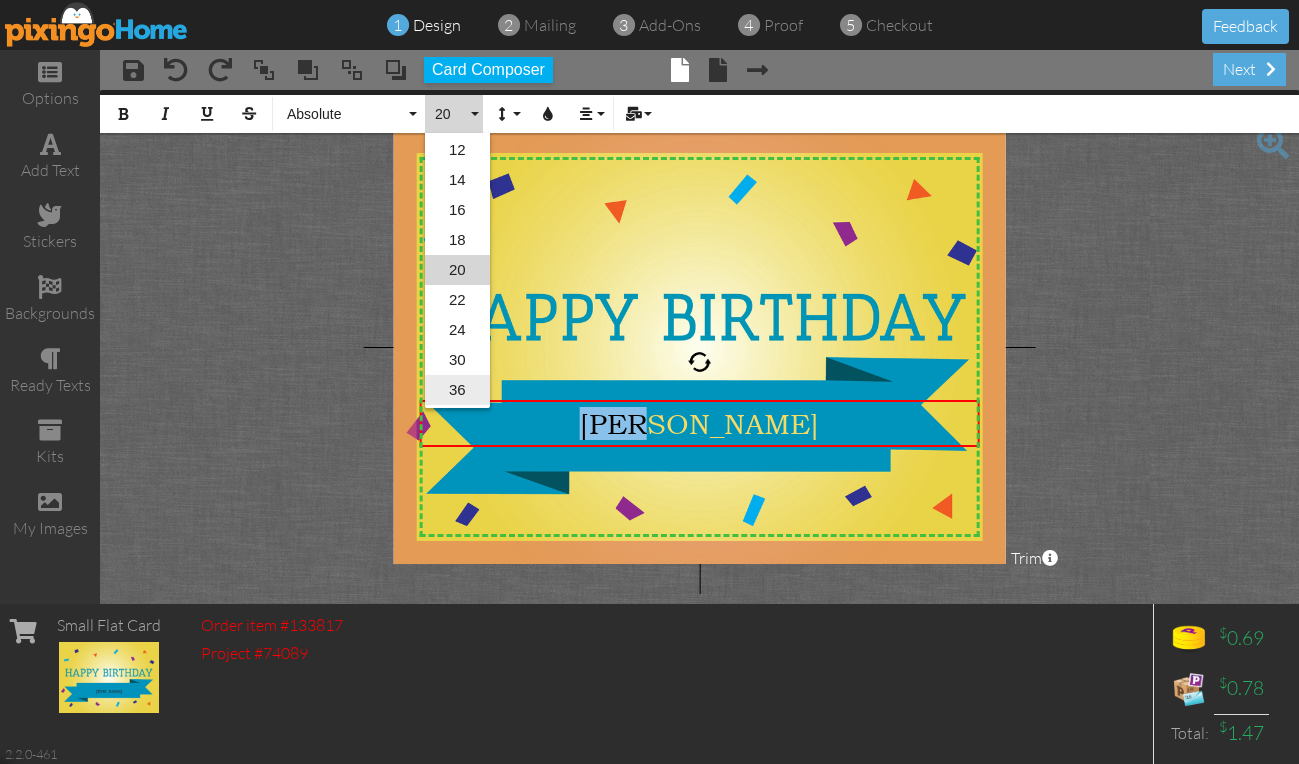 click on "36" at bounding box center (457, 390) 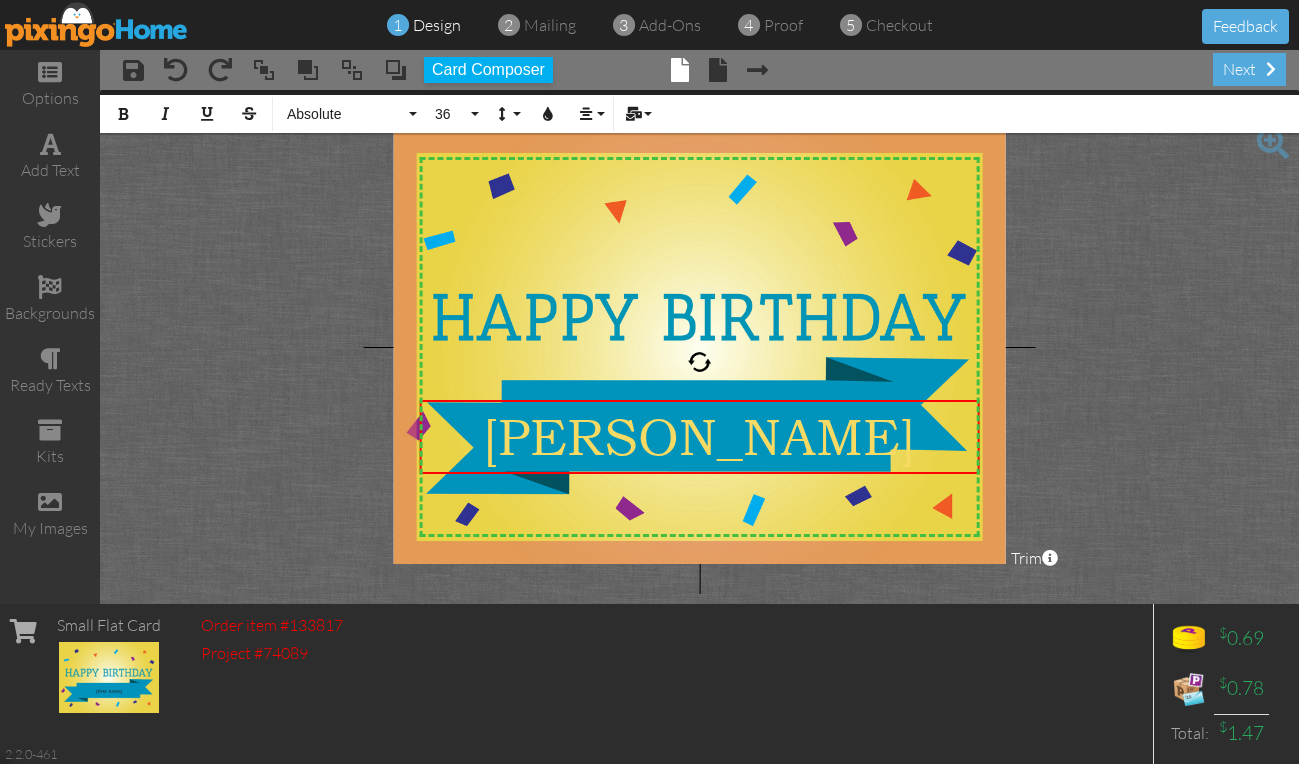 click on "X X X X X X X X X X X X X X X X X X X X X X X X X X X X X X X X X X X X X X X X X X X X X X X X X X X X X X X X X X X X X X X X X X X X X X X X X X X X X X X X X X X X X X X X X X X X X X X X JOHN ×
Bold Italic Underline Strikethrough Absolute Absolute Adventure Algerian Allure Aphrodite Bouquet Sky Breezy Broadway Cafe Century Comic Sans Contour Copper Courgette Curlz Delight Enchanted First Hand Forte Freestyle Funky Jumps Futura Gamer Gecko Gentoo Georgia Impact Isabell Jelly Jokerman Lato Lemon Sun Lobster Magical Marker Montserrat Museo Sans Open Sans Pacifico Papyrus Parachute Pea Dots Pixingo Proclamation Rain Bucket Raleway Roboto Sacramento Sketch Slim Snap Stamped Sunshine Swift River Tahoma Times Upper Level Verdana Vintage Wonder 36 5 6 7 8 9 10 11 12 14 16 18 20 22 24 30 36 48 60 72 96 Line Height Default Single 1.15 1.5 Double Colors Align Align Left Align Center" at bounding box center (699, 347) 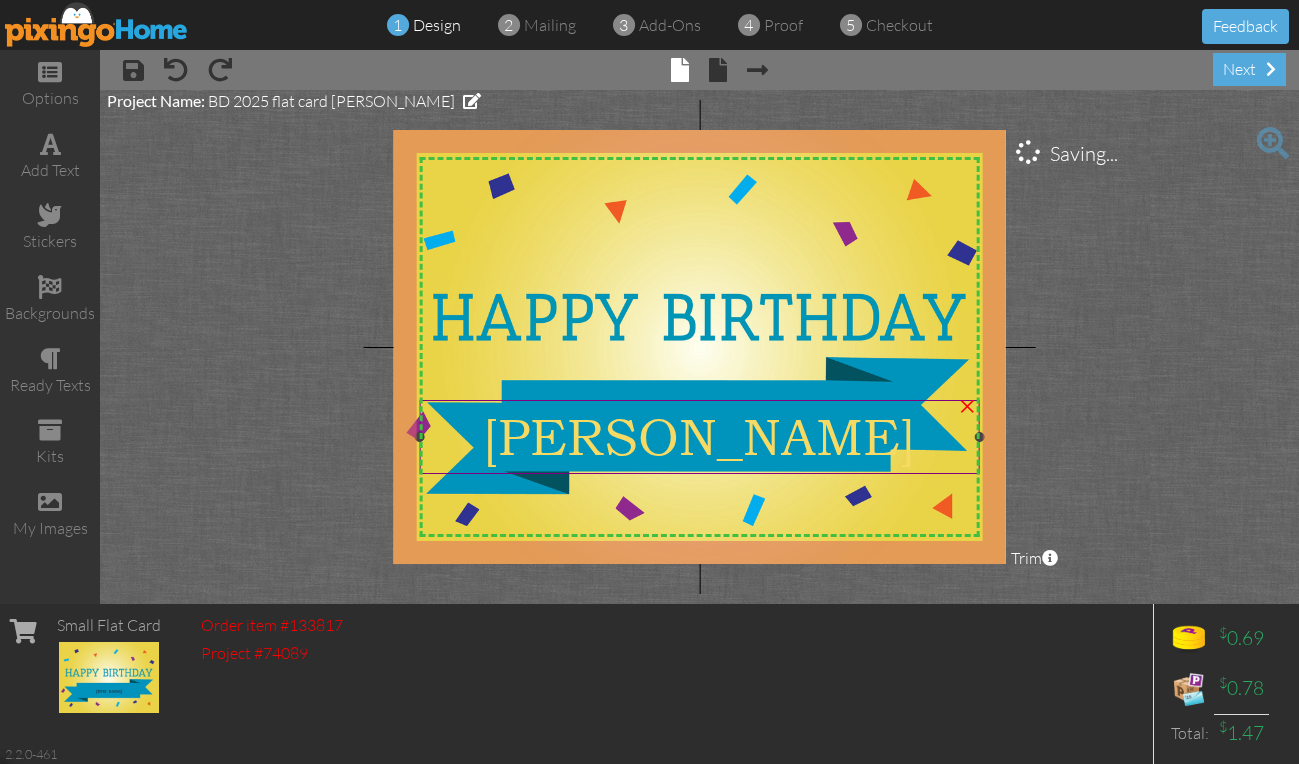 click on "JOHN" at bounding box center [699, 437] 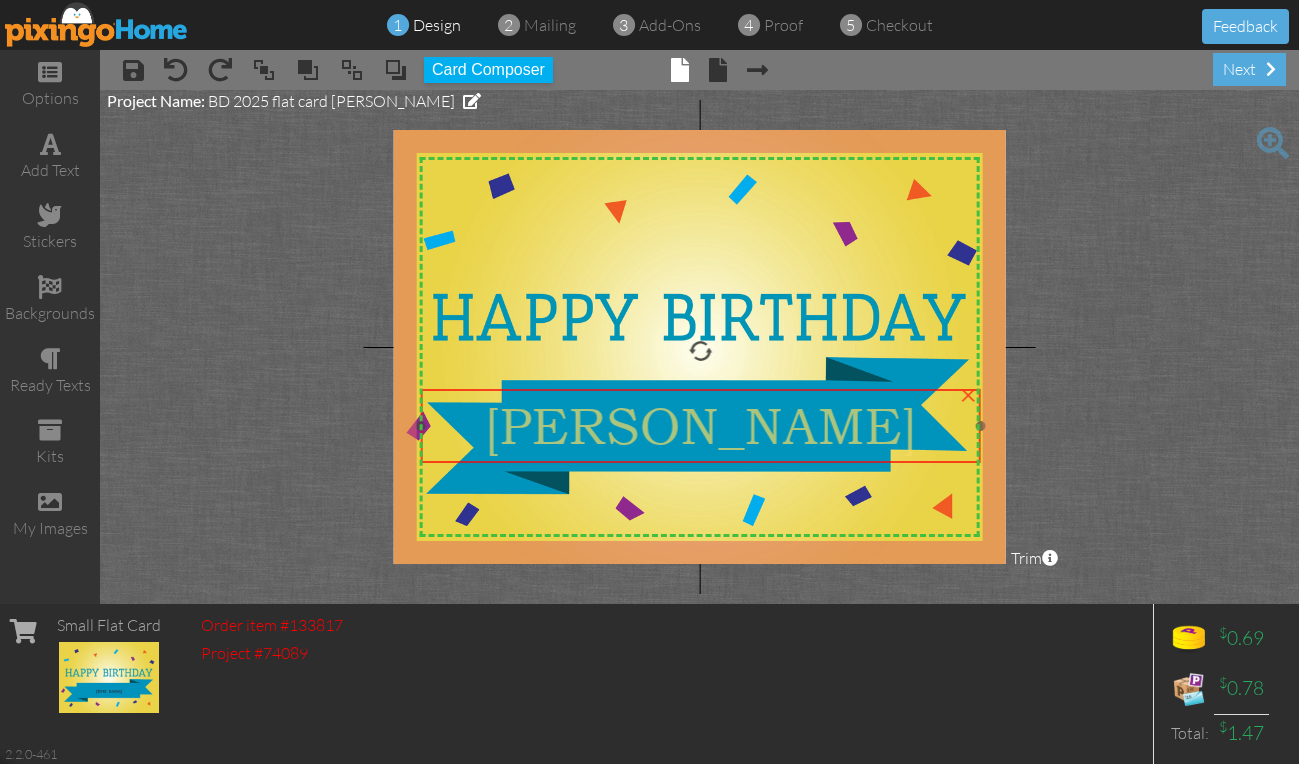 drag, startPoint x: 729, startPoint y: 406, endPoint x: 730, endPoint y: 395, distance: 11.045361 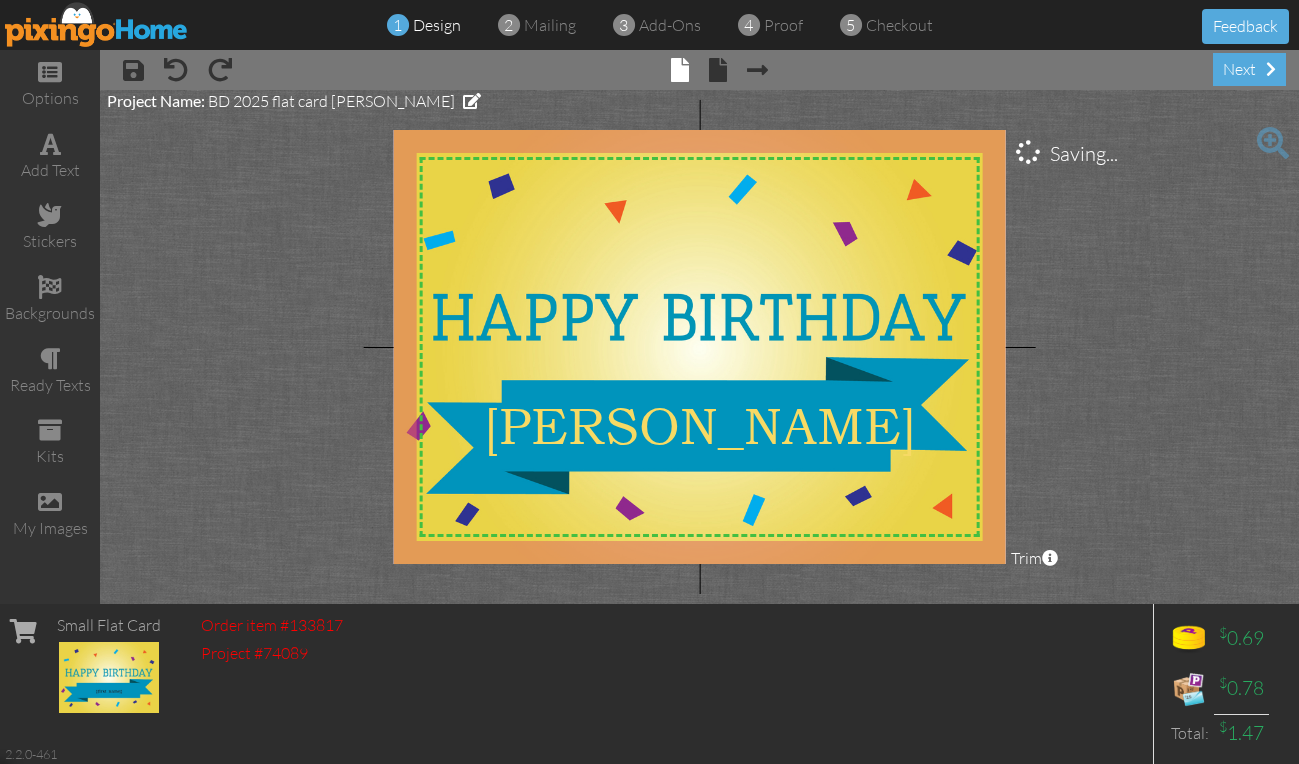 click on "X X X X X X X X X X X X X X X X X X X X X X X X X X X X X X X X X X X X X X X X X X X X X X X X X X X X X X X X X X X X X X X X X X X X X X X X X X X X X X X X X X X X X X X X X X X X X X X X JOHN ×
Saving...
Project Name:
BD 2025 flat card John Reese
Trim
×
About the red and green reference lines
Area inside the
green dashed line
represents a safe zone where all work will be visible on the final
print.
The
red trim zone   represents where the print
is expected to be cut." at bounding box center (699, 347) 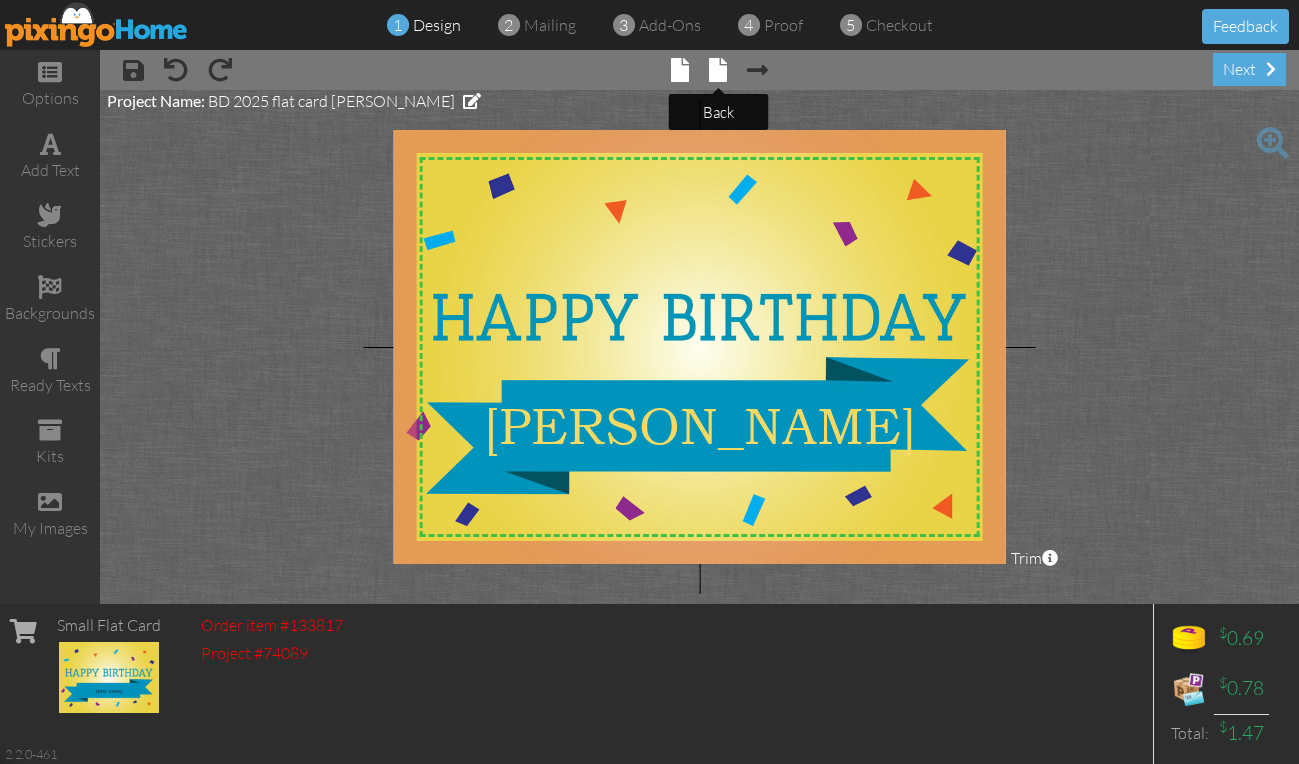 click at bounding box center [718, 70] 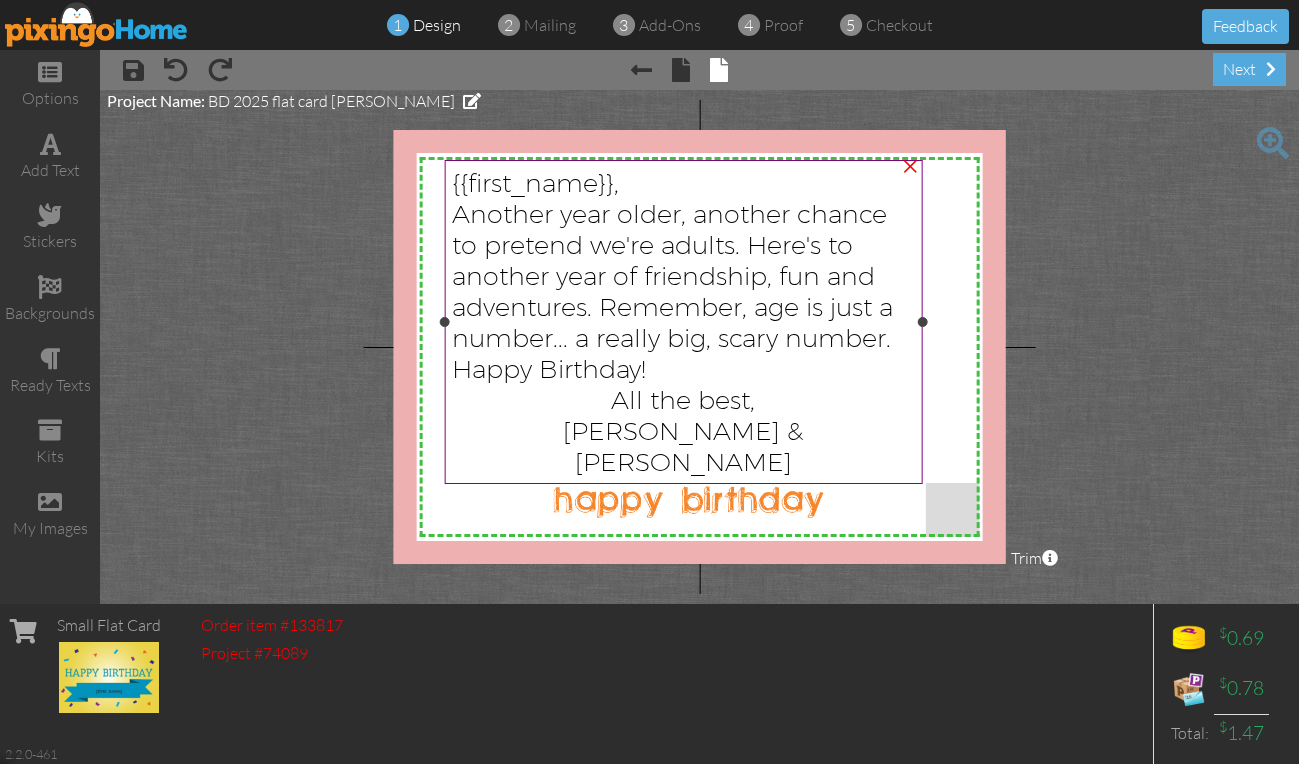 click on "{{first_name}}," at bounding box center [535, 182] 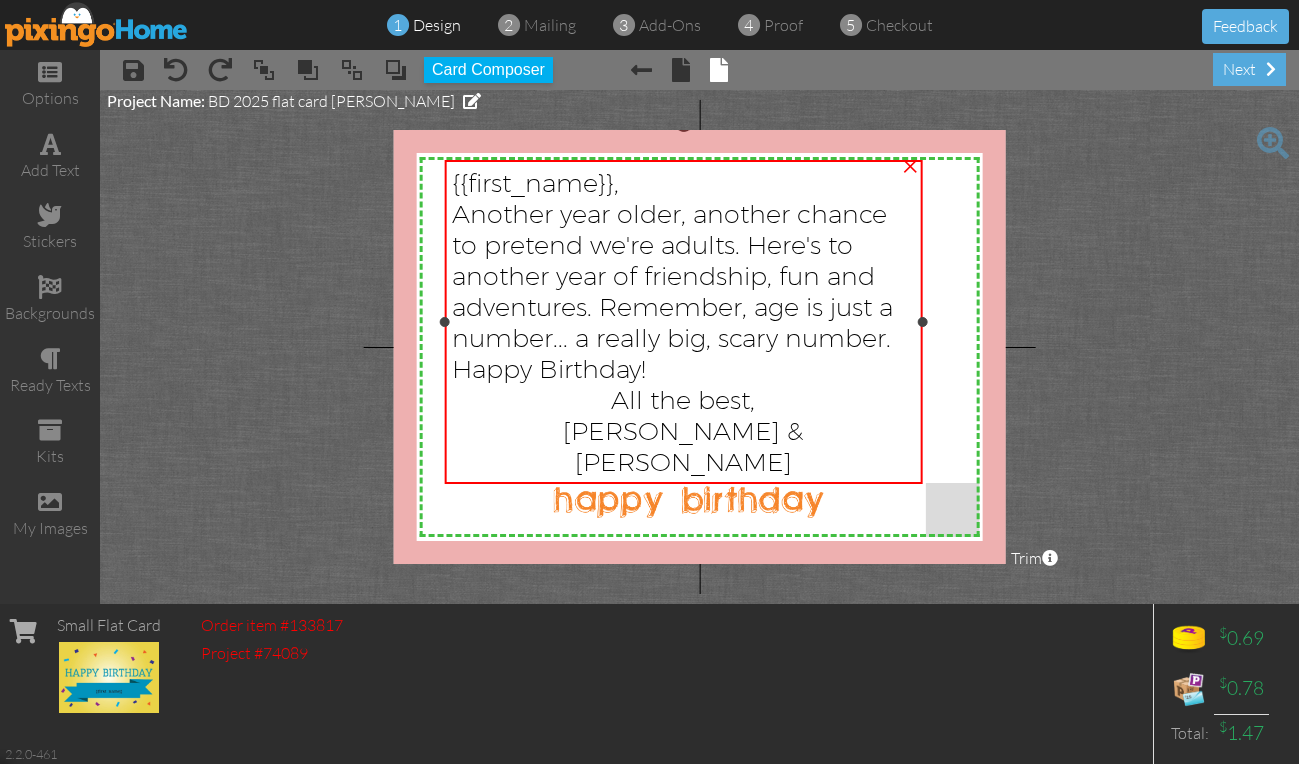 click on "{{first_name}}," at bounding box center [535, 182] 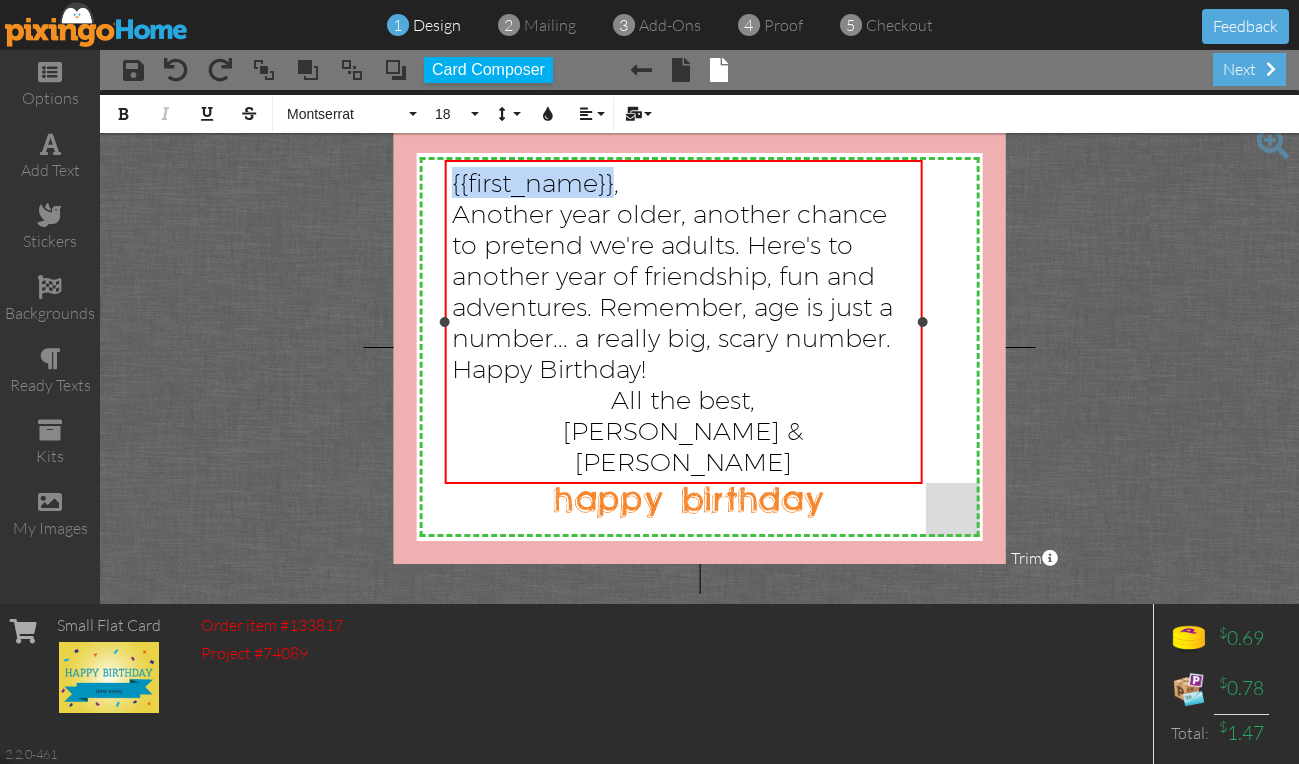 drag, startPoint x: 453, startPoint y: 177, endPoint x: 612, endPoint y: 177, distance: 159 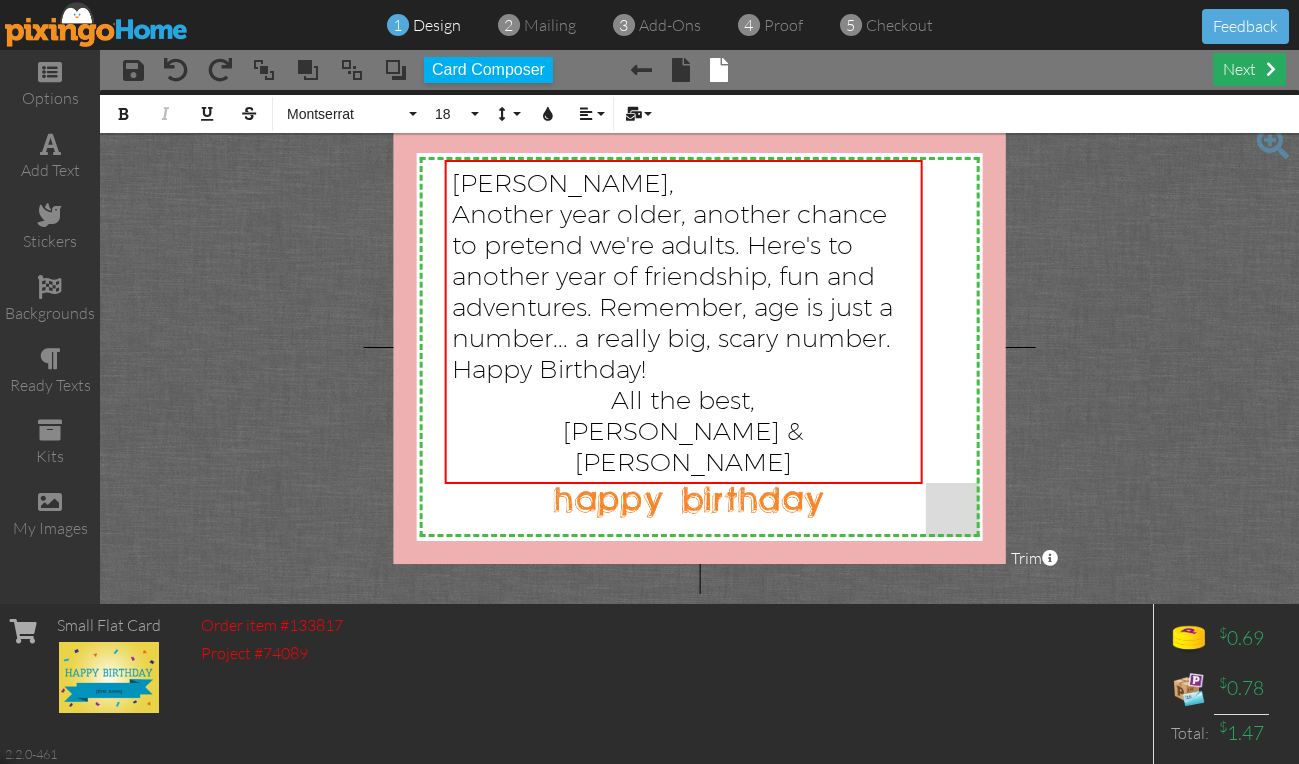 click on "next" at bounding box center [1249, 69] 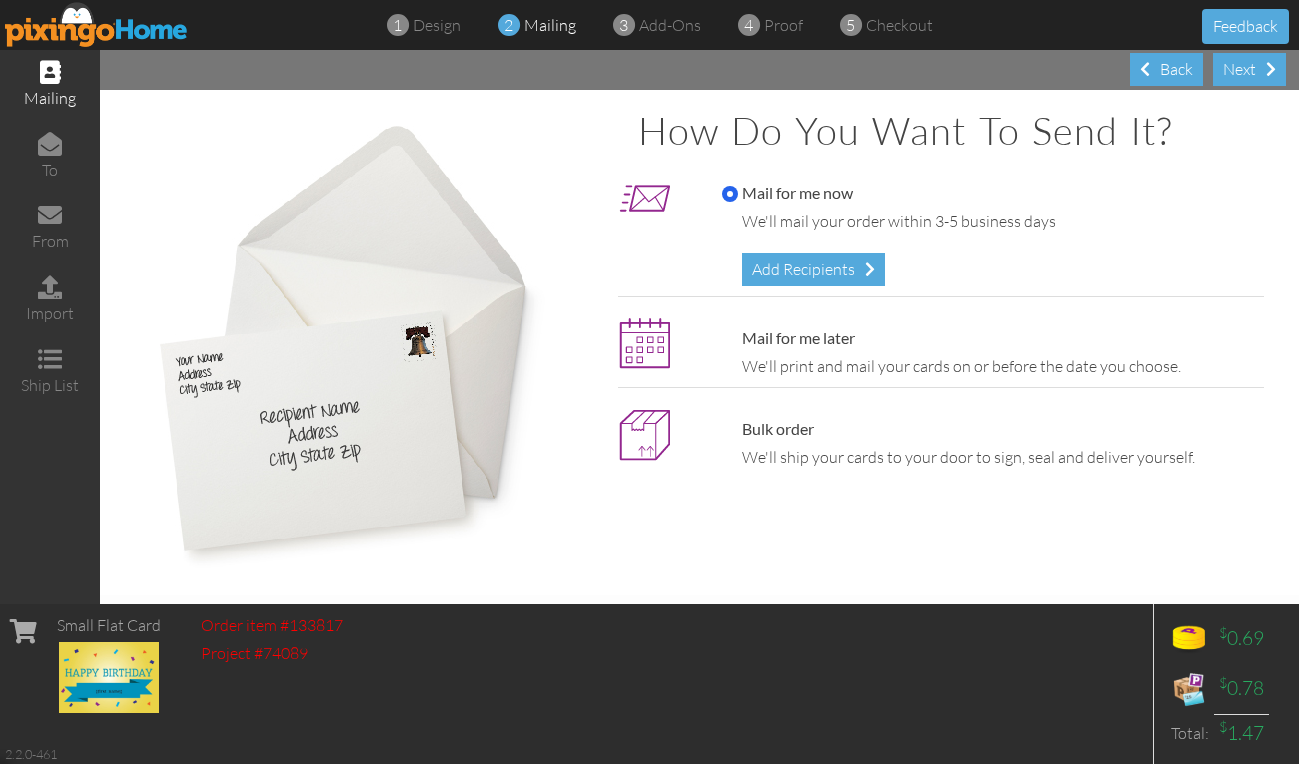 click on "Mail for me later" at bounding box center (788, 338) 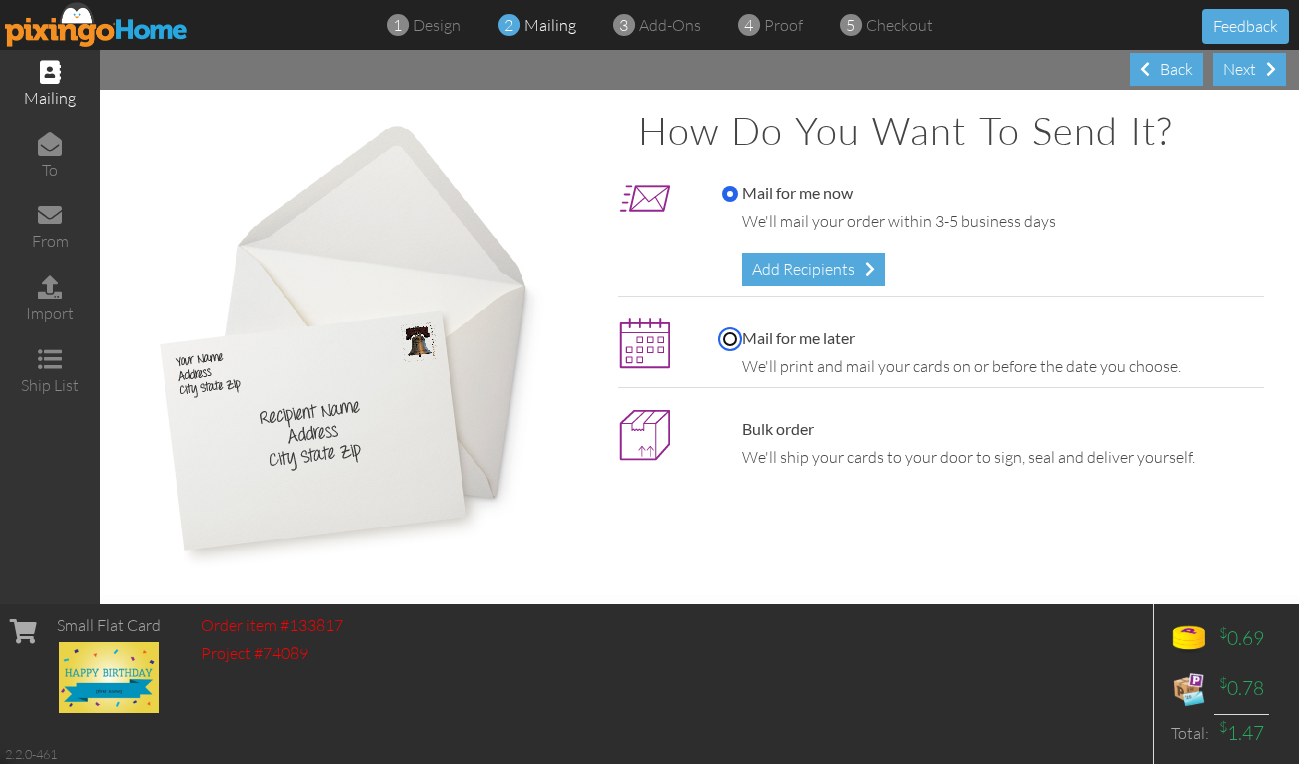 radio on "true" 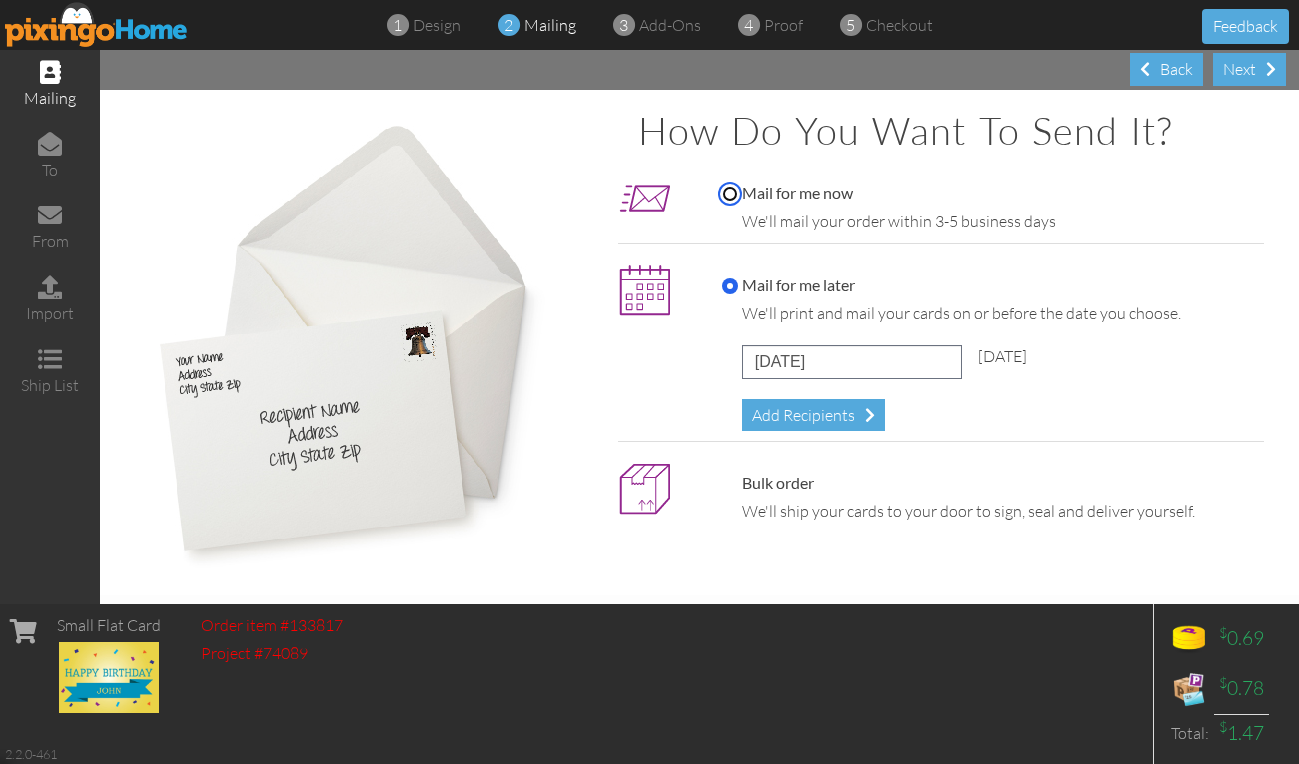 click on "Mail for me now" at bounding box center (730, 194) 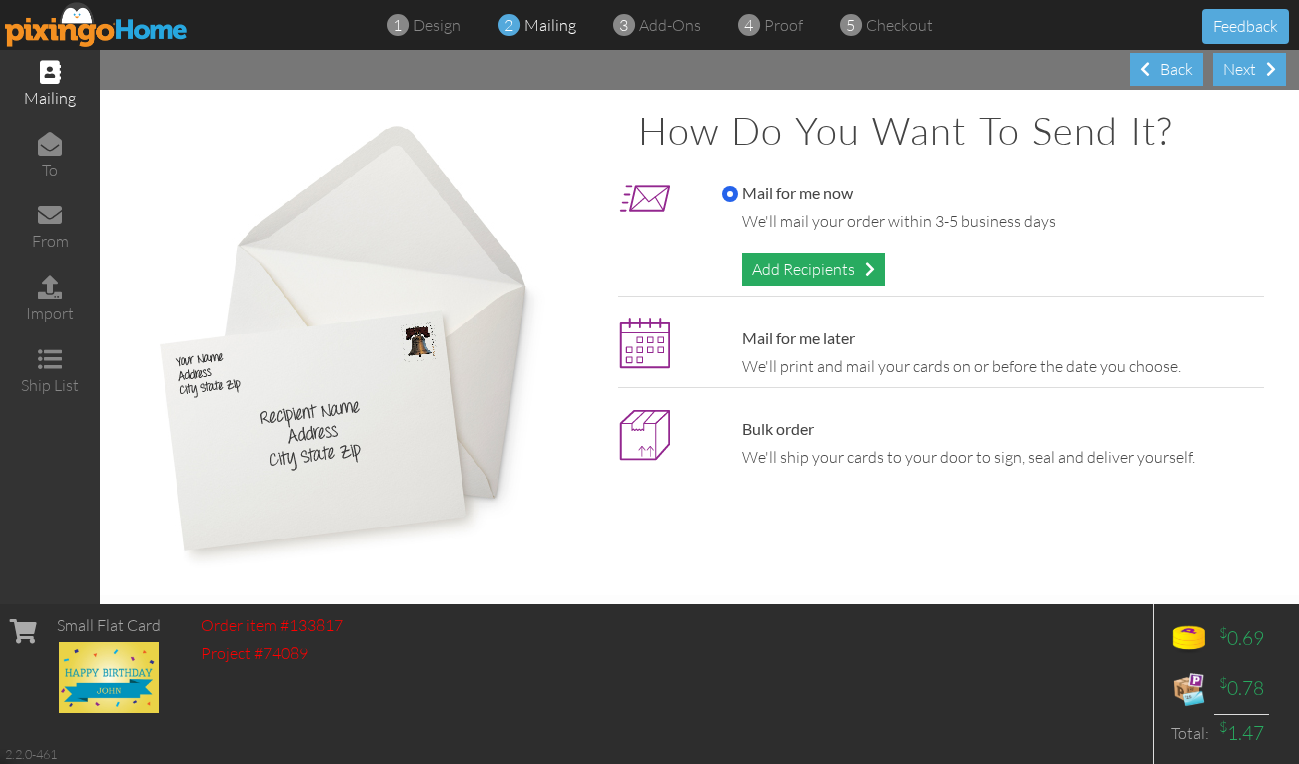 click on "Add Recipients" at bounding box center (813, 269) 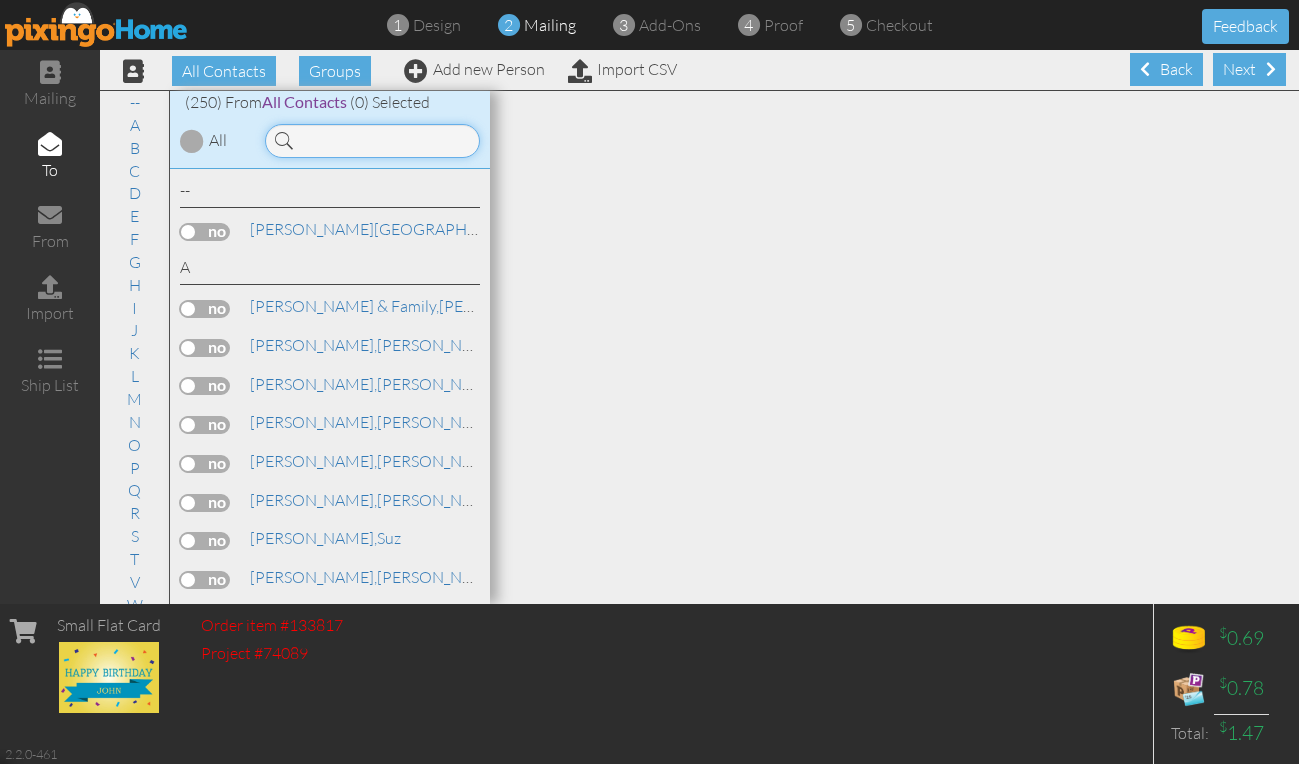 click at bounding box center (372, 141) 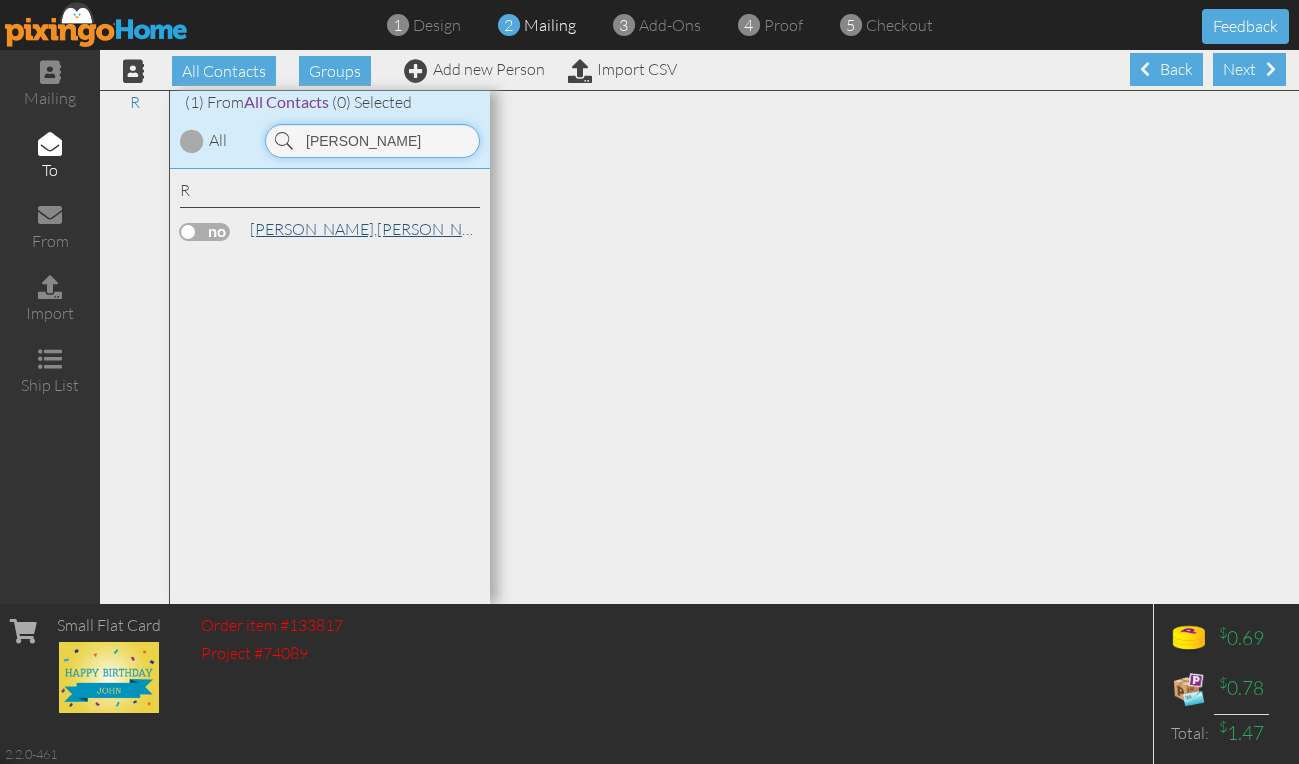 type on "rees" 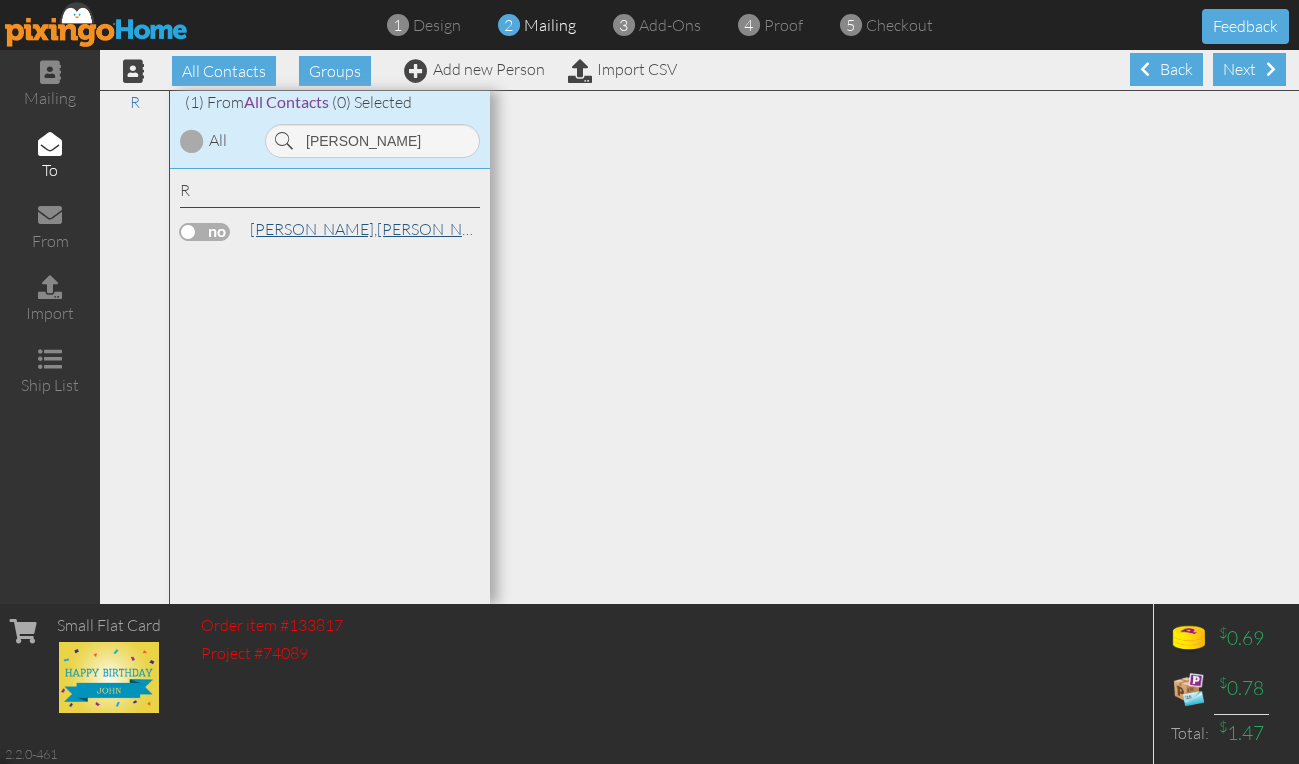 click on "[PERSON_NAME]," at bounding box center [313, 229] 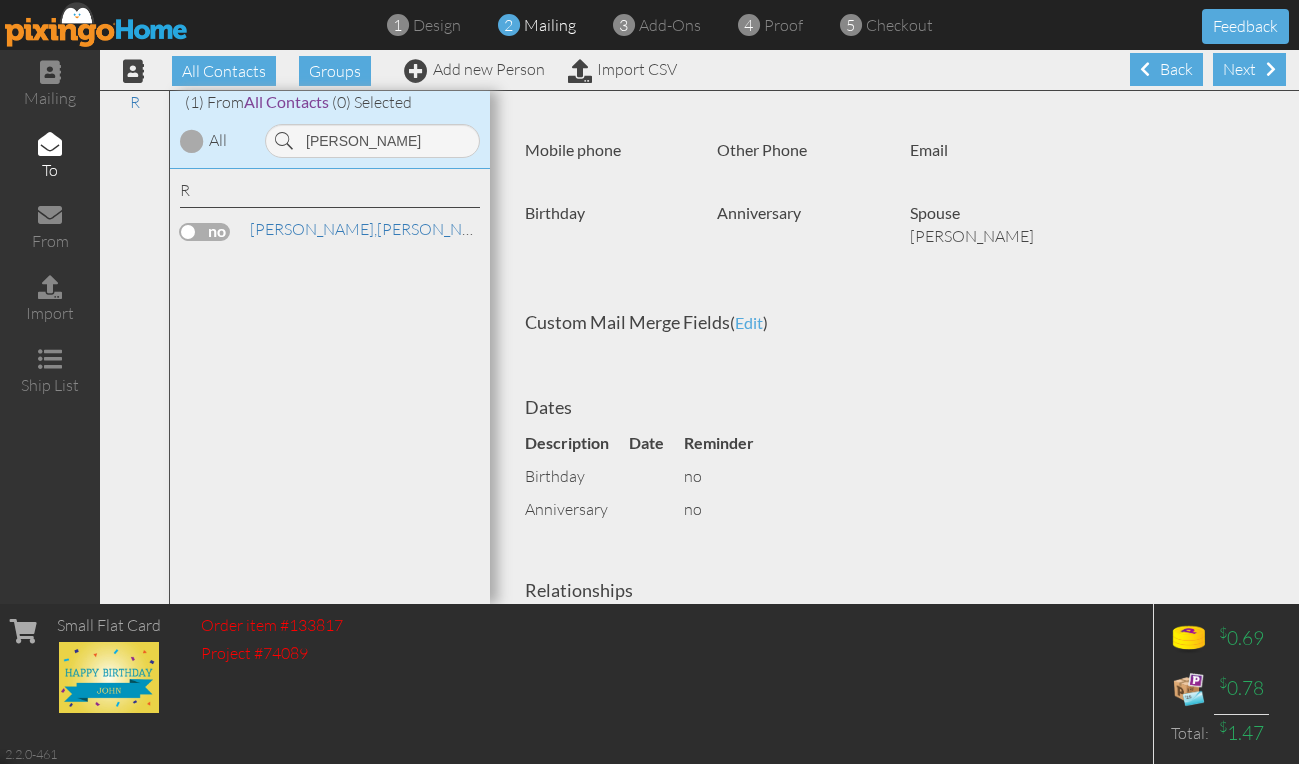 scroll, scrollTop: 373, scrollLeft: 0, axis: vertical 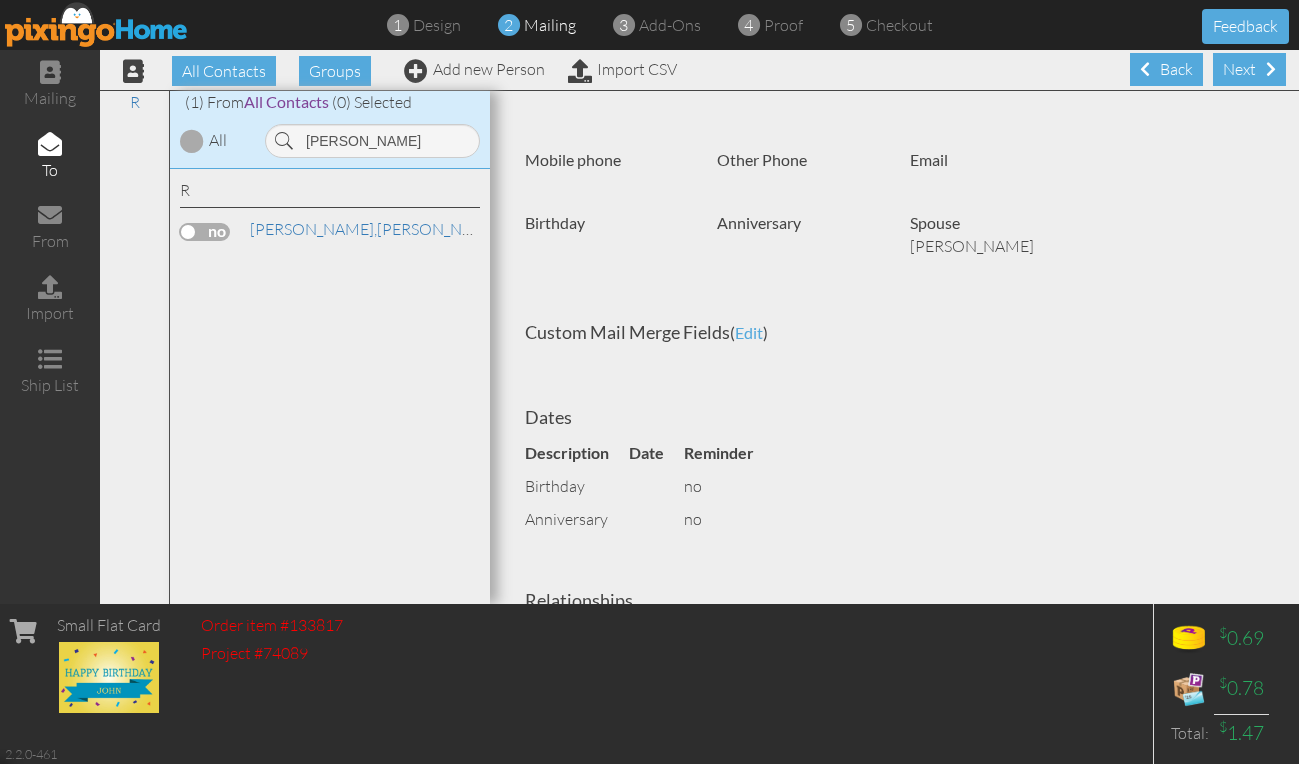 click at bounding box center [205, 232] 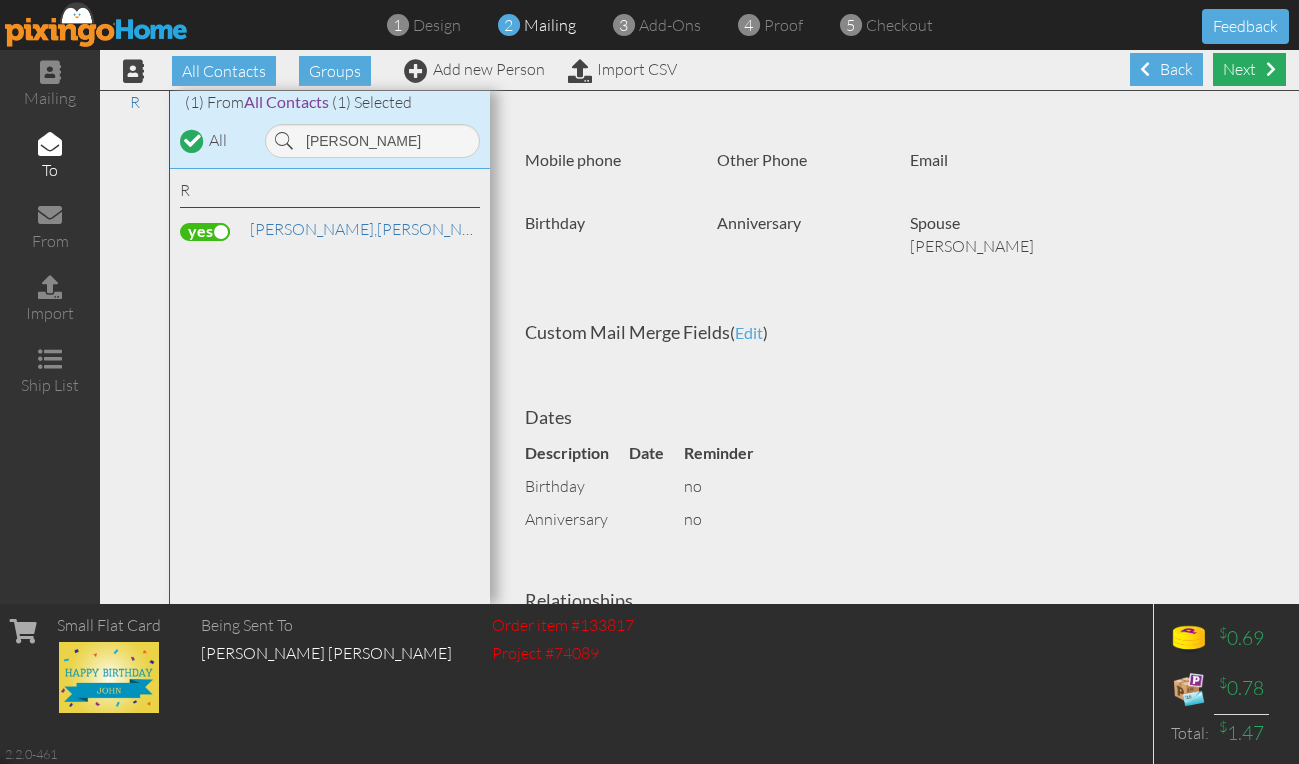click on "Next" at bounding box center (1249, 69) 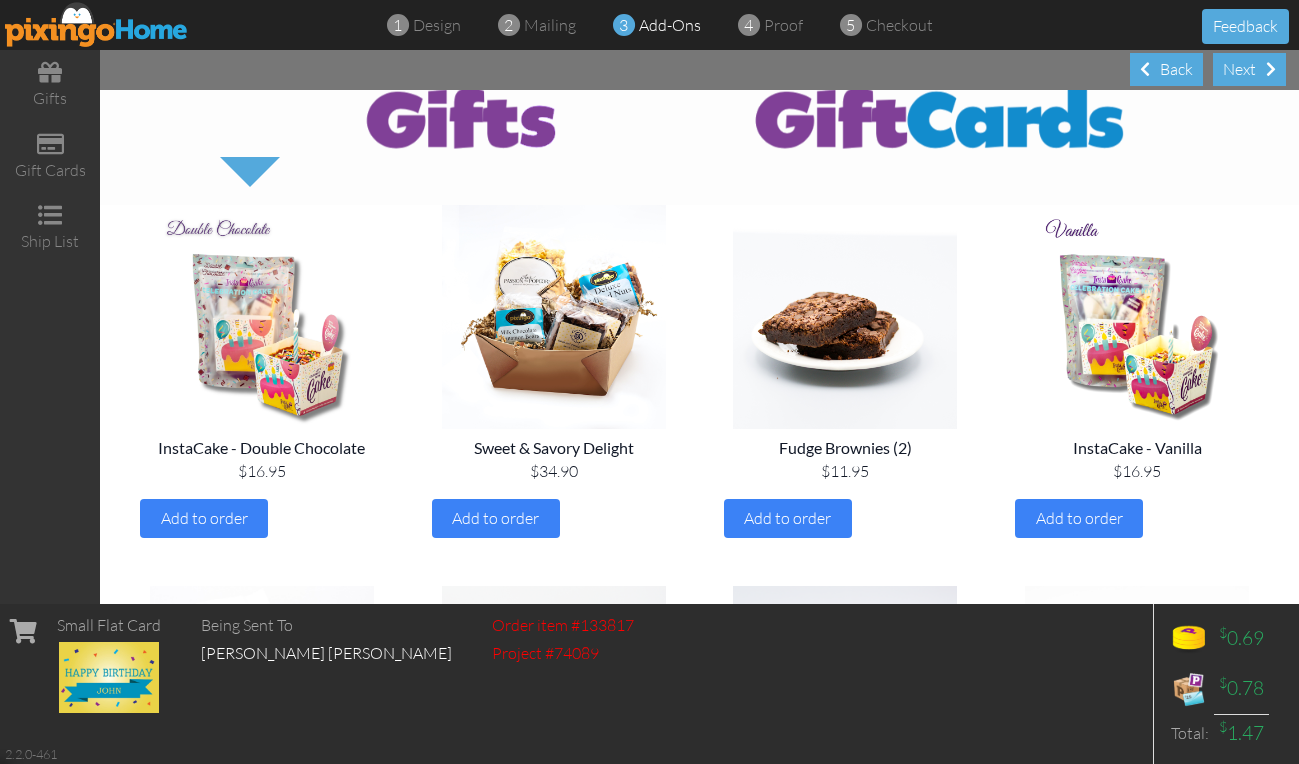 scroll, scrollTop: 200, scrollLeft: 0, axis: vertical 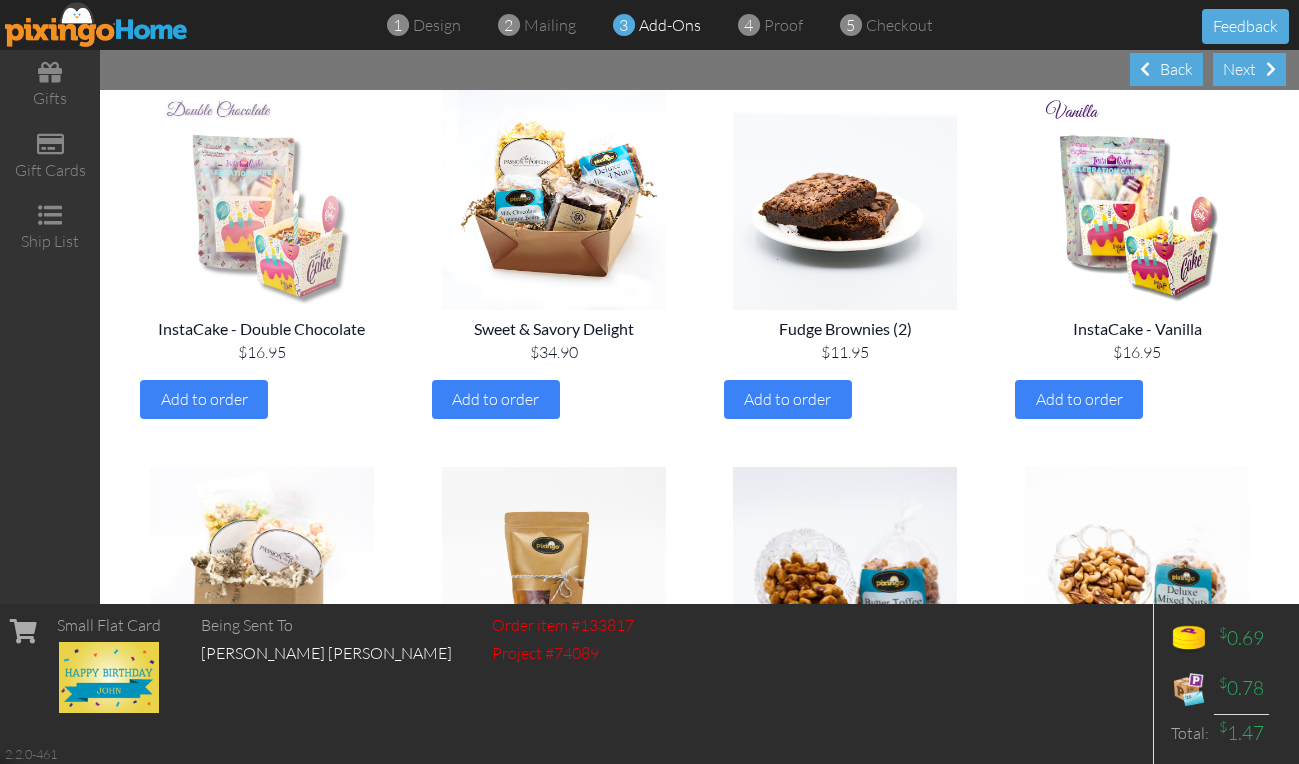 click on "InstaCake - Double Chocolate
$16.95
Add to order" at bounding box center [262, 368] 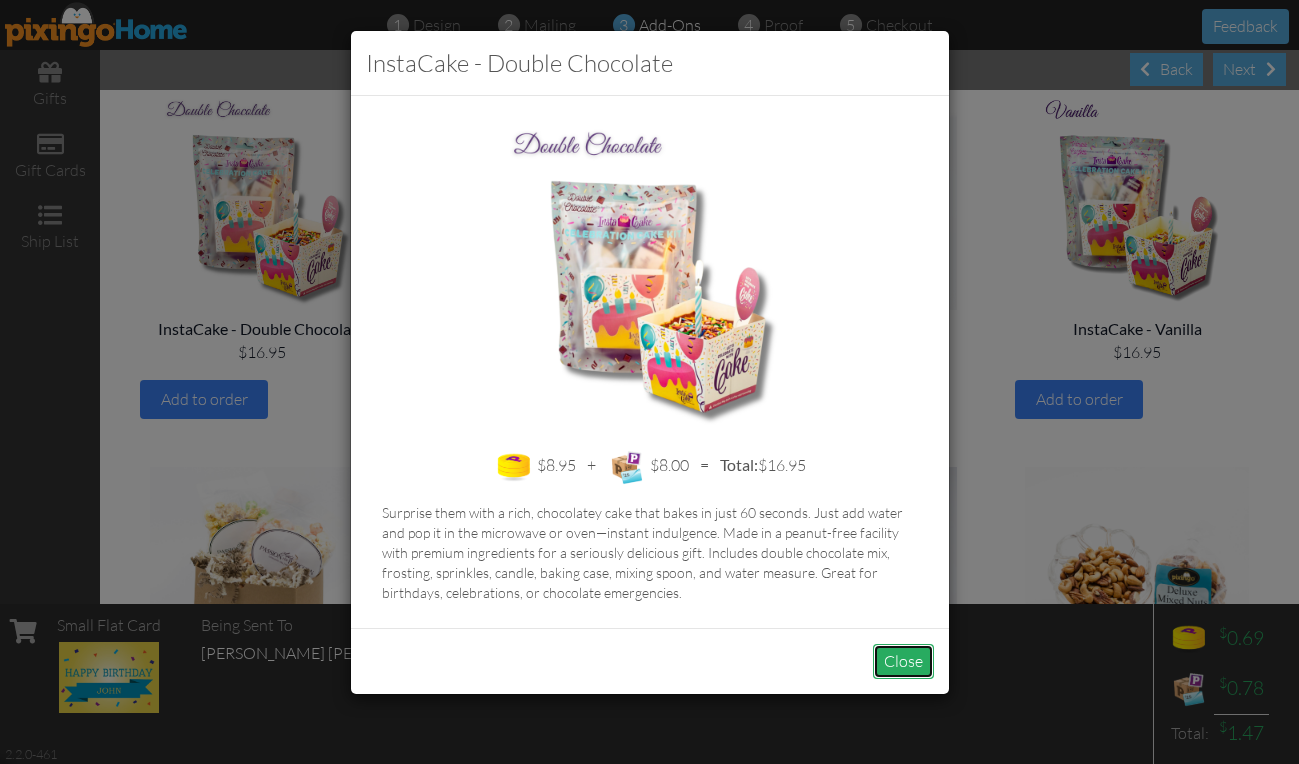 click on "Close" at bounding box center (903, 661) 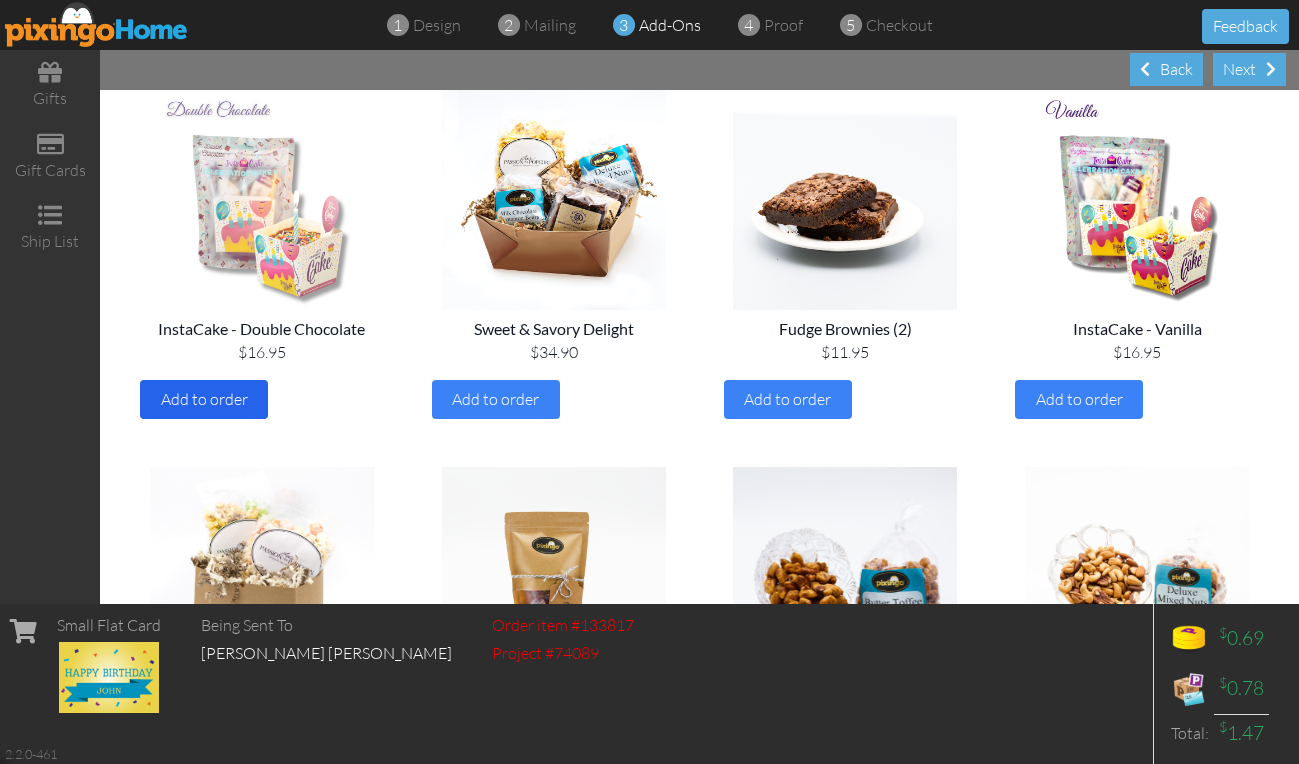 click on "Add to order" at bounding box center (204, 399) 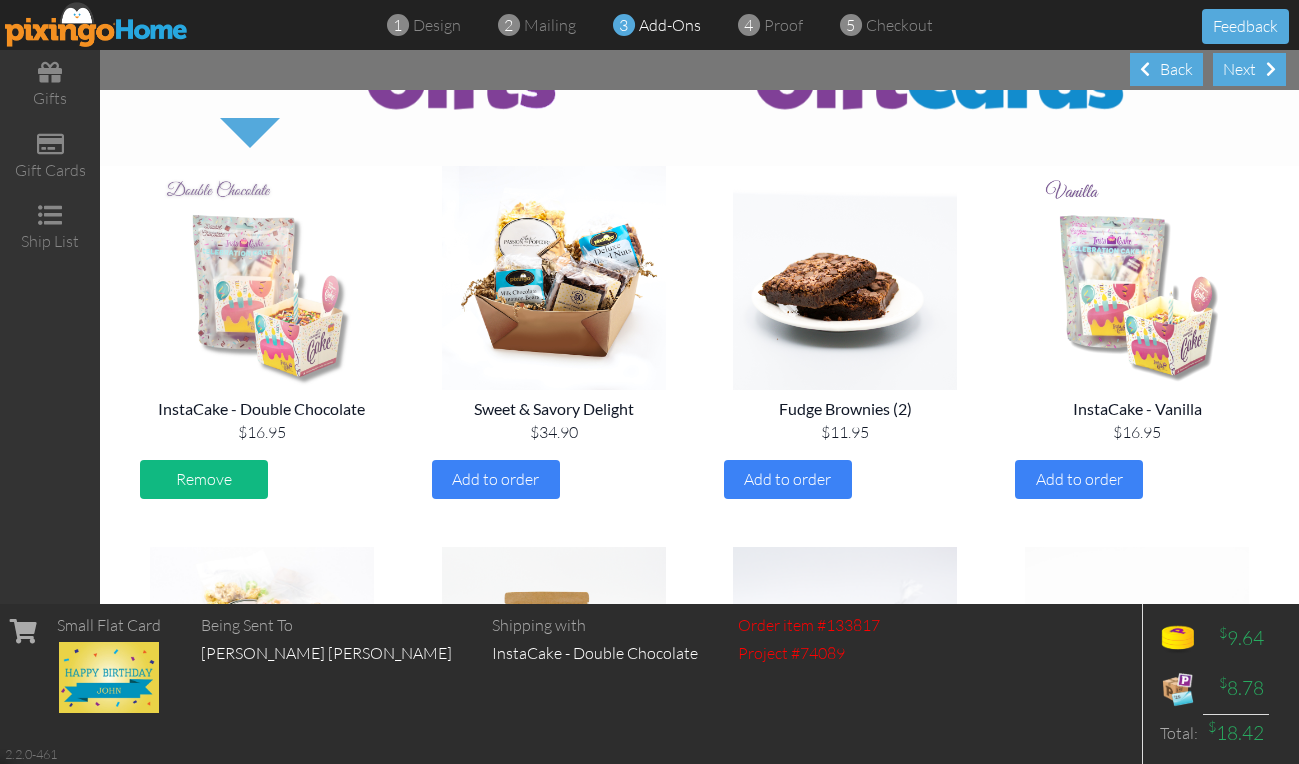 scroll, scrollTop: 0, scrollLeft: 0, axis: both 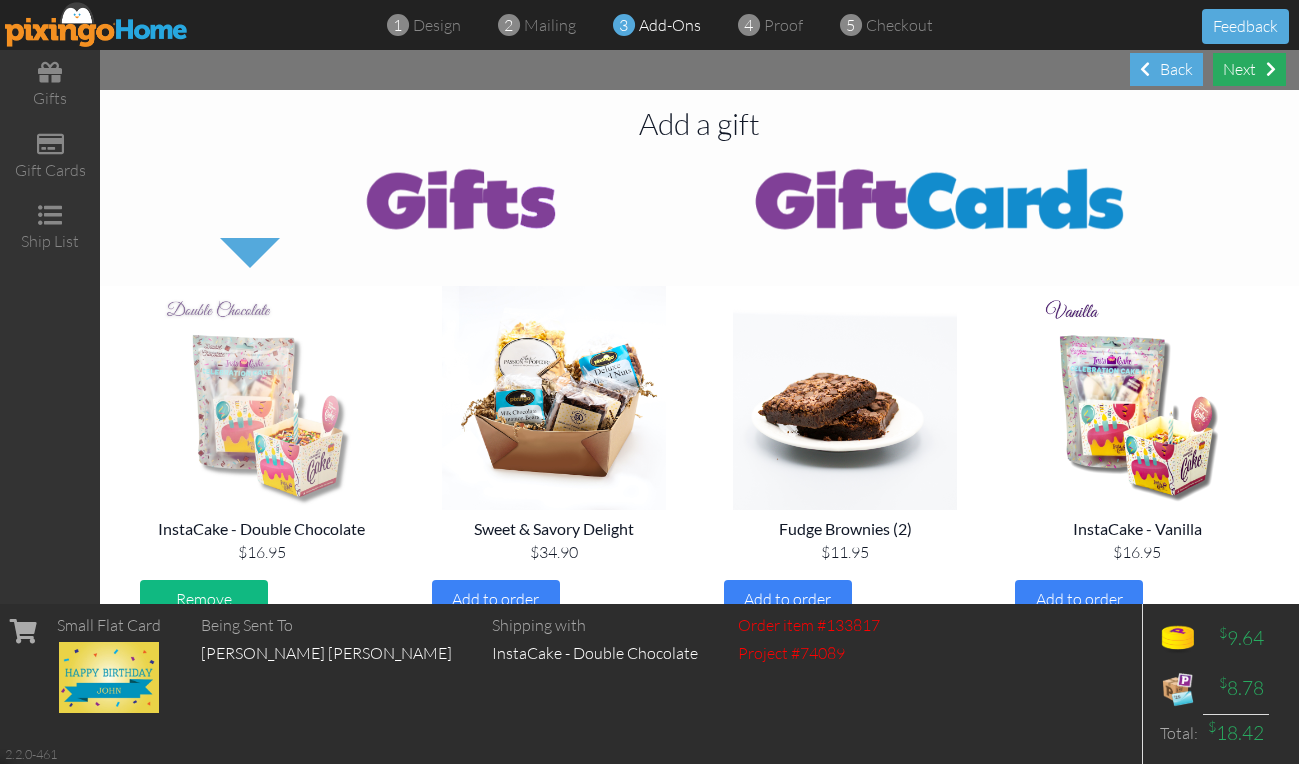 click on "Next" at bounding box center [1249, 69] 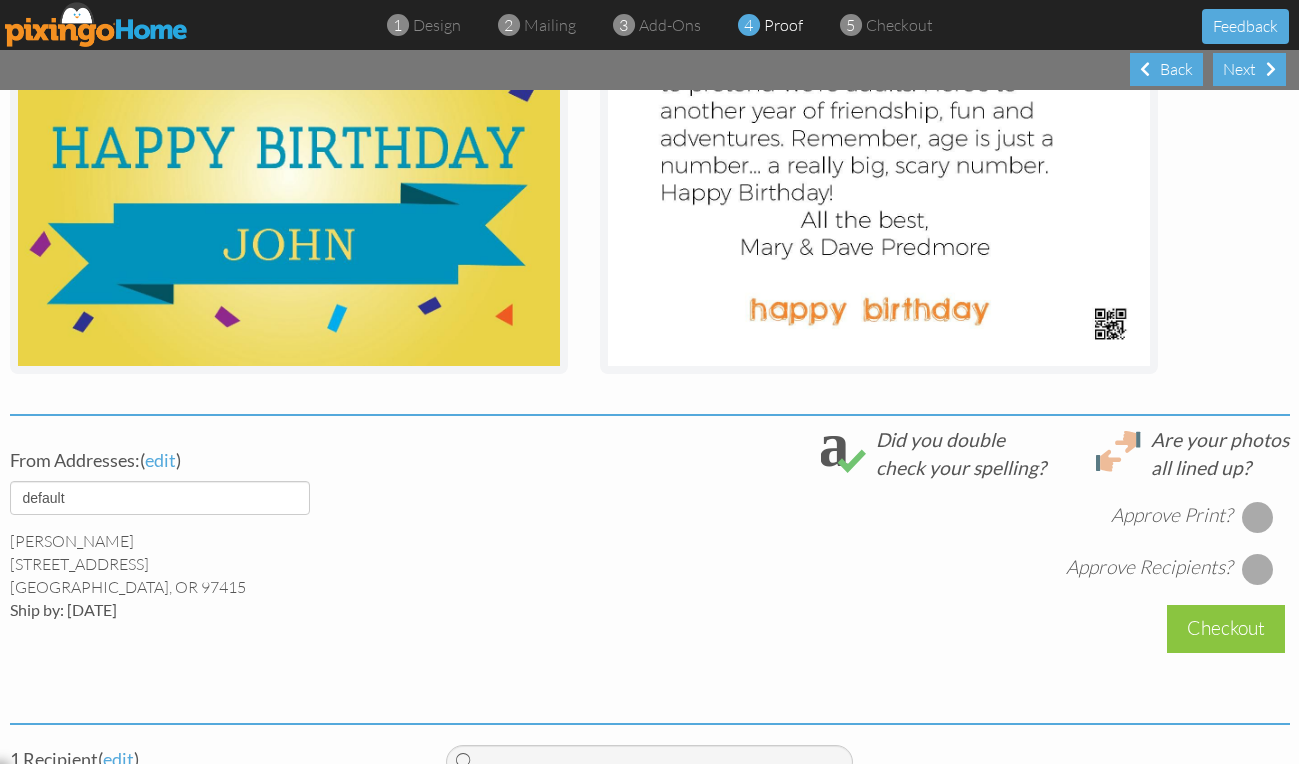 scroll, scrollTop: 592, scrollLeft: 0, axis: vertical 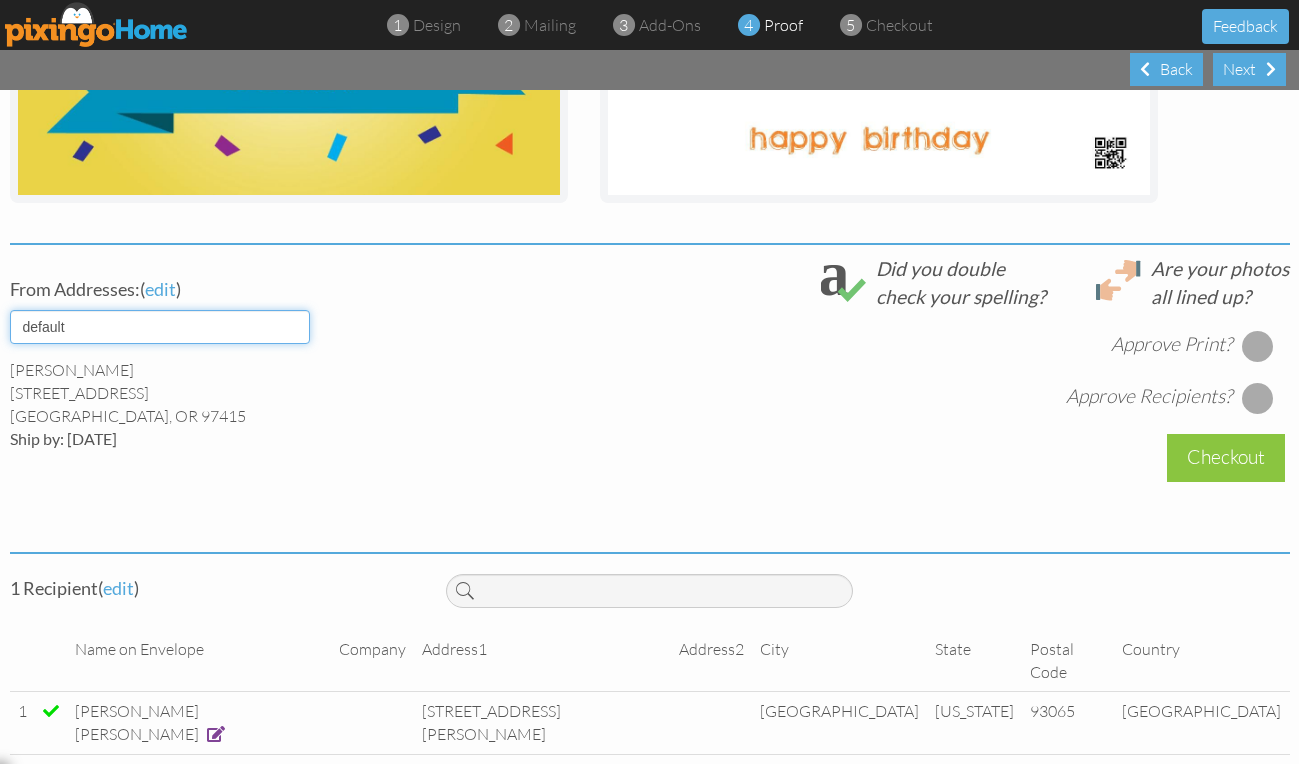 click on "default" at bounding box center (160, 327) 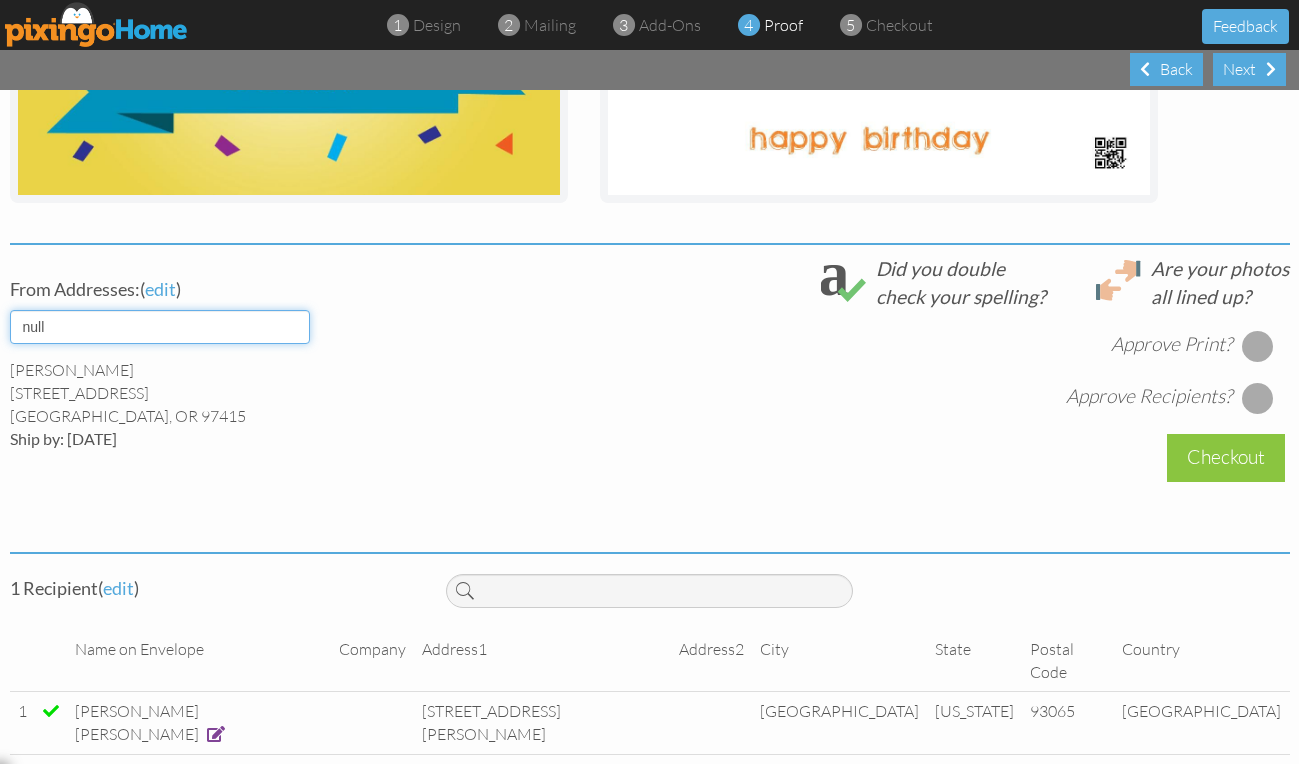click on "default" at bounding box center (160, 327) 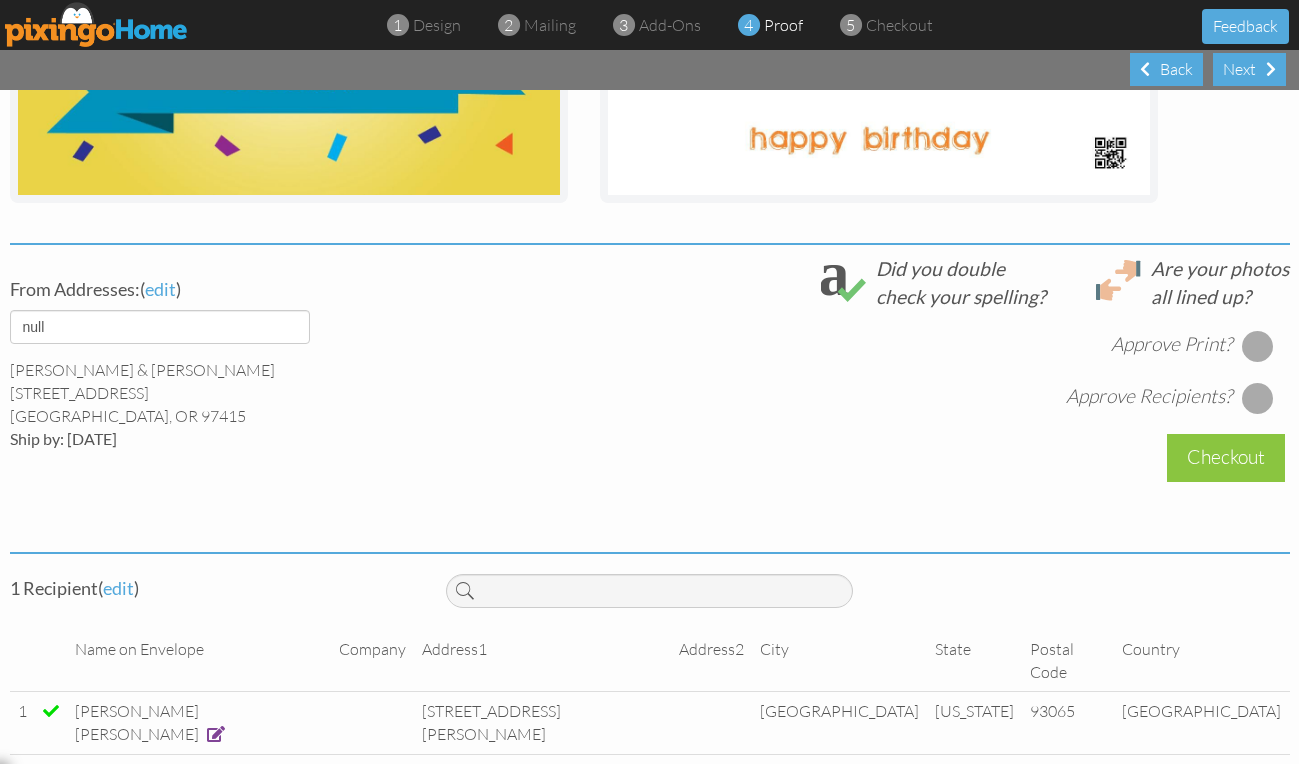 click at bounding box center (216, 734) 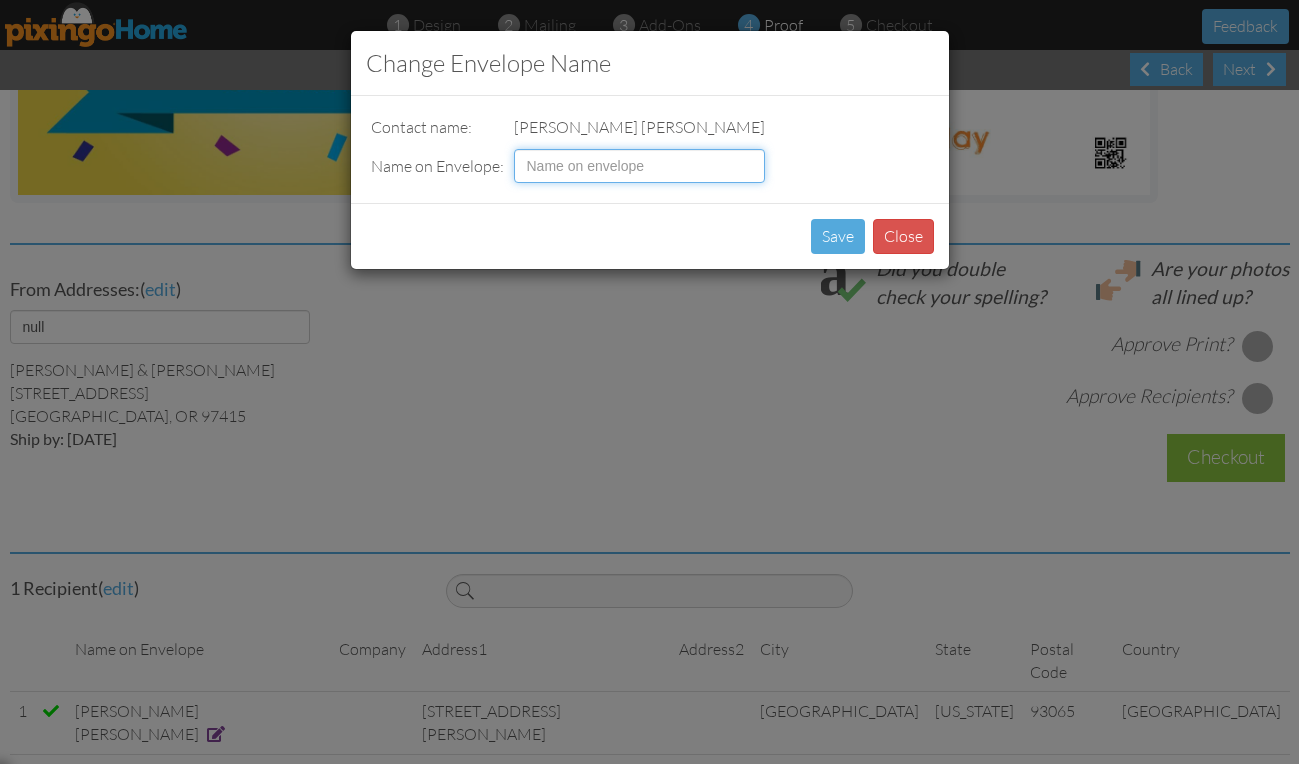 click at bounding box center (639, 166) 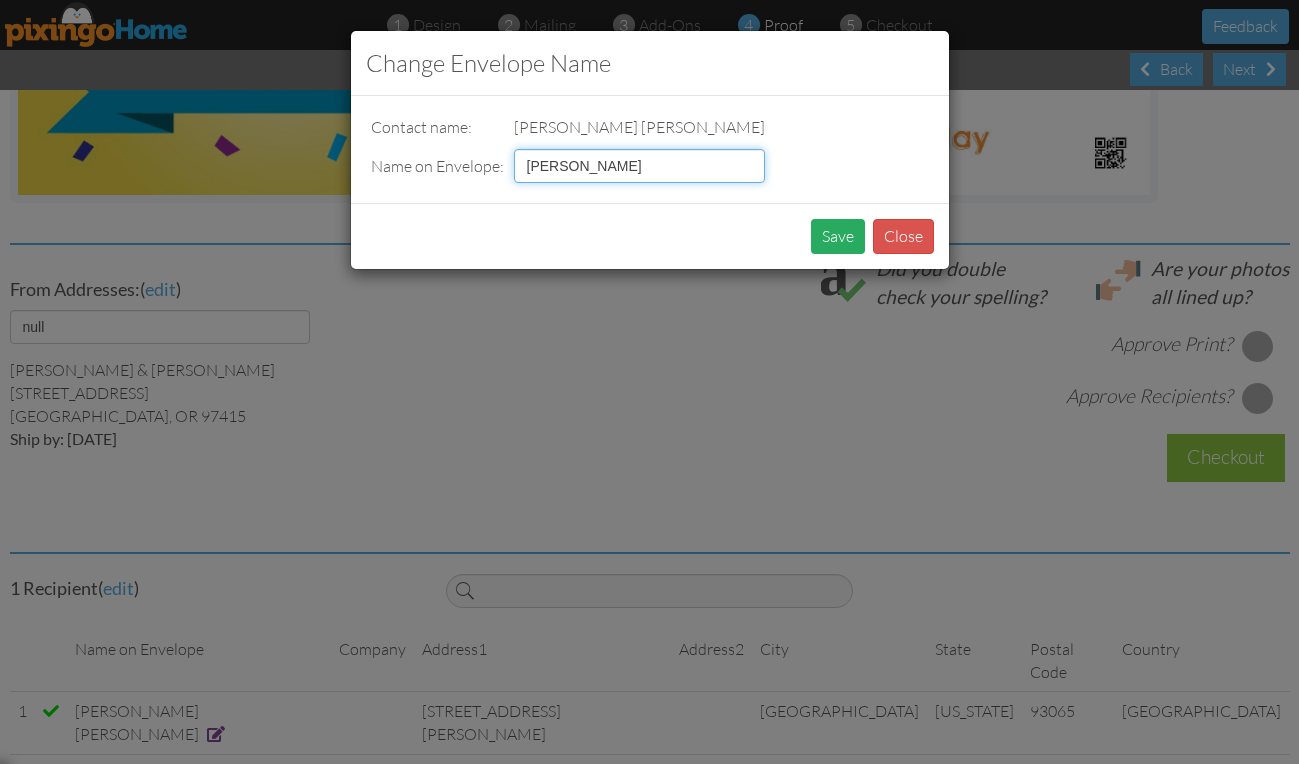 type on "[PERSON_NAME]" 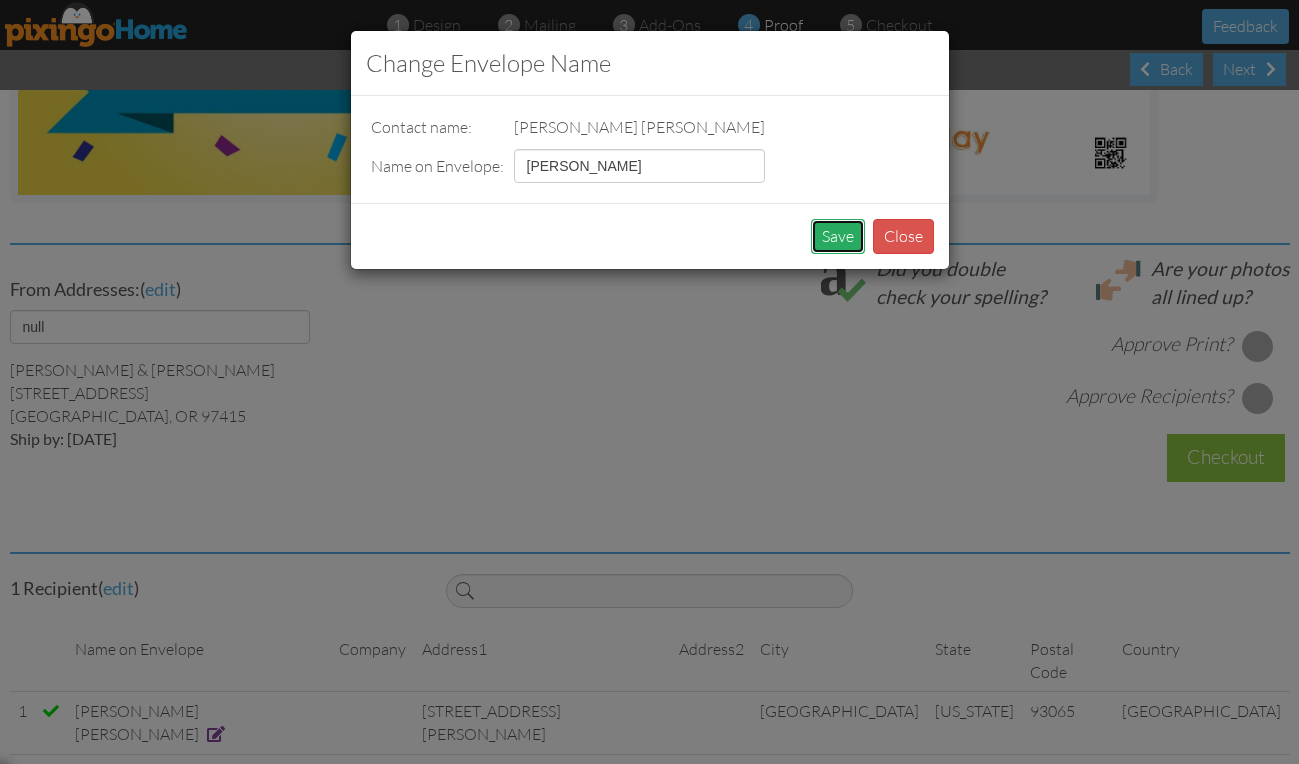 click on "Save" at bounding box center (838, 236) 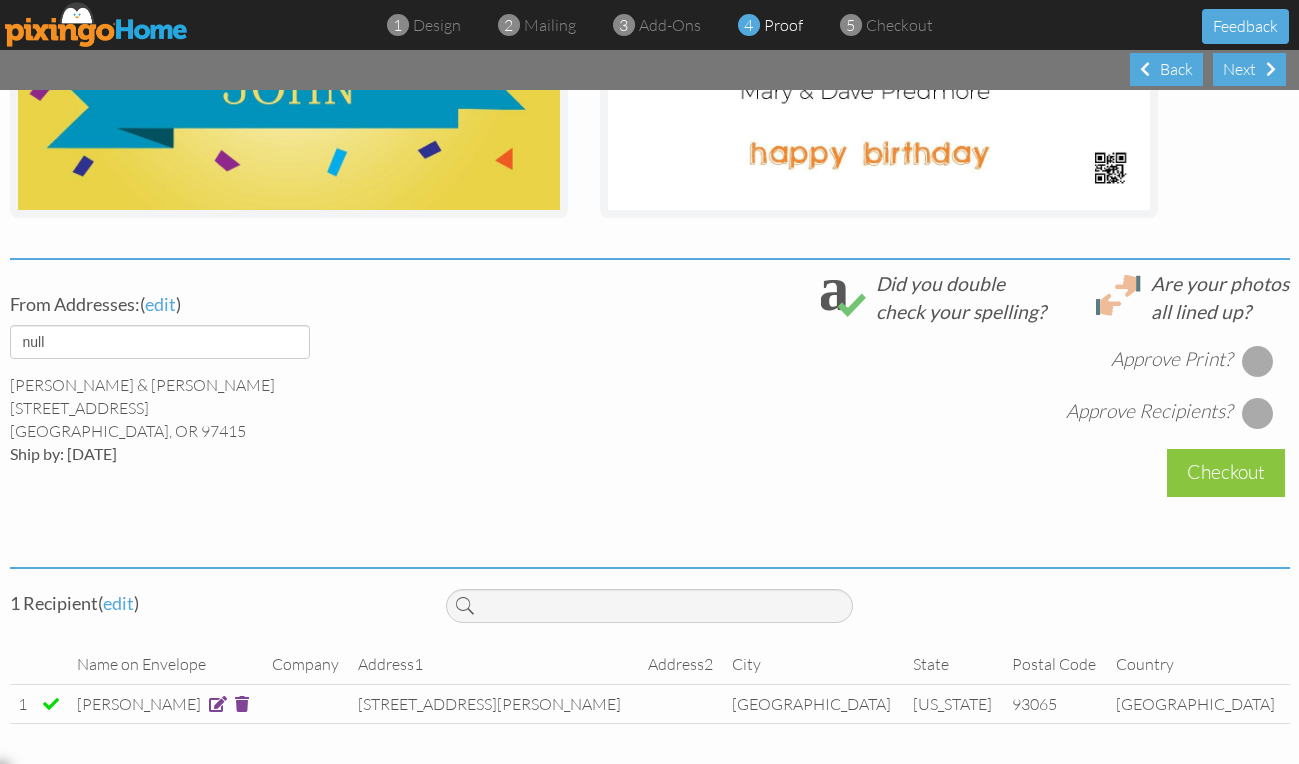 scroll, scrollTop: 592, scrollLeft: 0, axis: vertical 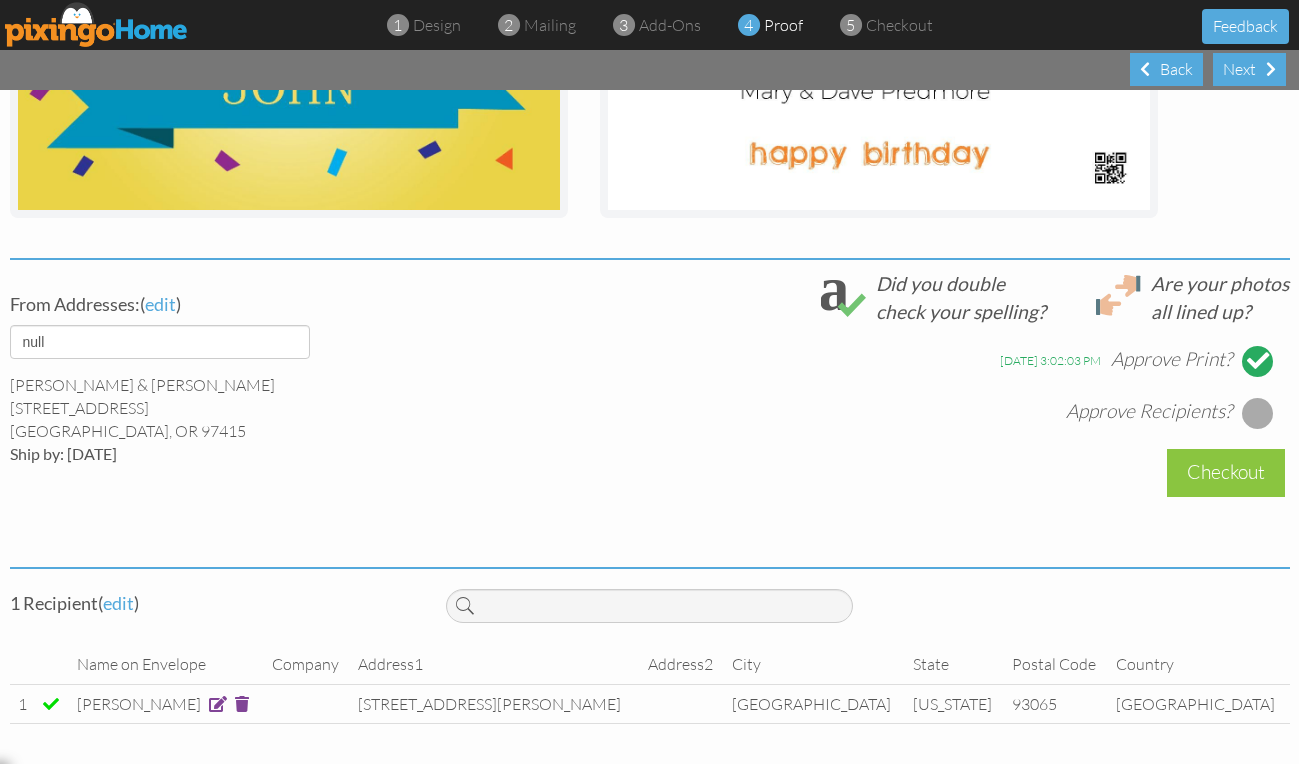 click at bounding box center [1258, 413] 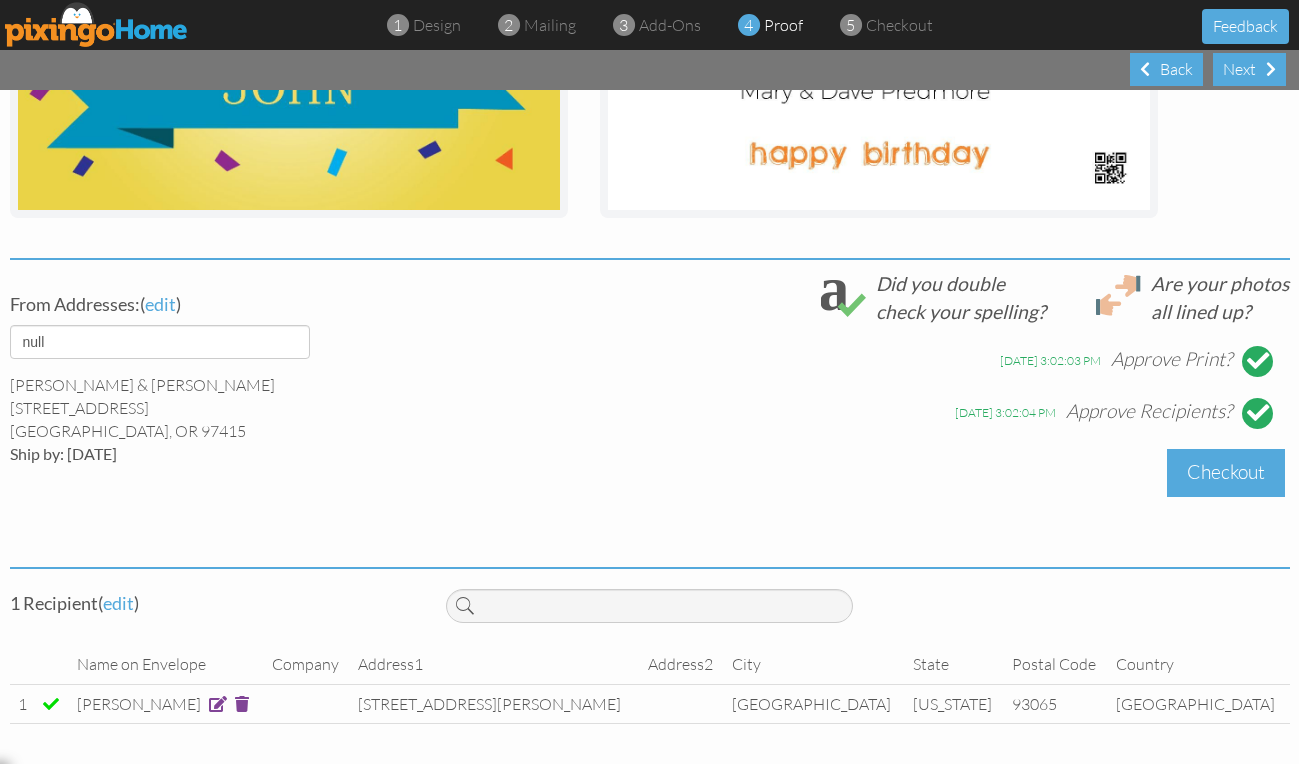 click on "Checkout" at bounding box center [1226, 472] 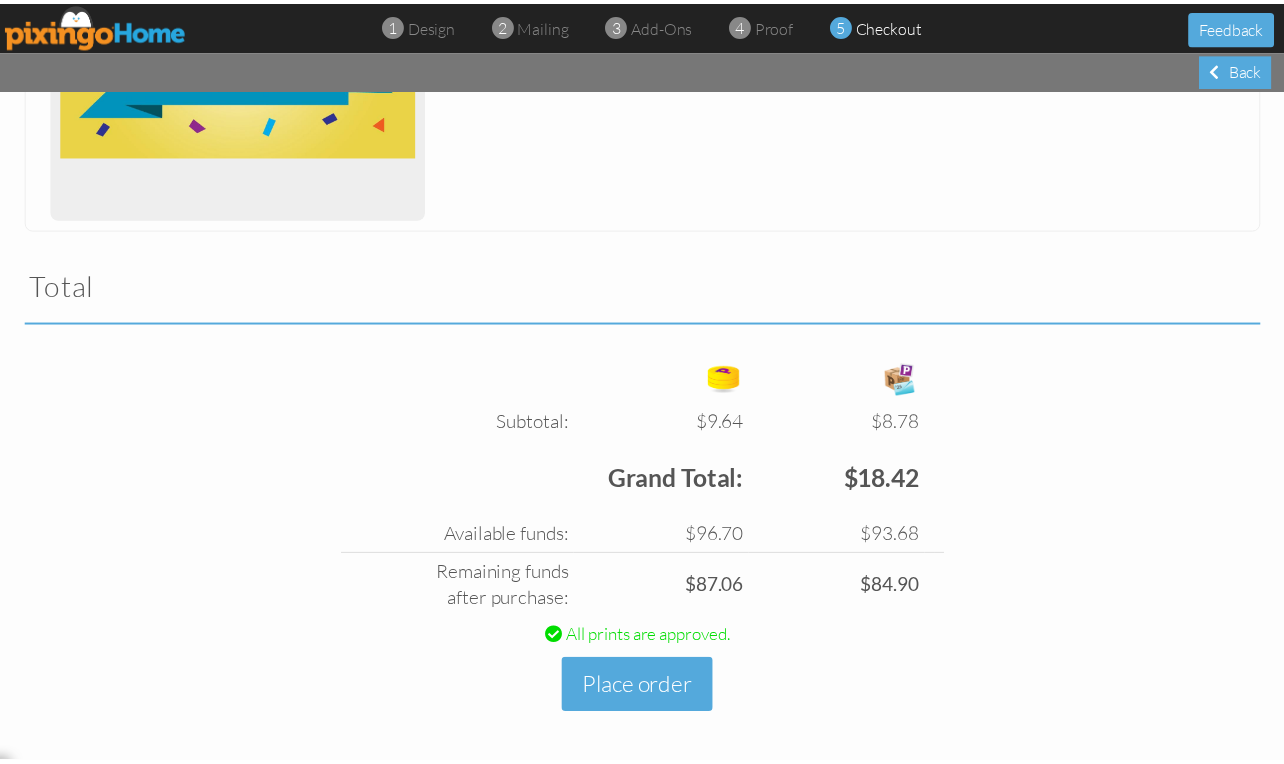 scroll, scrollTop: 506, scrollLeft: 0, axis: vertical 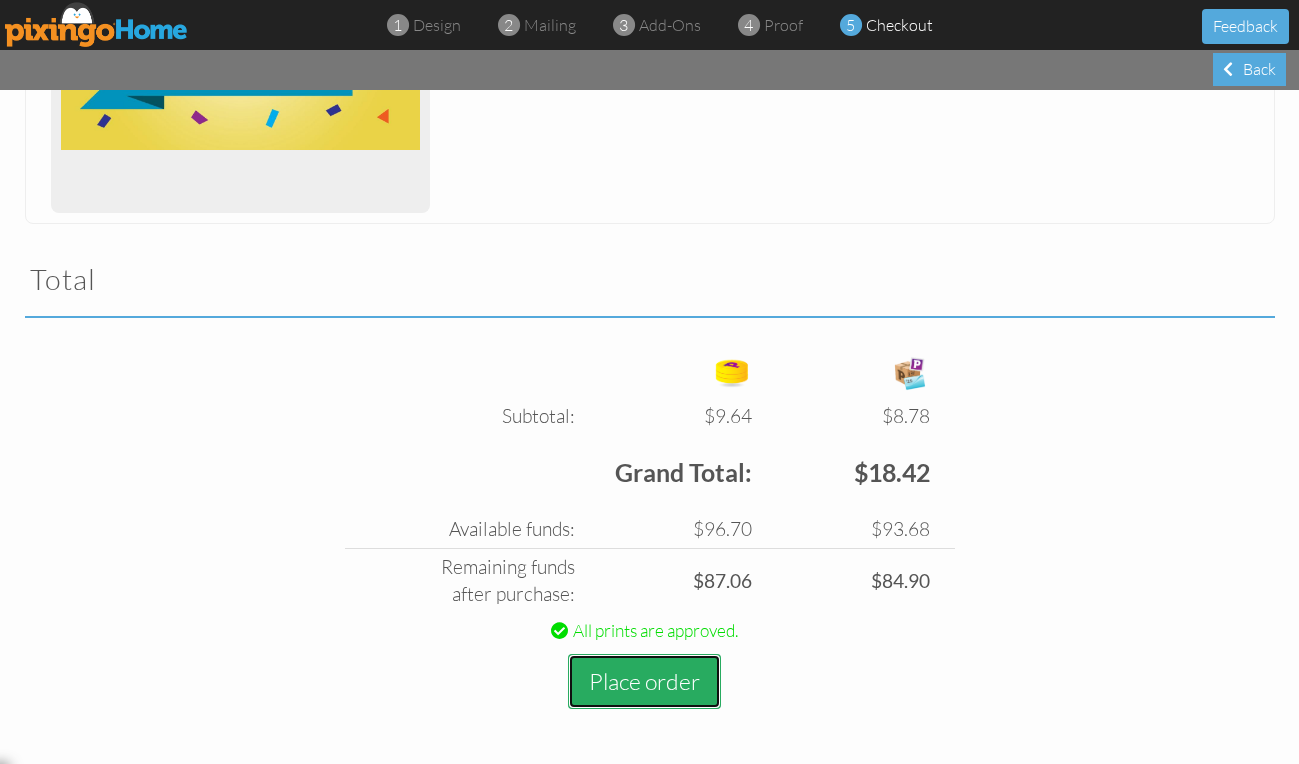click on "Place order" at bounding box center (644, 681) 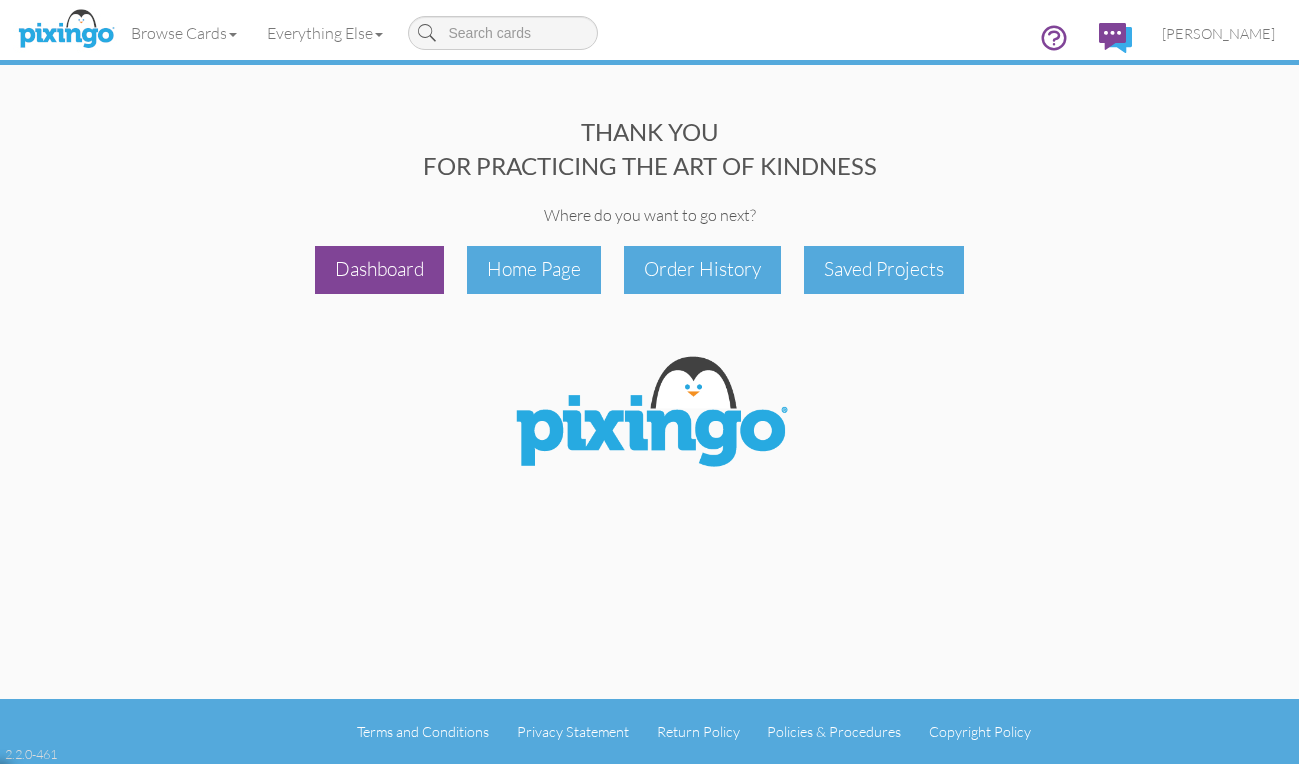 click on "Dashboard" at bounding box center (379, 269) 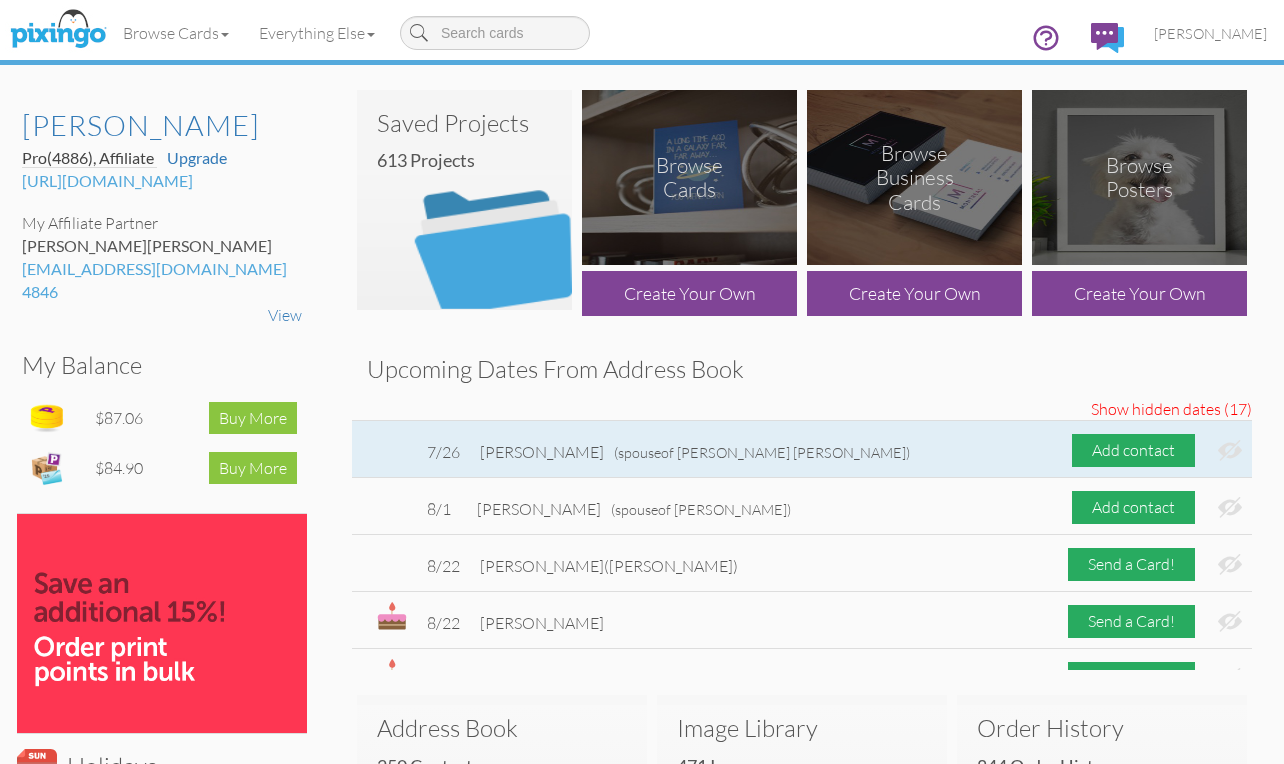 click at bounding box center (1230, 450) 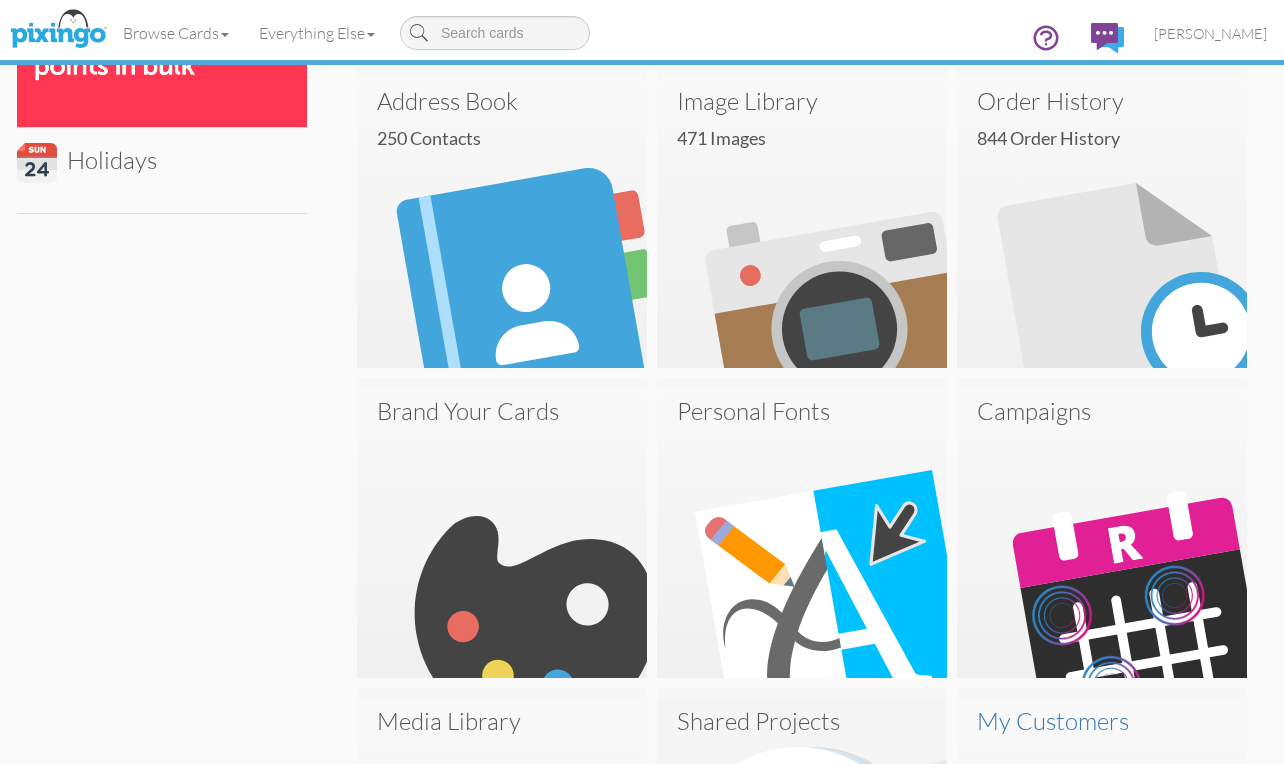 scroll, scrollTop: 310, scrollLeft: 0, axis: vertical 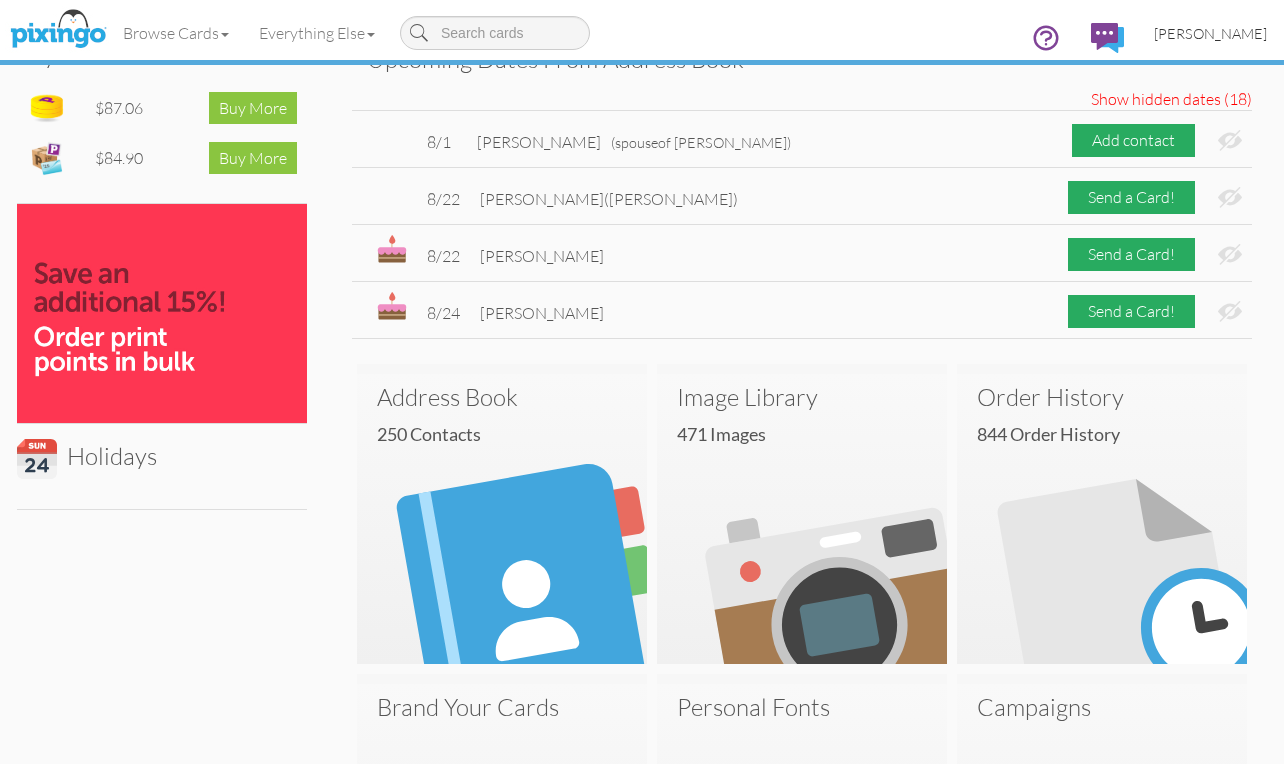 click on "[PERSON_NAME]" at bounding box center (1210, 33) 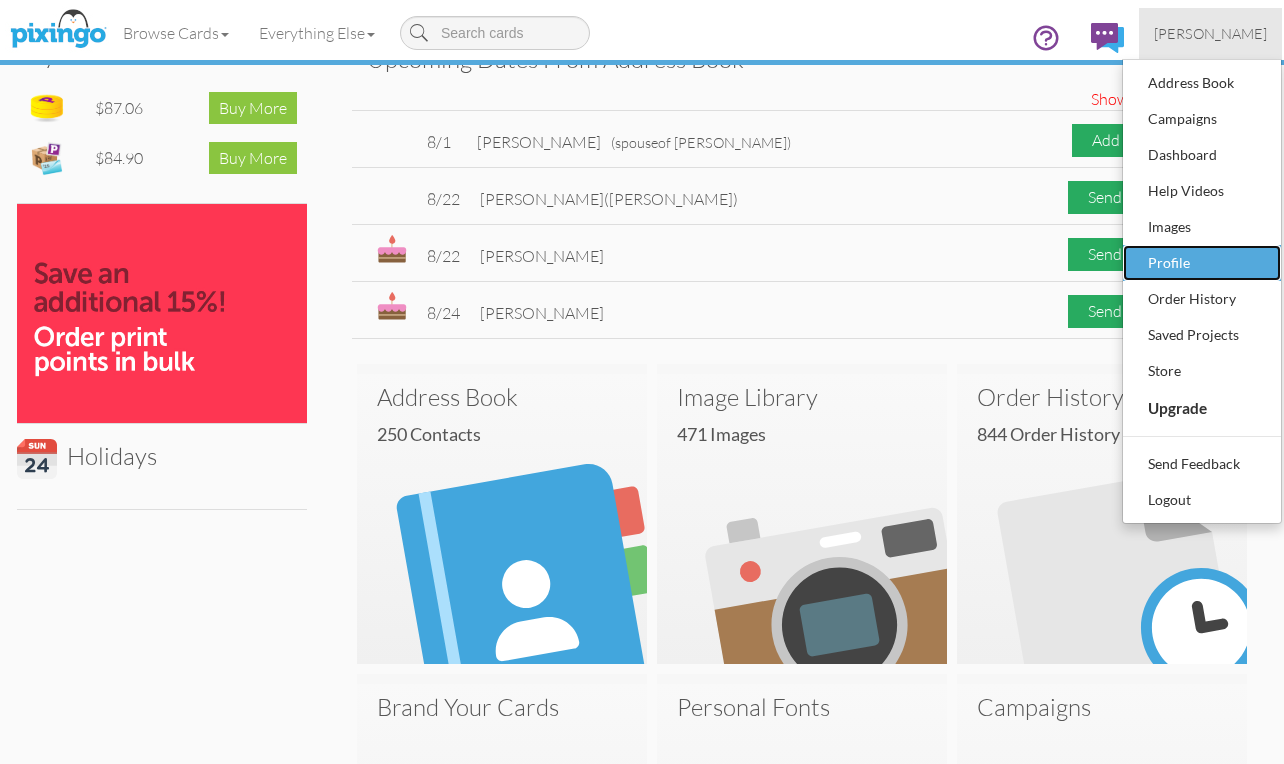 click on "Profile" at bounding box center [1202, 263] 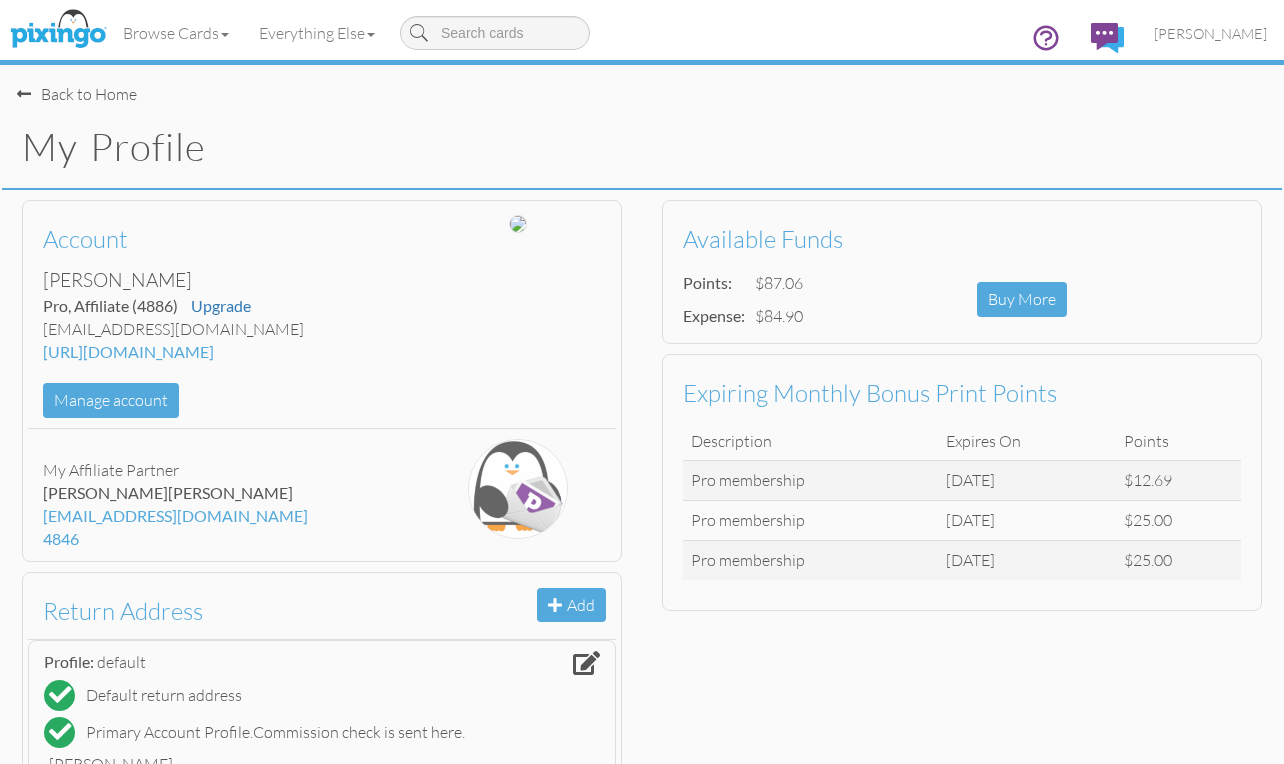 scroll, scrollTop: 0, scrollLeft: 0, axis: both 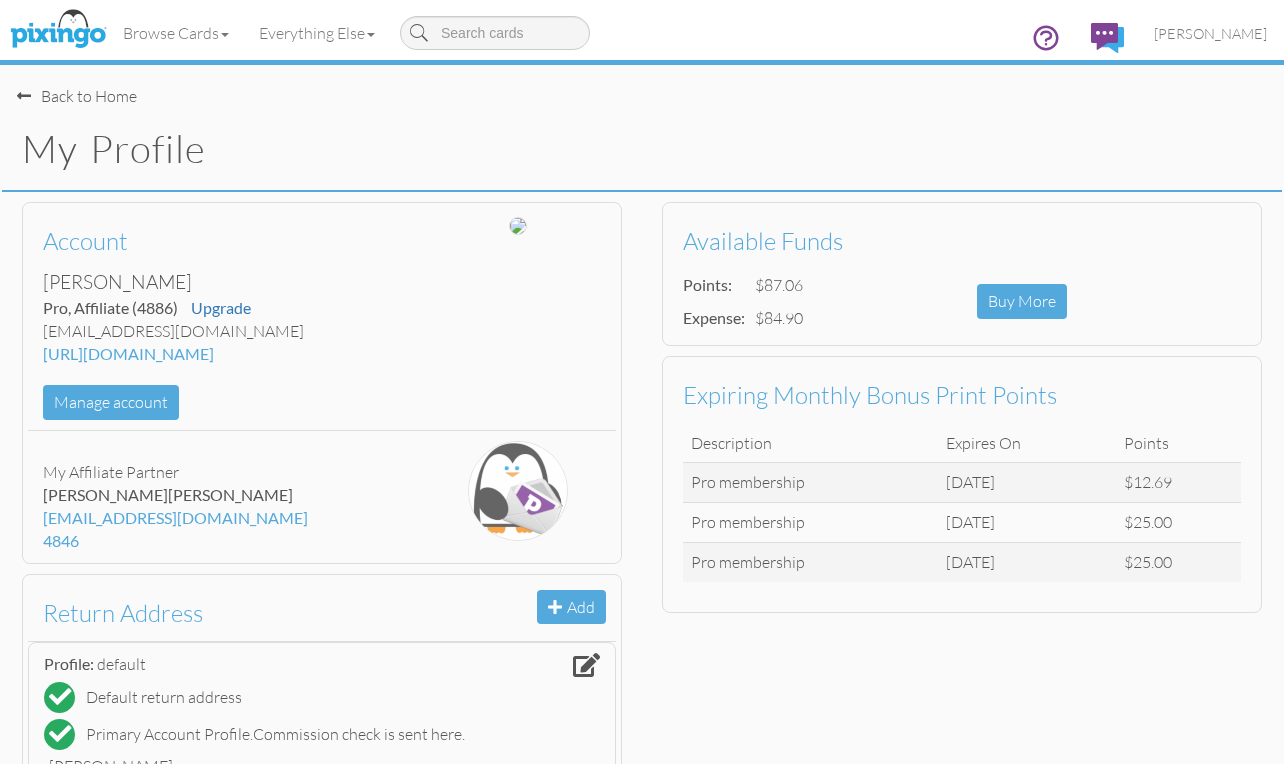 click on "Back to Home" at bounding box center (77, 96) 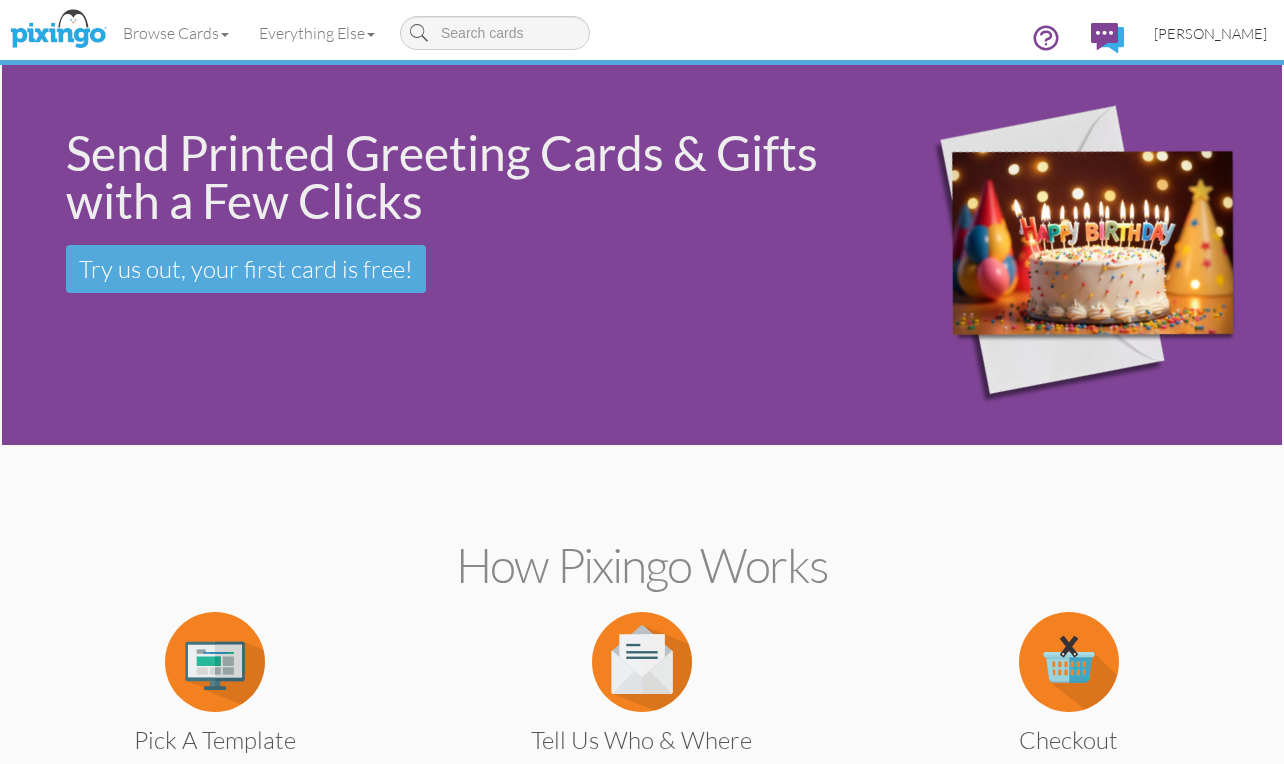 click on "[PERSON_NAME]" at bounding box center [1210, 33] 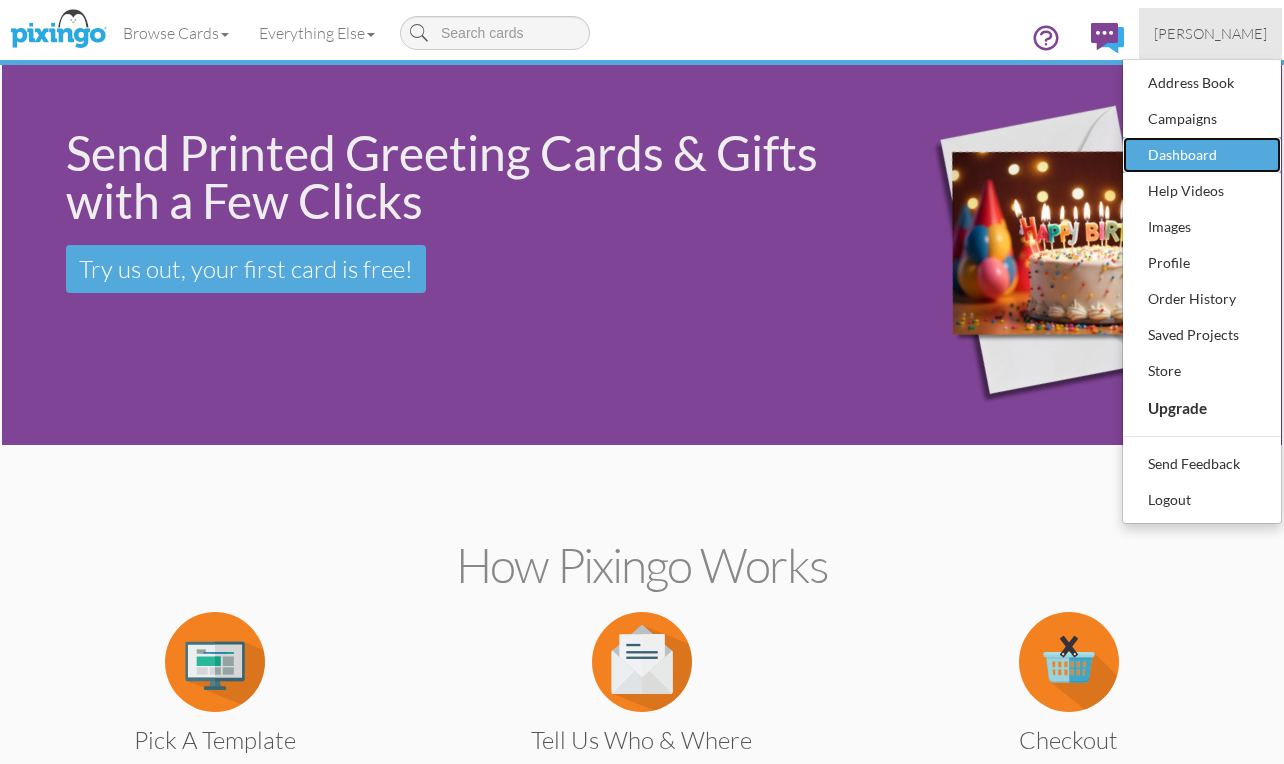 click on "Dashboard" at bounding box center [1202, 155] 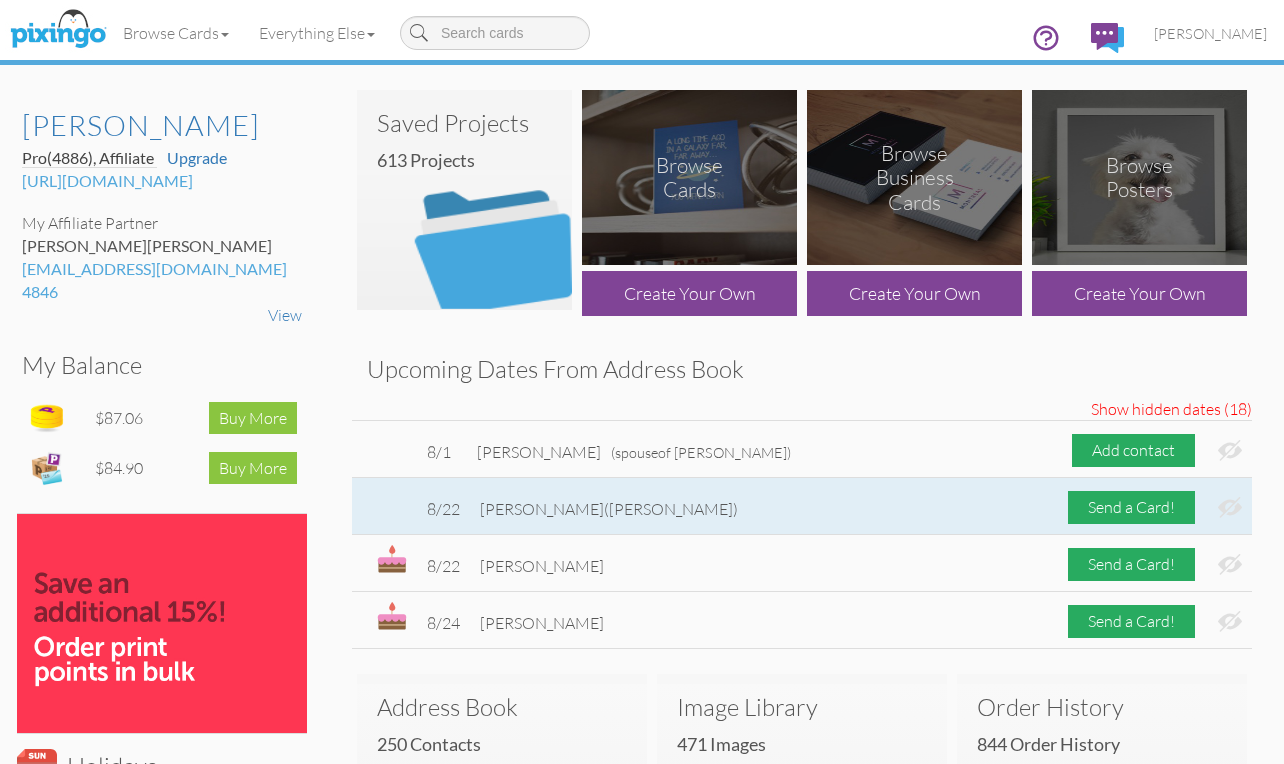 click at bounding box center [1230, 507] 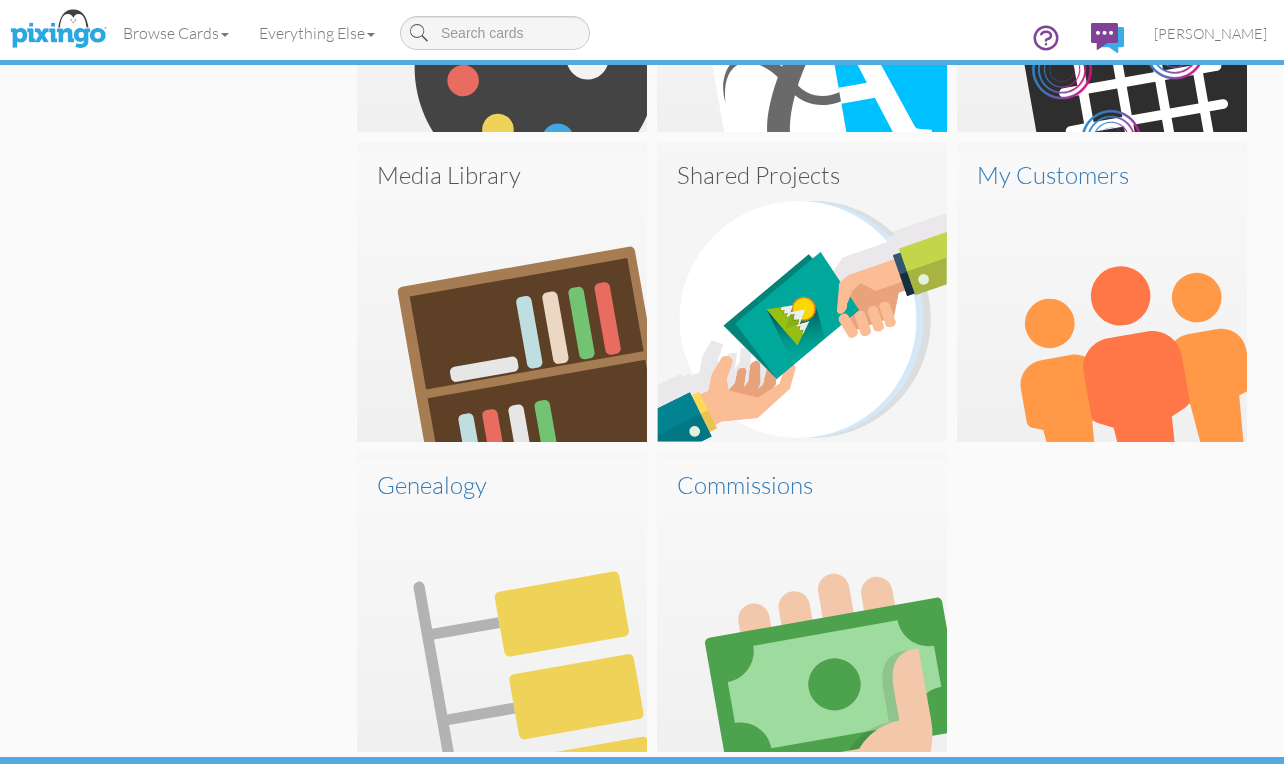scroll, scrollTop: 1153, scrollLeft: 0, axis: vertical 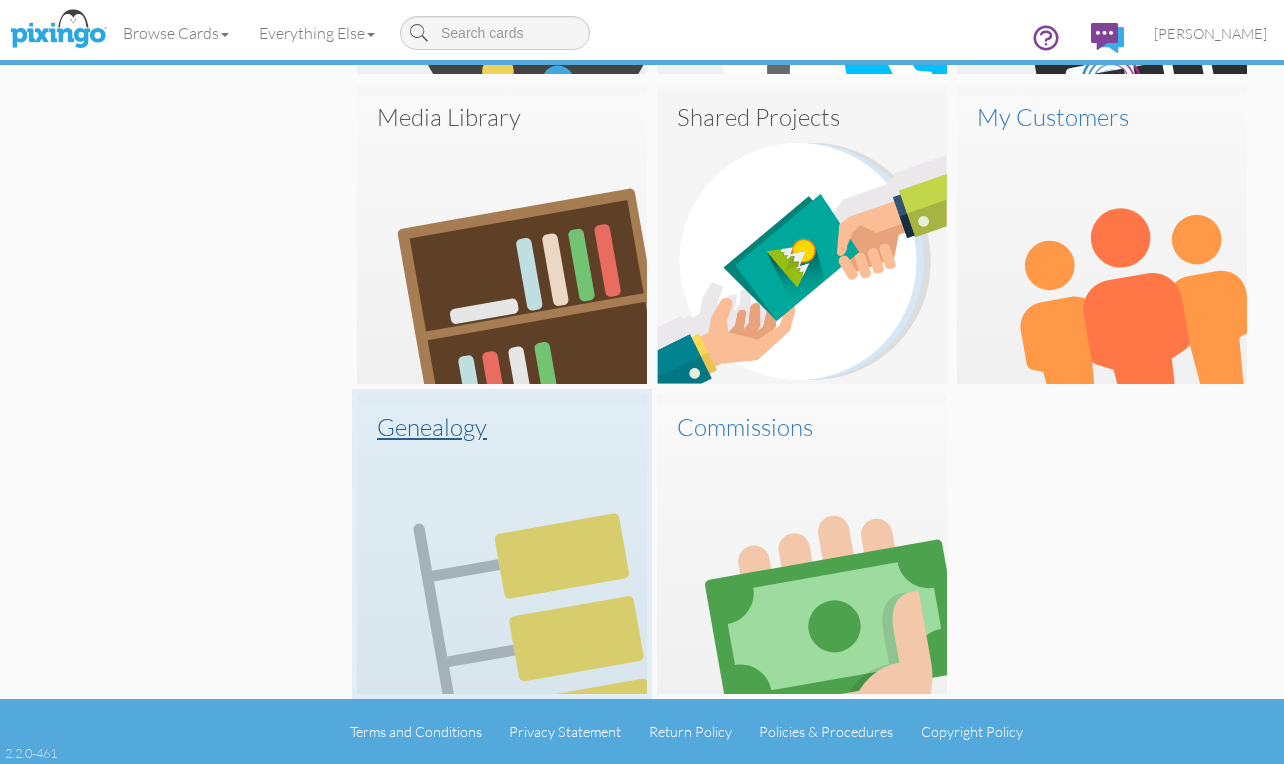 click on "Genealogy" at bounding box center (502, 427) 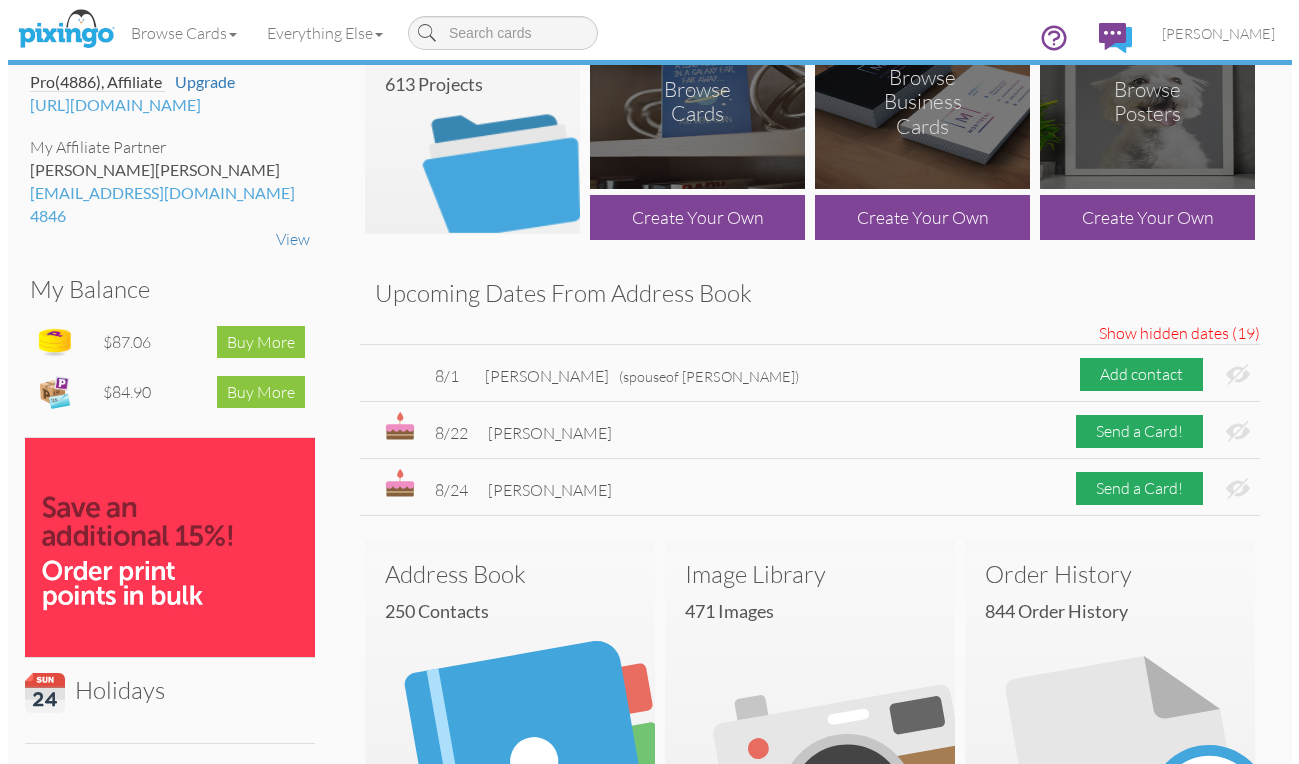 scroll, scrollTop: 0, scrollLeft: 0, axis: both 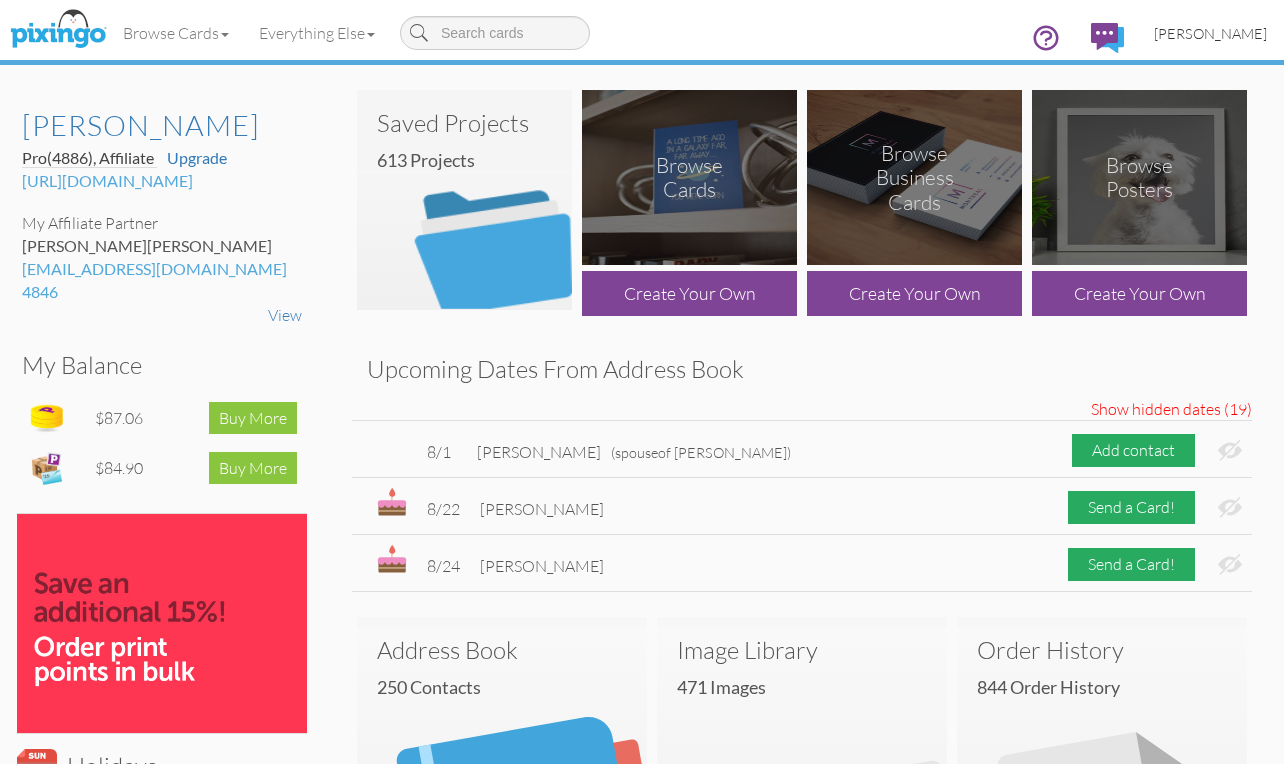 click on "[PERSON_NAME]" at bounding box center [1210, 33] 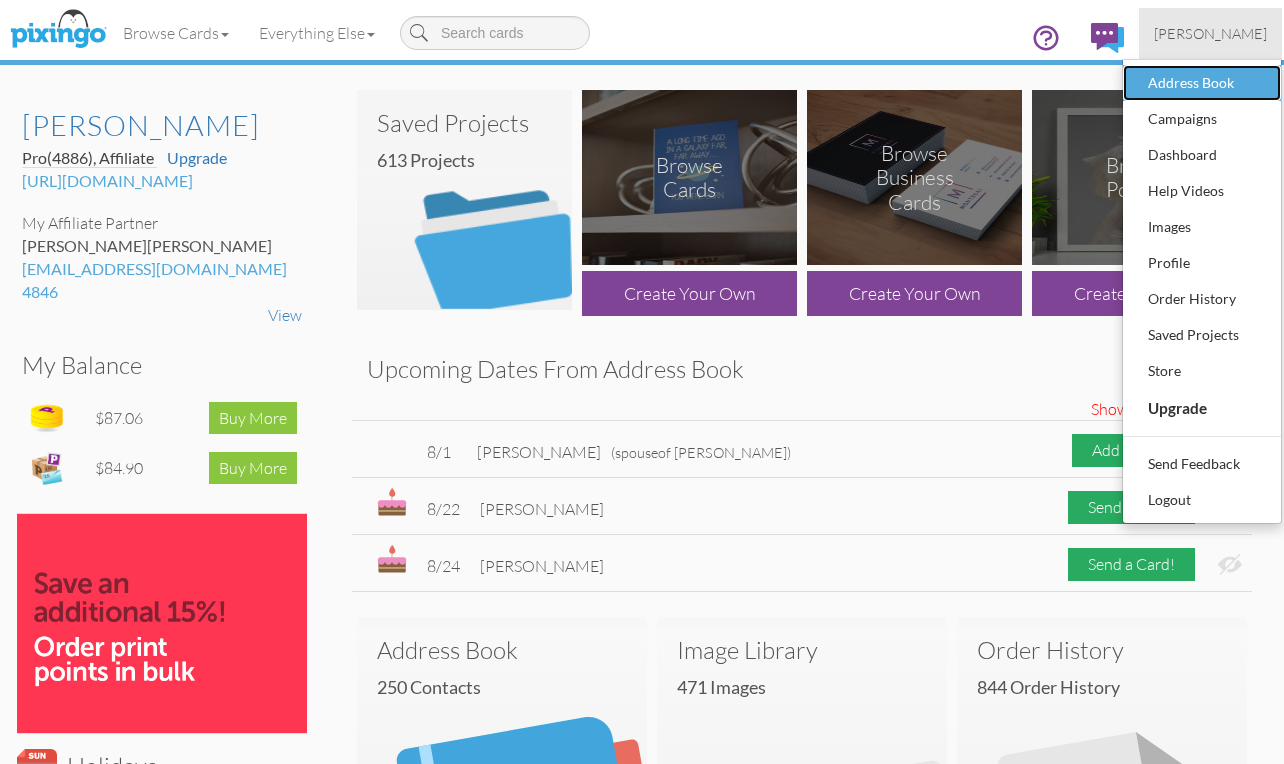 click on "Address Book" at bounding box center (1202, 83) 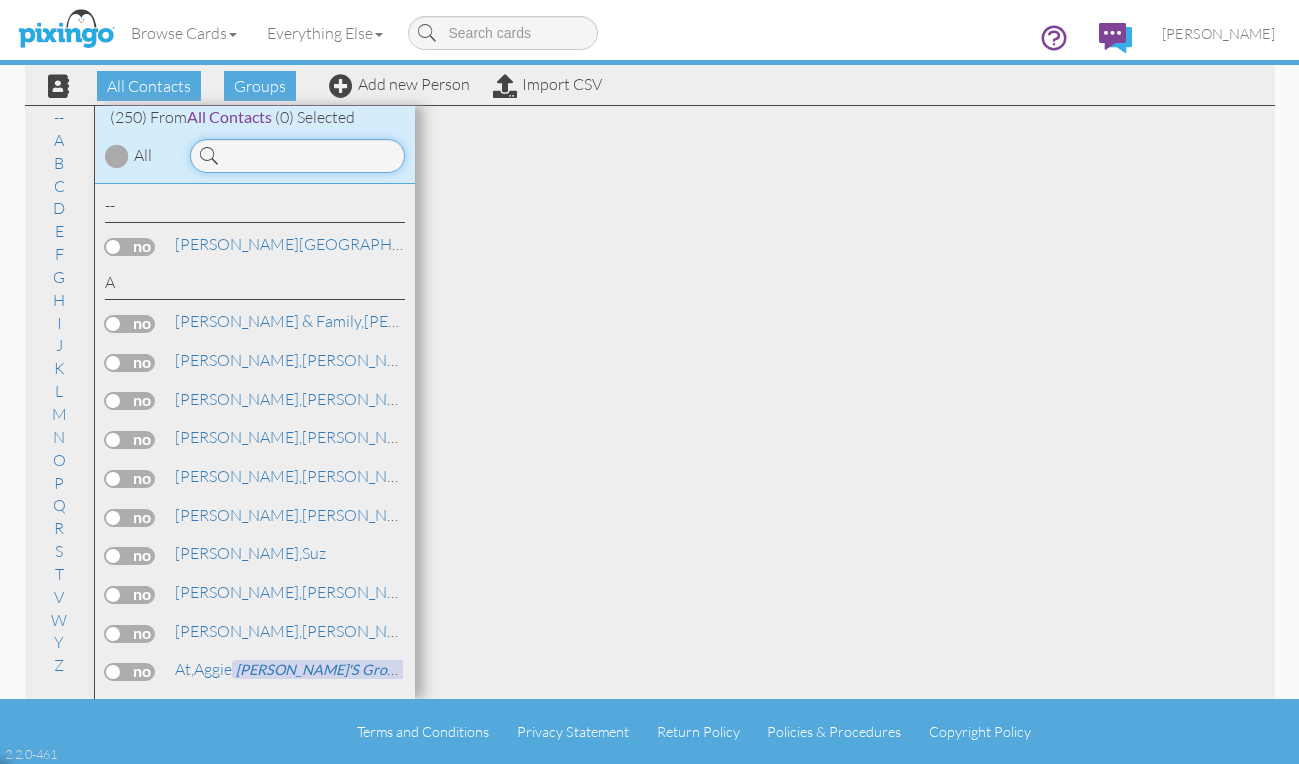 click at bounding box center (297, 156) 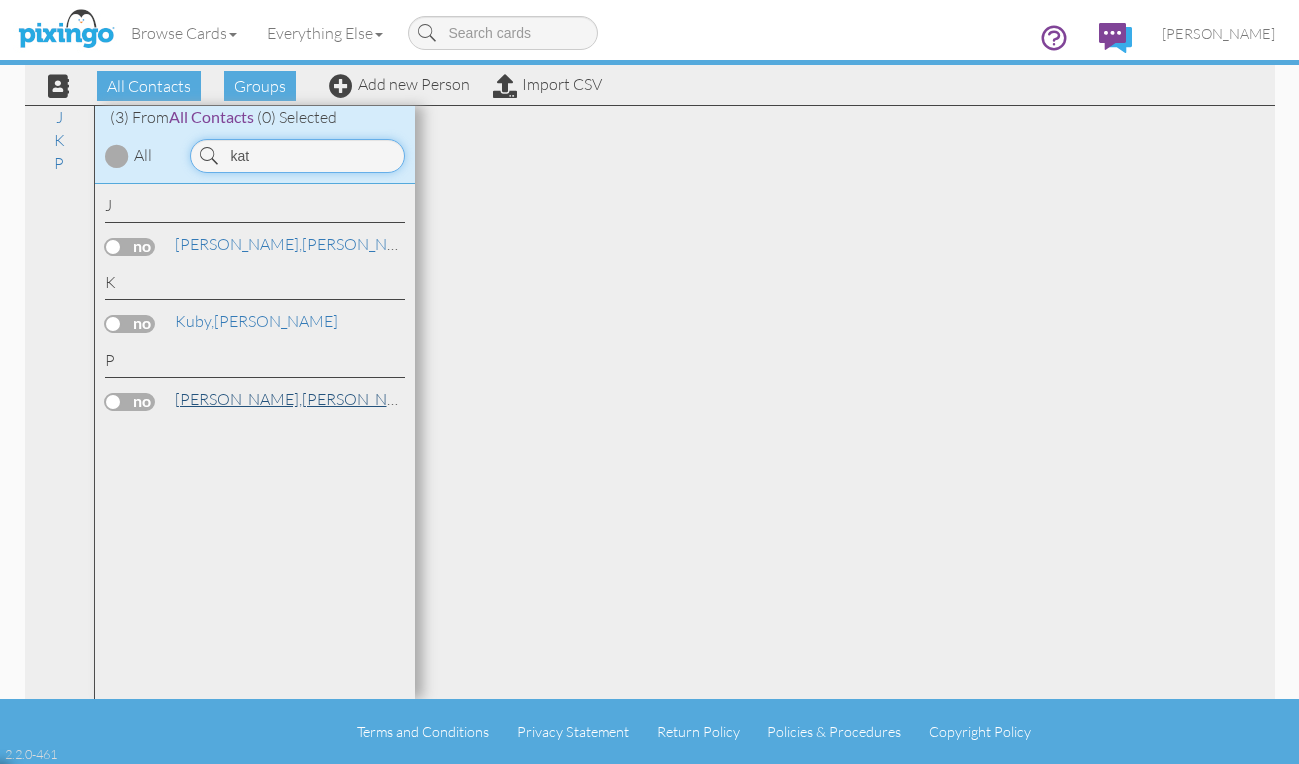 type on "kat" 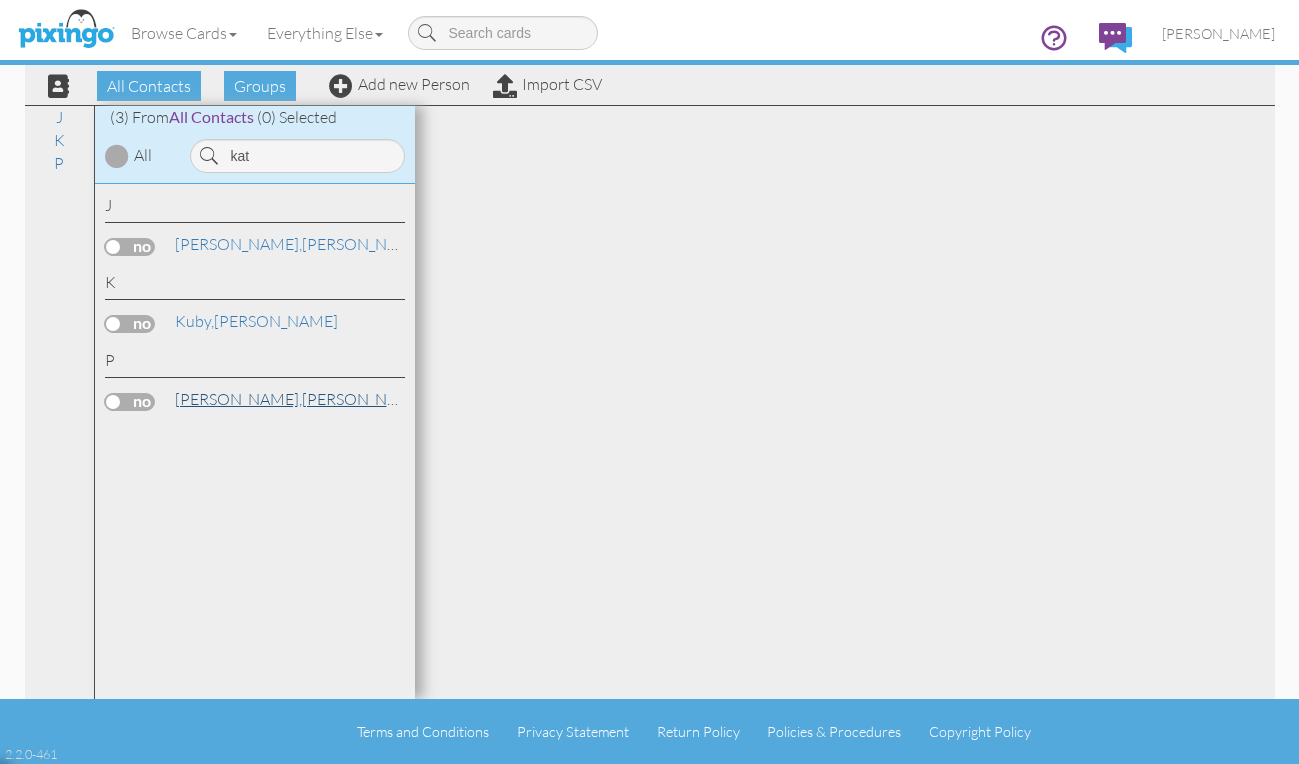 click on "Pollack,
Katherine" at bounding box center (300, 399) 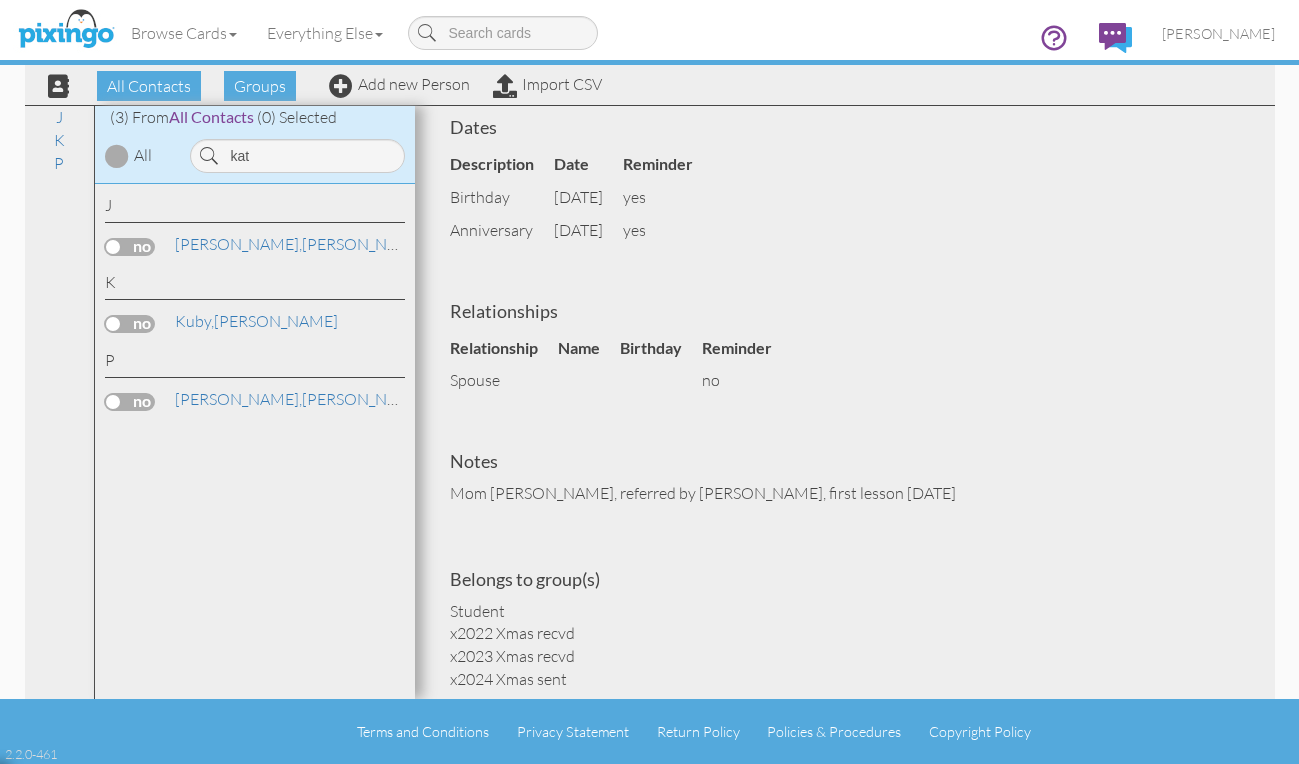 scroll, scrollTop: 752, scrollLeft: 0, axis: vertical 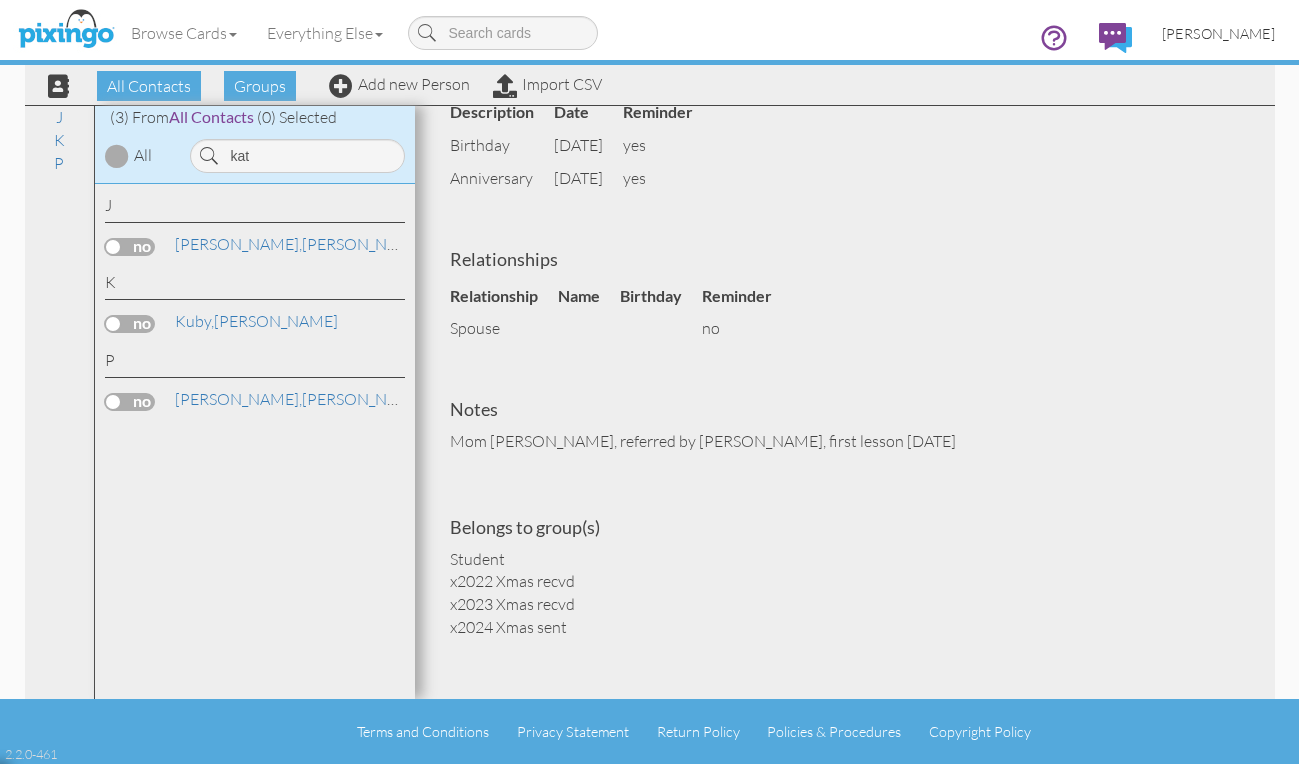 click on "[PERSON_NAME]" at bounding box center [1218, 33] 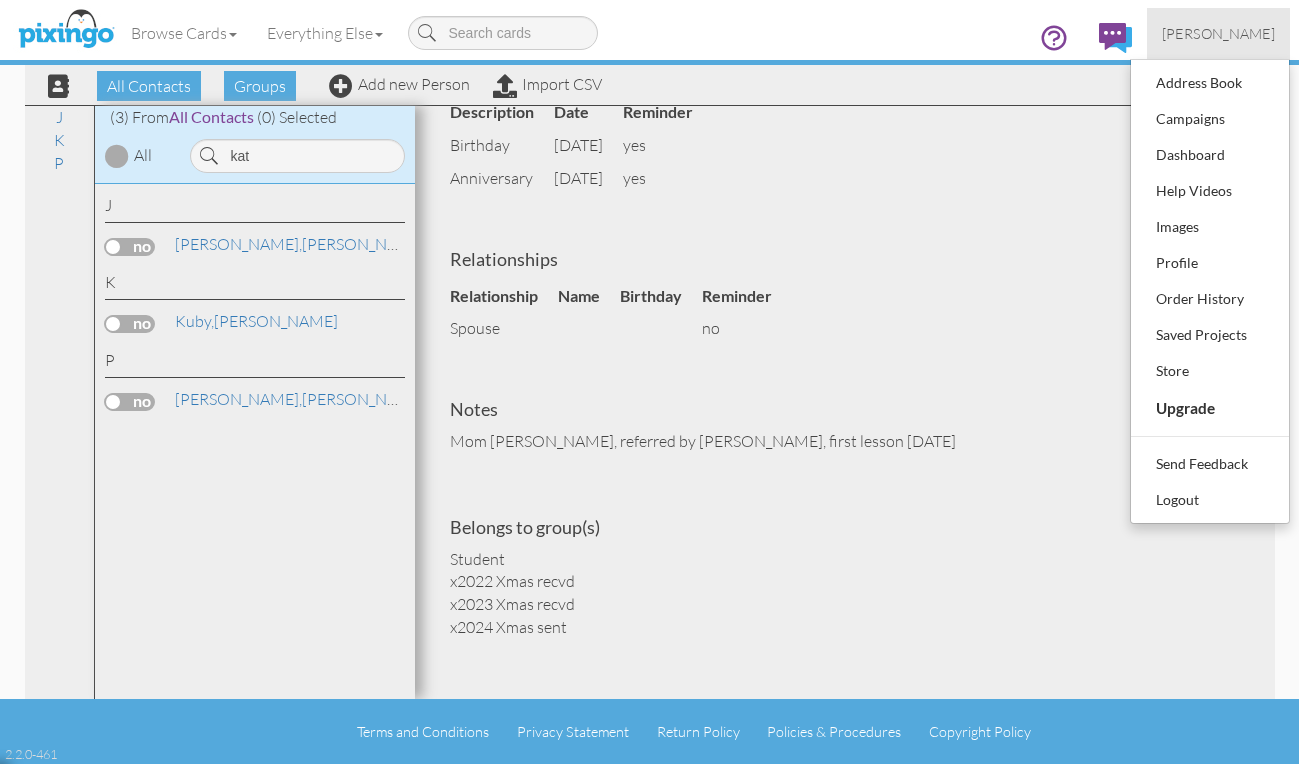 click on "Dates
Description
Date
Reminder
birthday
Apr 27
yes
anniversary
Jun 11
yes" at bounding box center [845, 117] 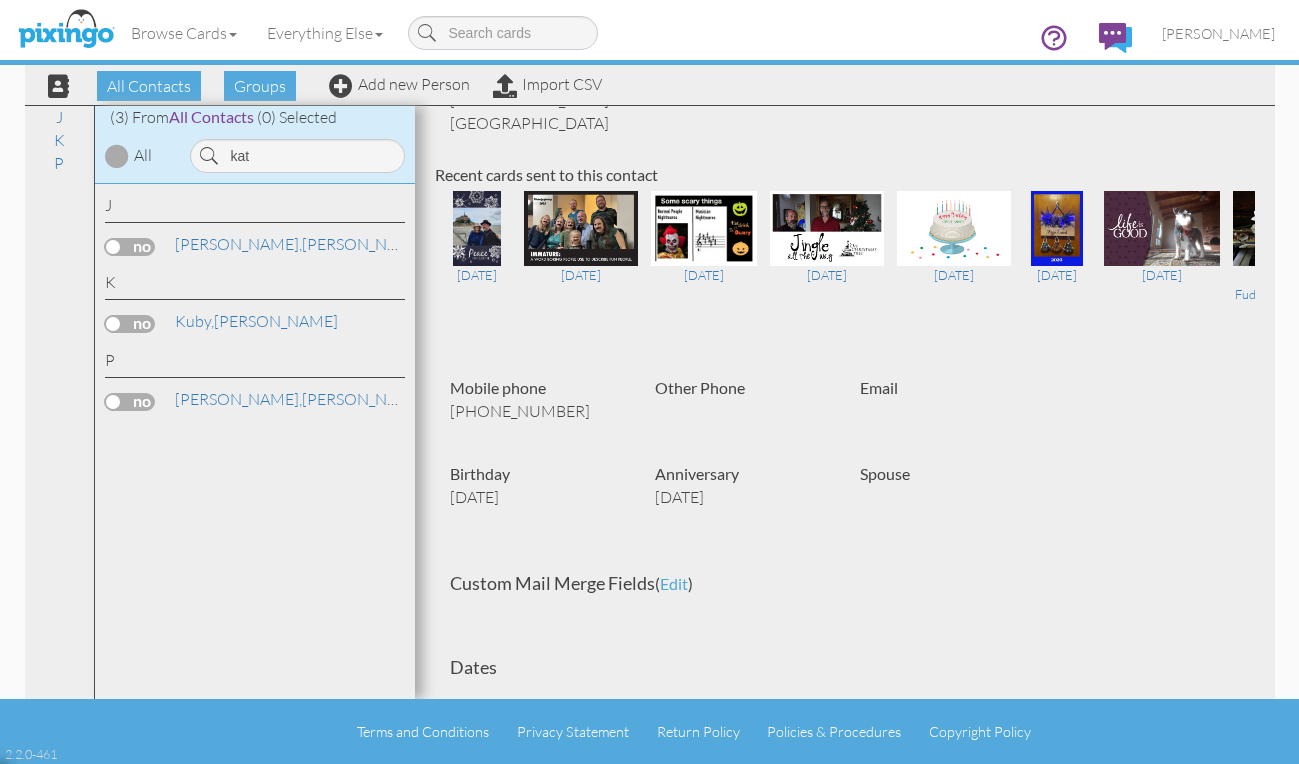 scroll, scrollTop: 0, scrollLeft: 0, axis: both 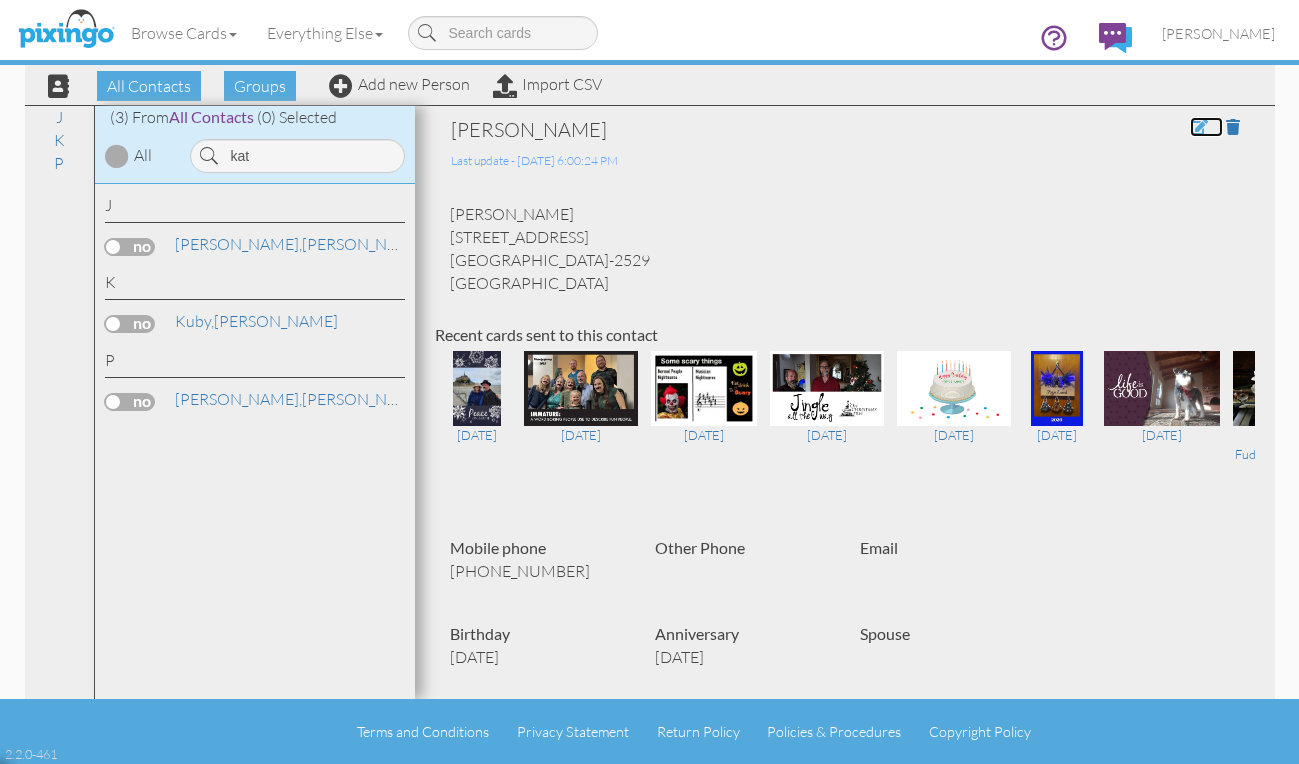 click at bounding box center (1199, 127) 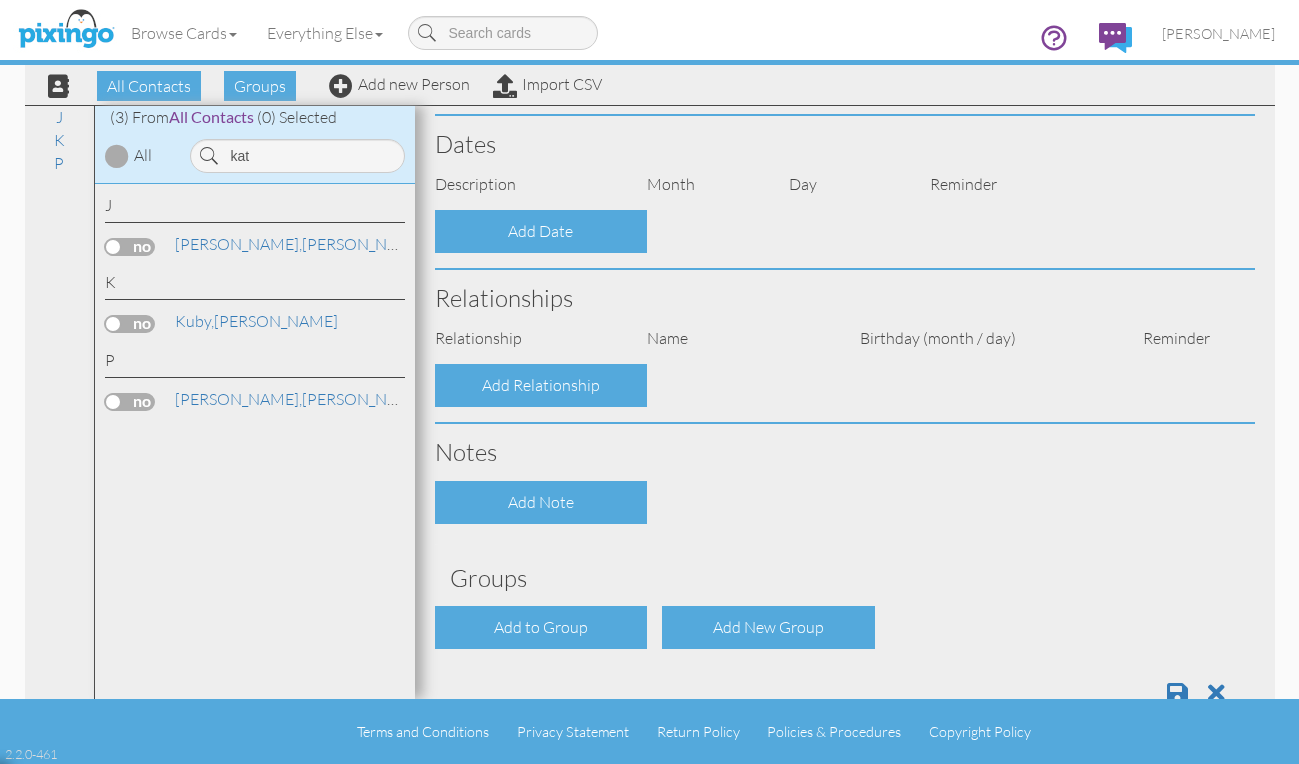 type on "[PERSON_NAME]" 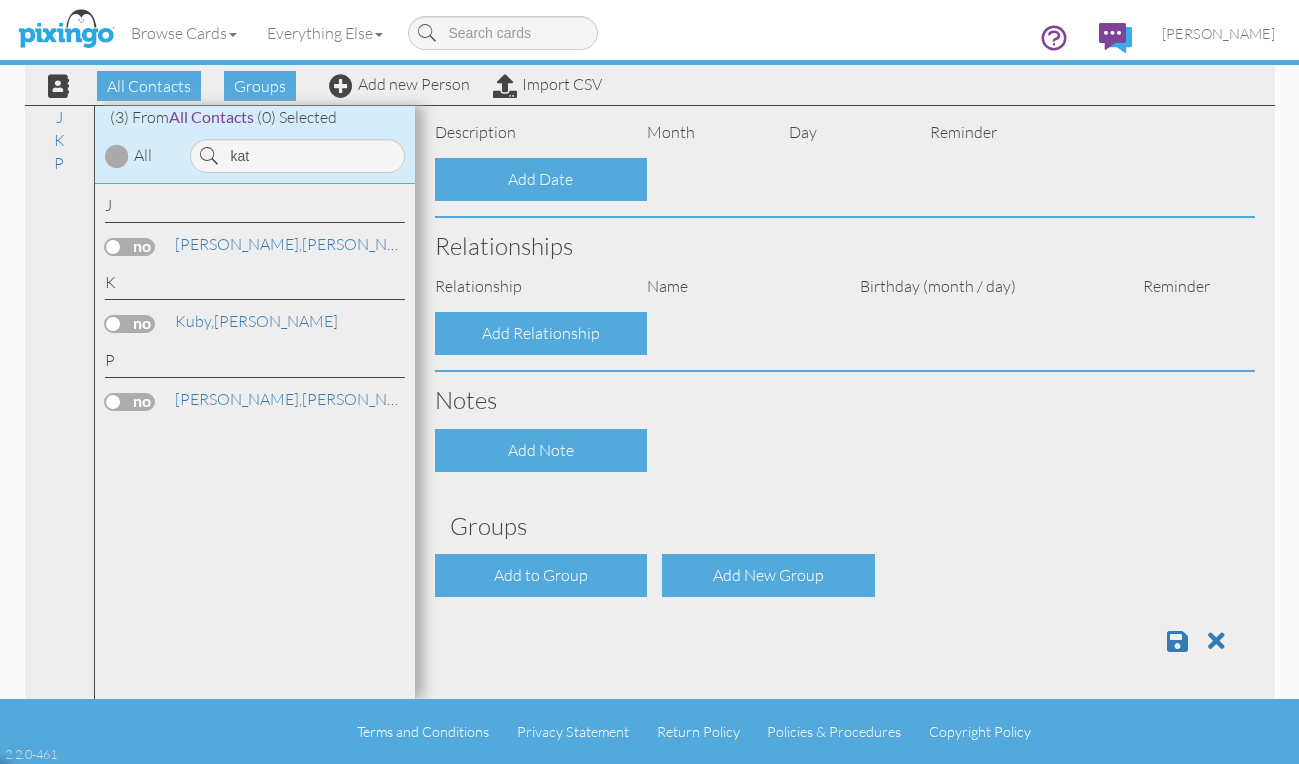 select on "object:8378" 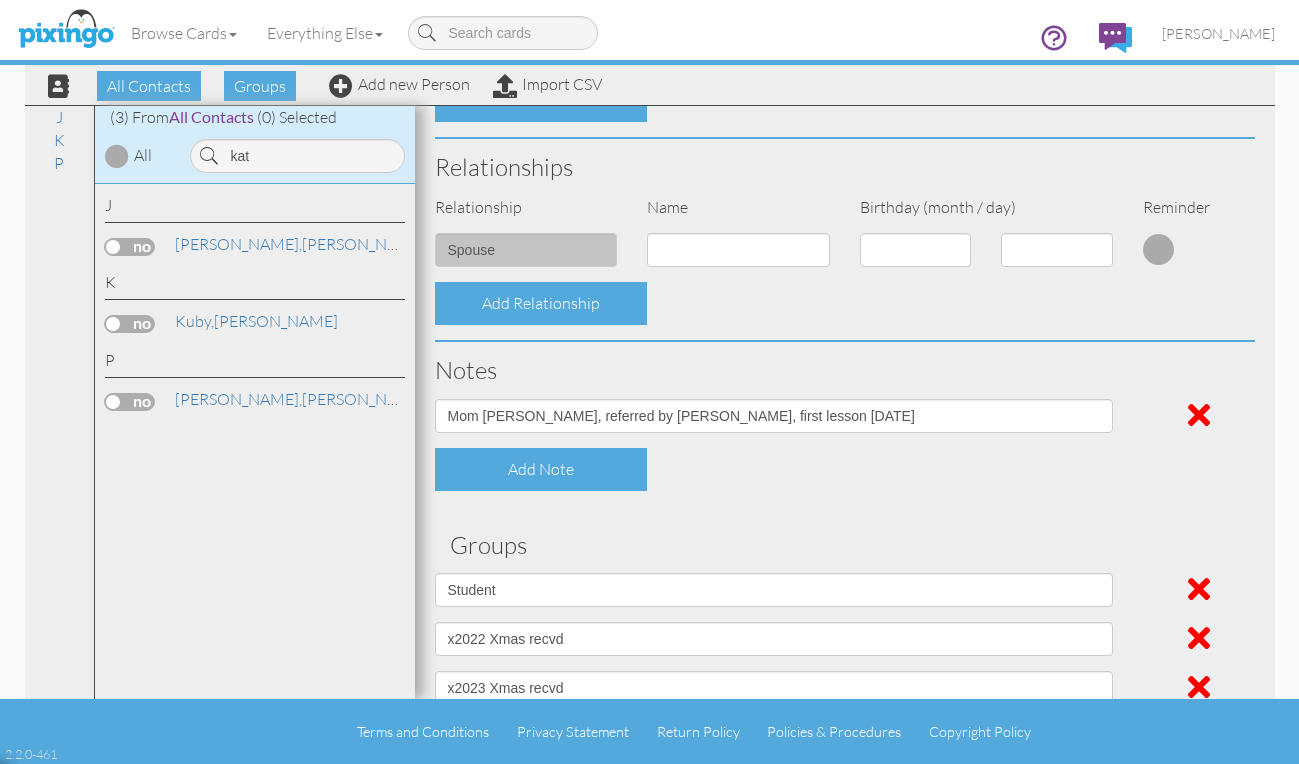 scroll, scrollTop: 945, scrollLeft: 0, axis: vertical 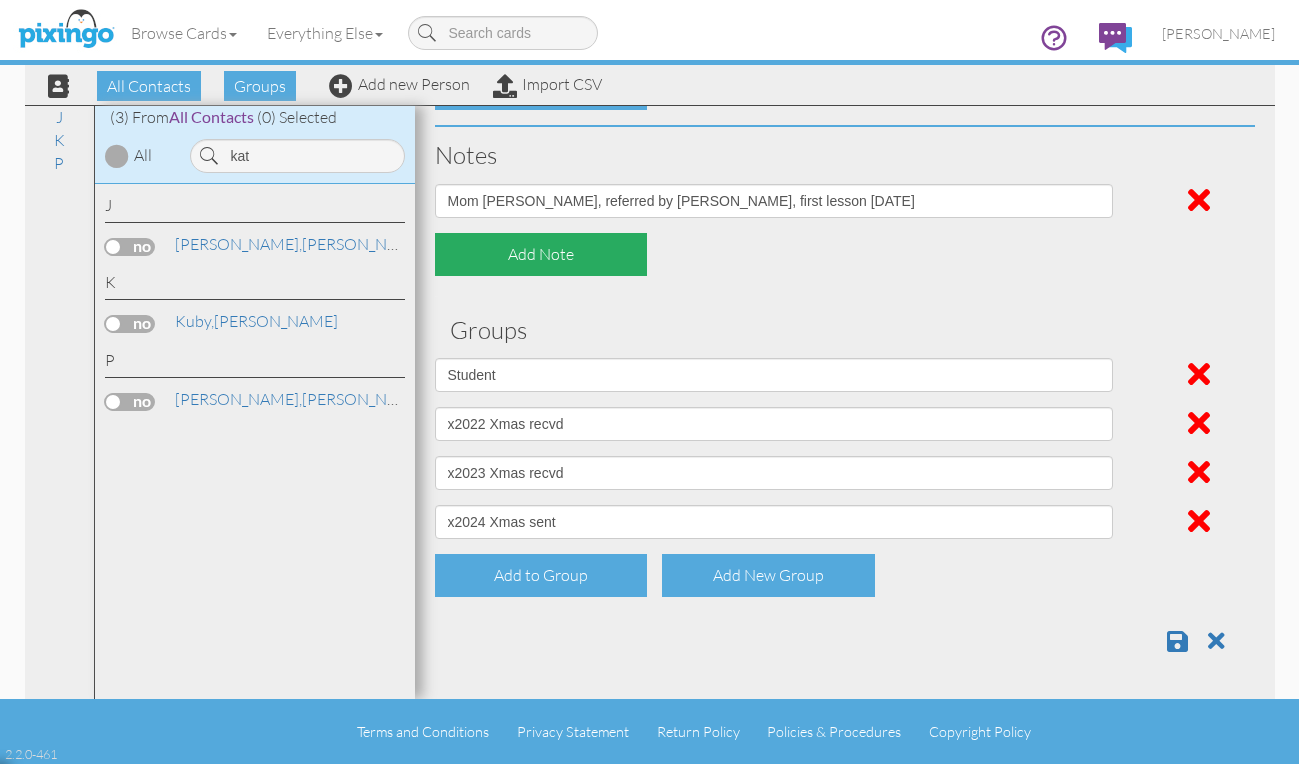 click on "Add Note" at bounding box center (541, 254) 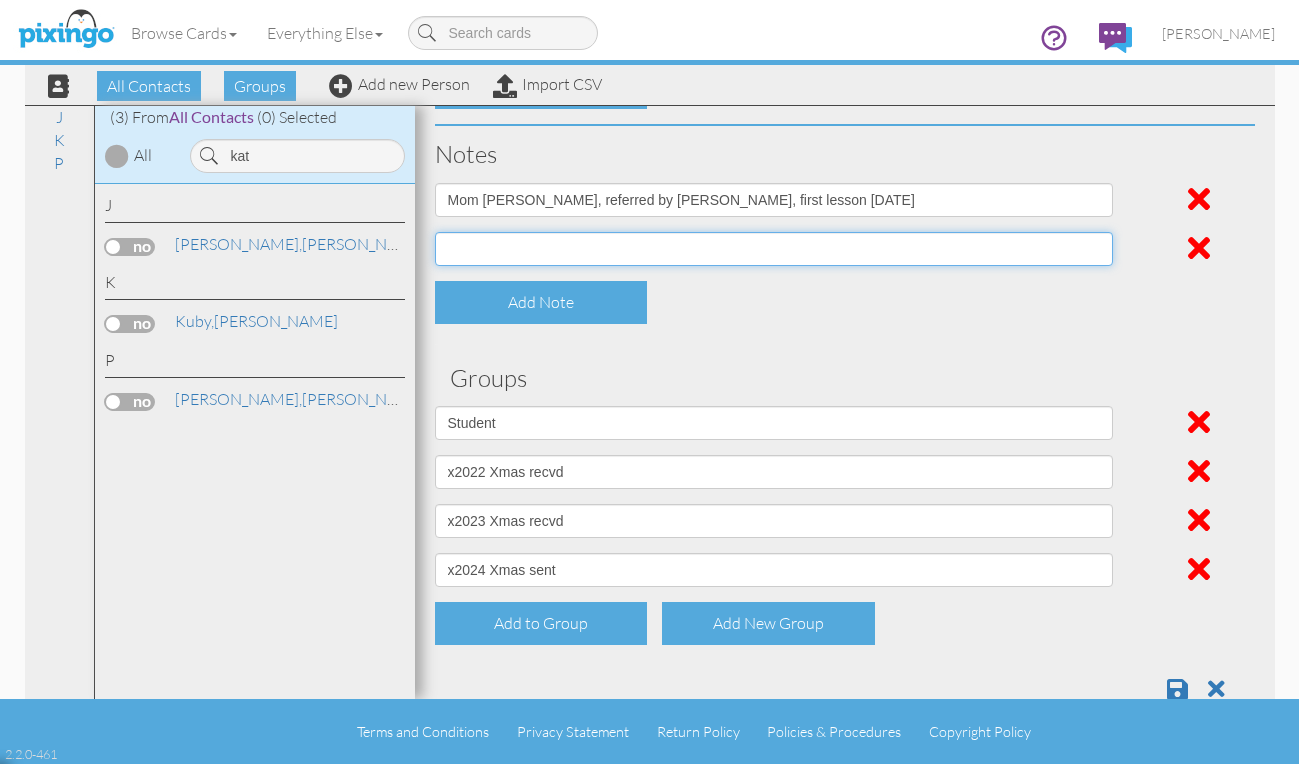click at bounding box center (774, 249) 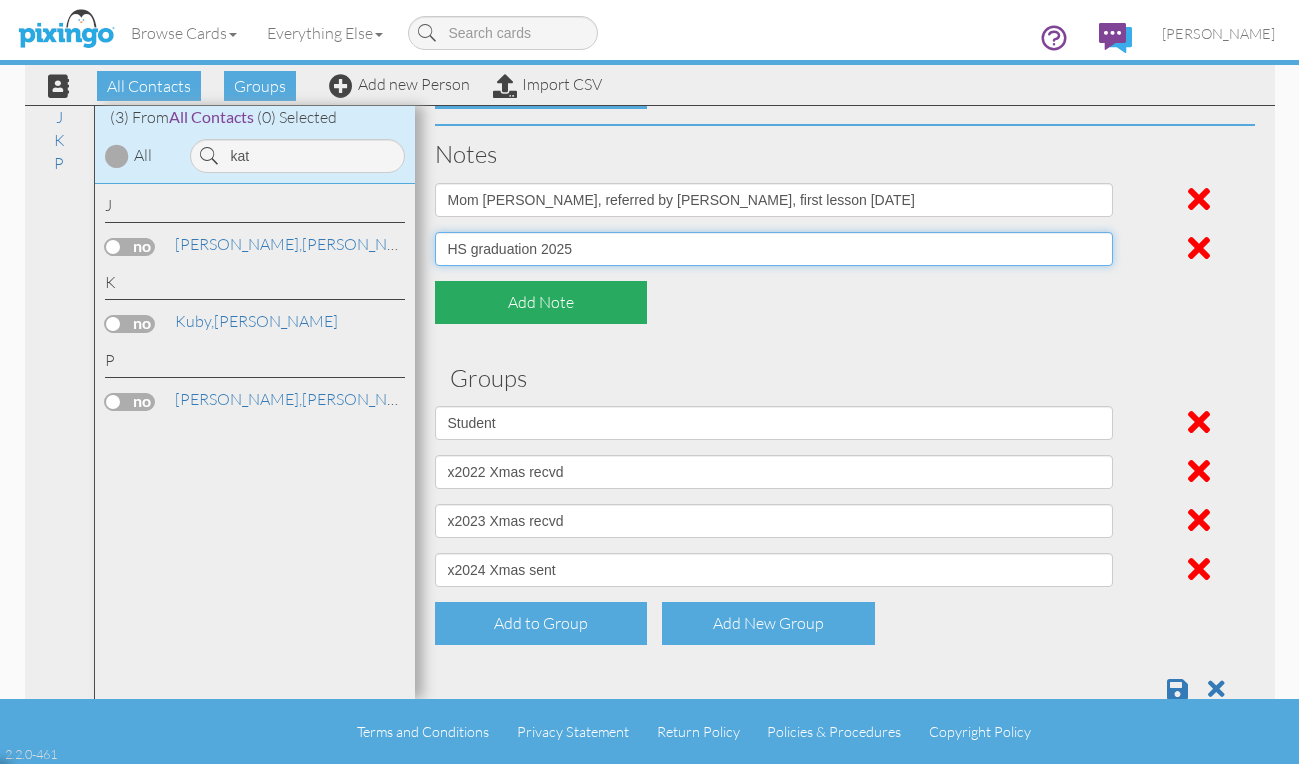 type on "HS graduation 2025" 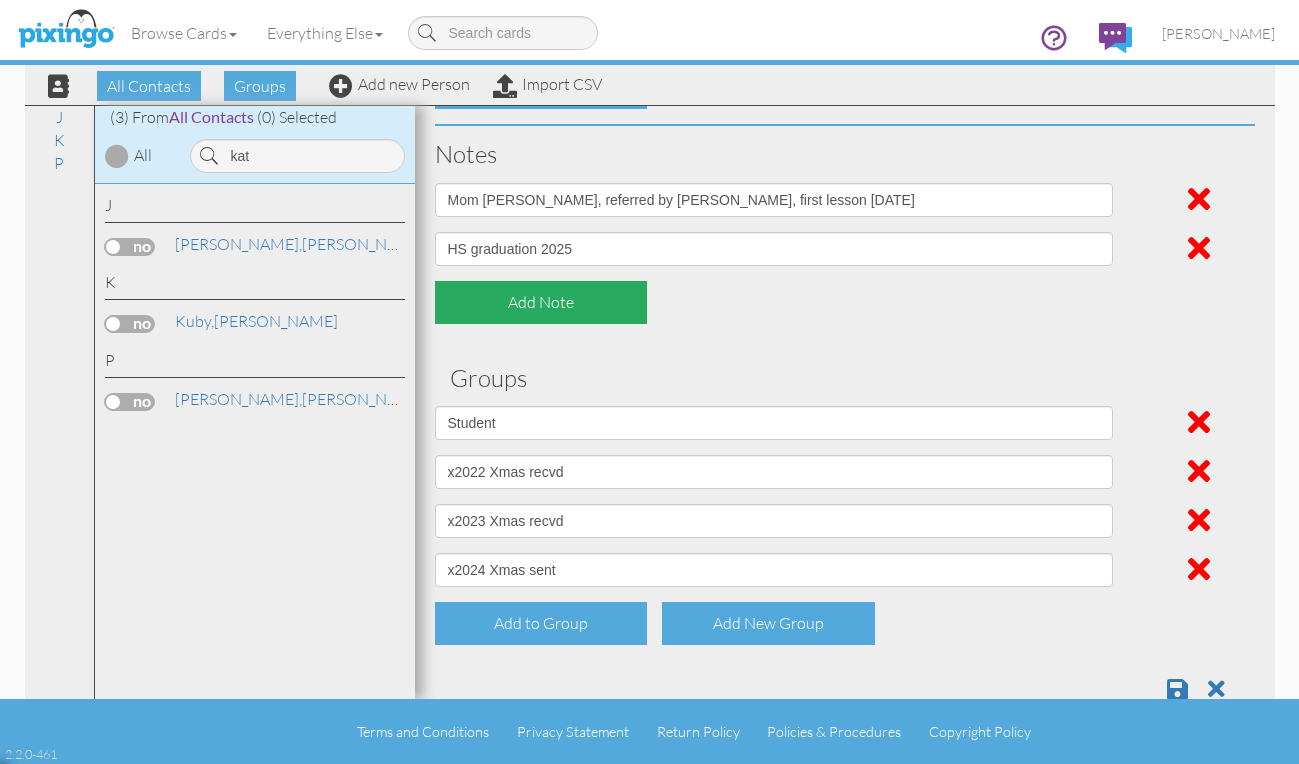 click on "Add Note" at bounding box center (541, 302) 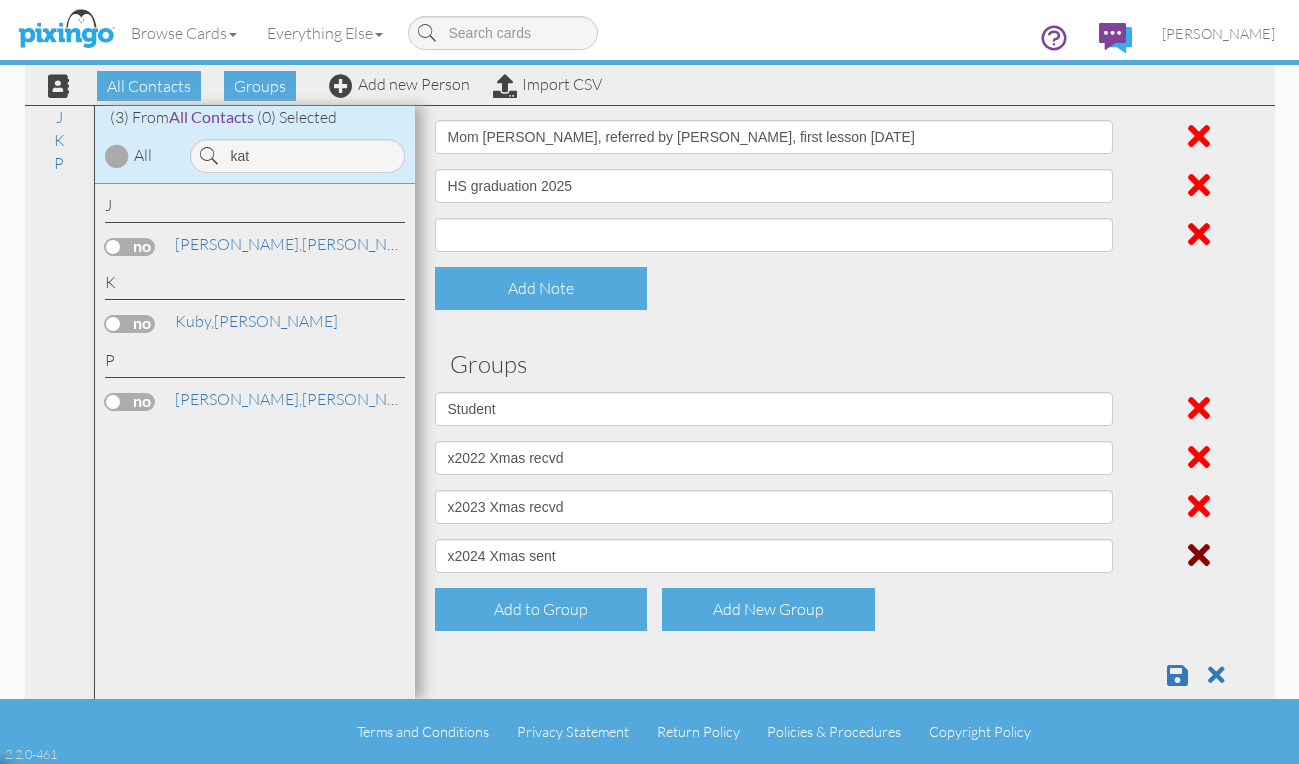 scroll, scrollTop: 1043, scrollLeft: 0, axis: vertical 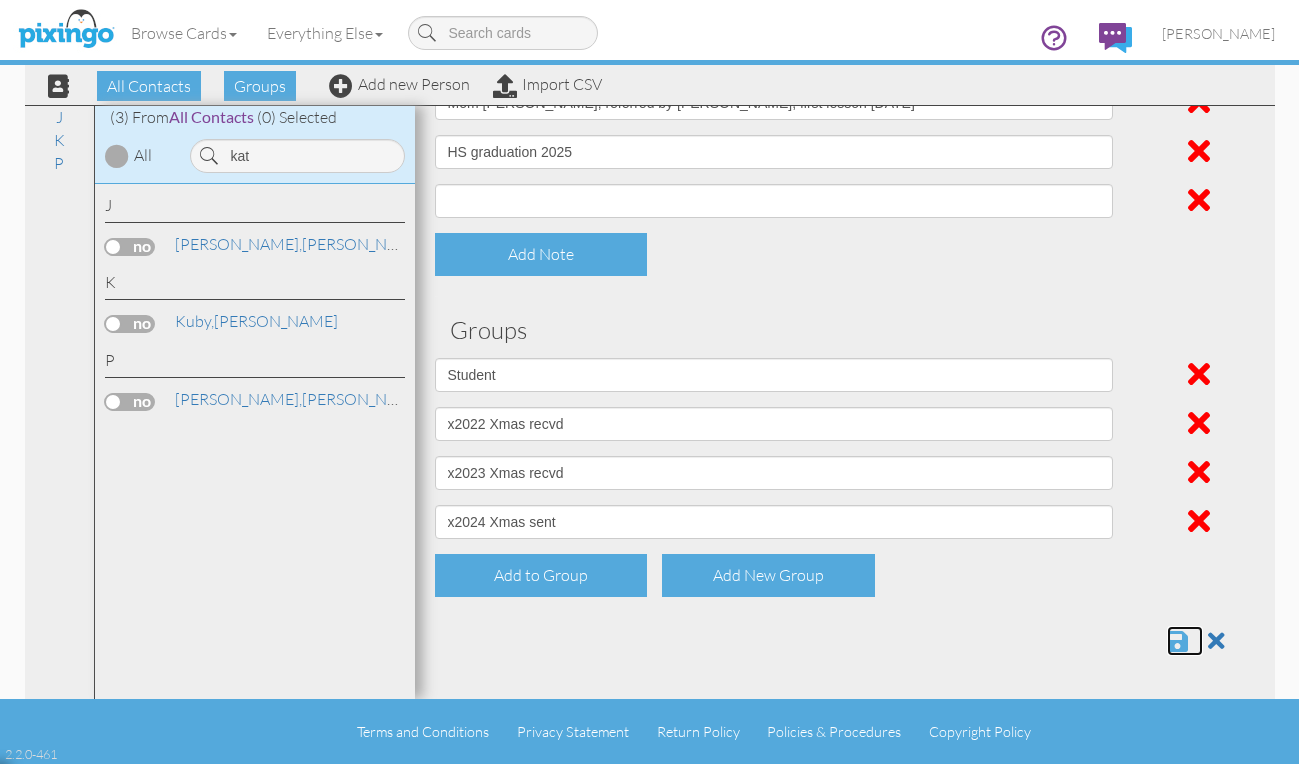 click at bounding box center (1177, 641) 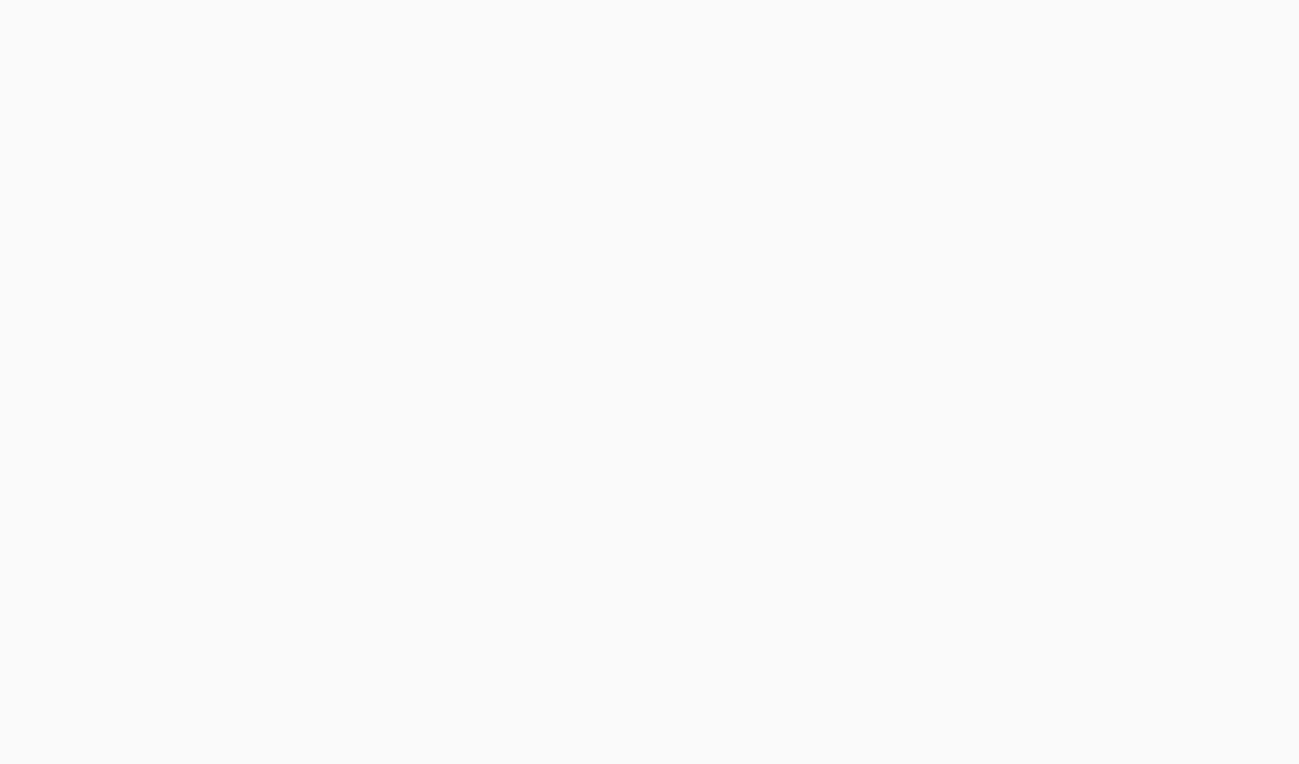 scroll, scrollTop: 0, scrollLeft: 0, axis: both 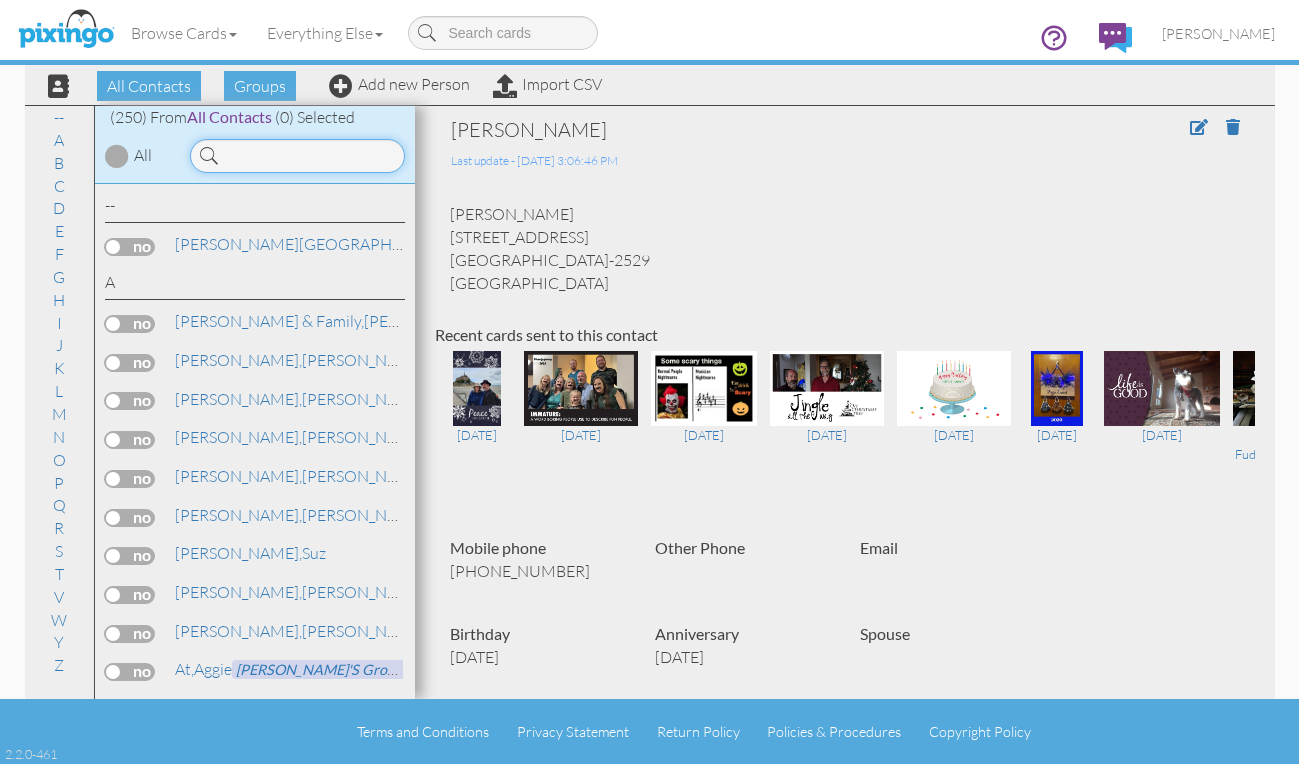 click at bounding box center (297, 156) 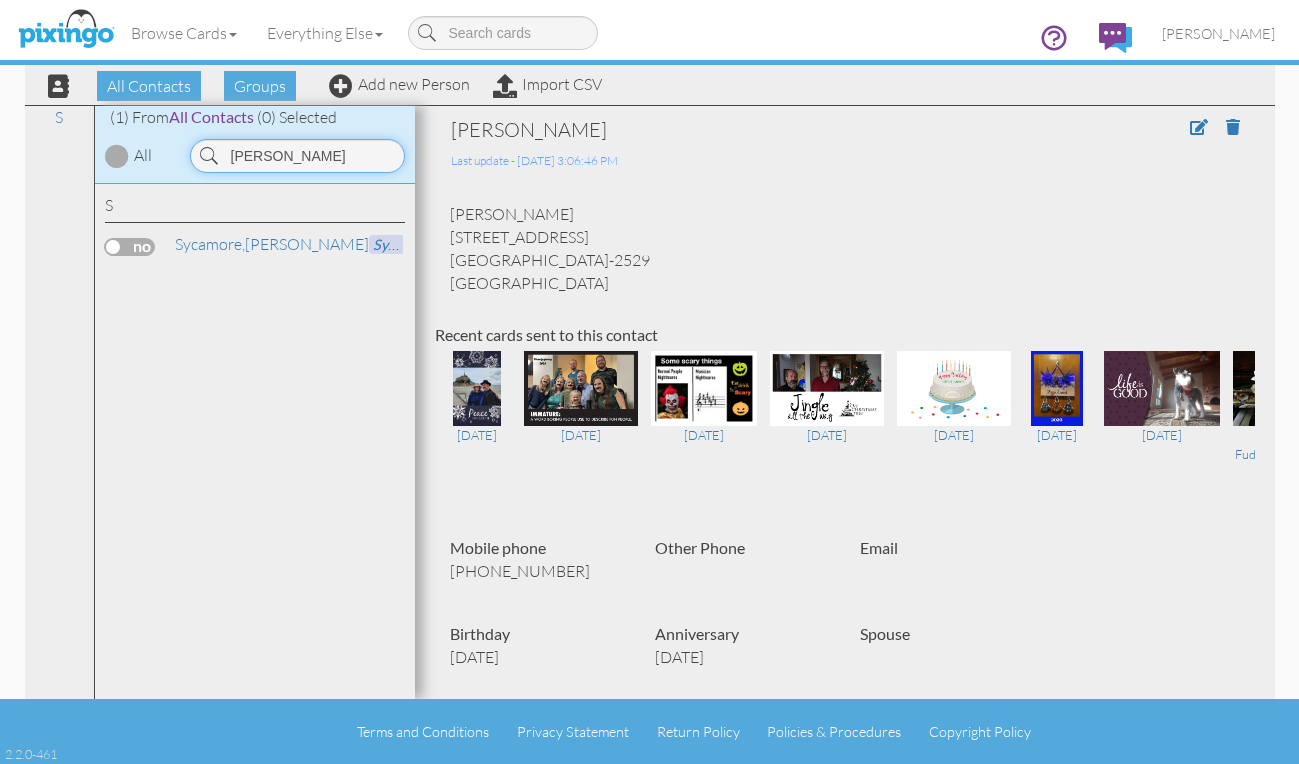 click on "[PERSON_NAME]" at bounding box center [297, 156] 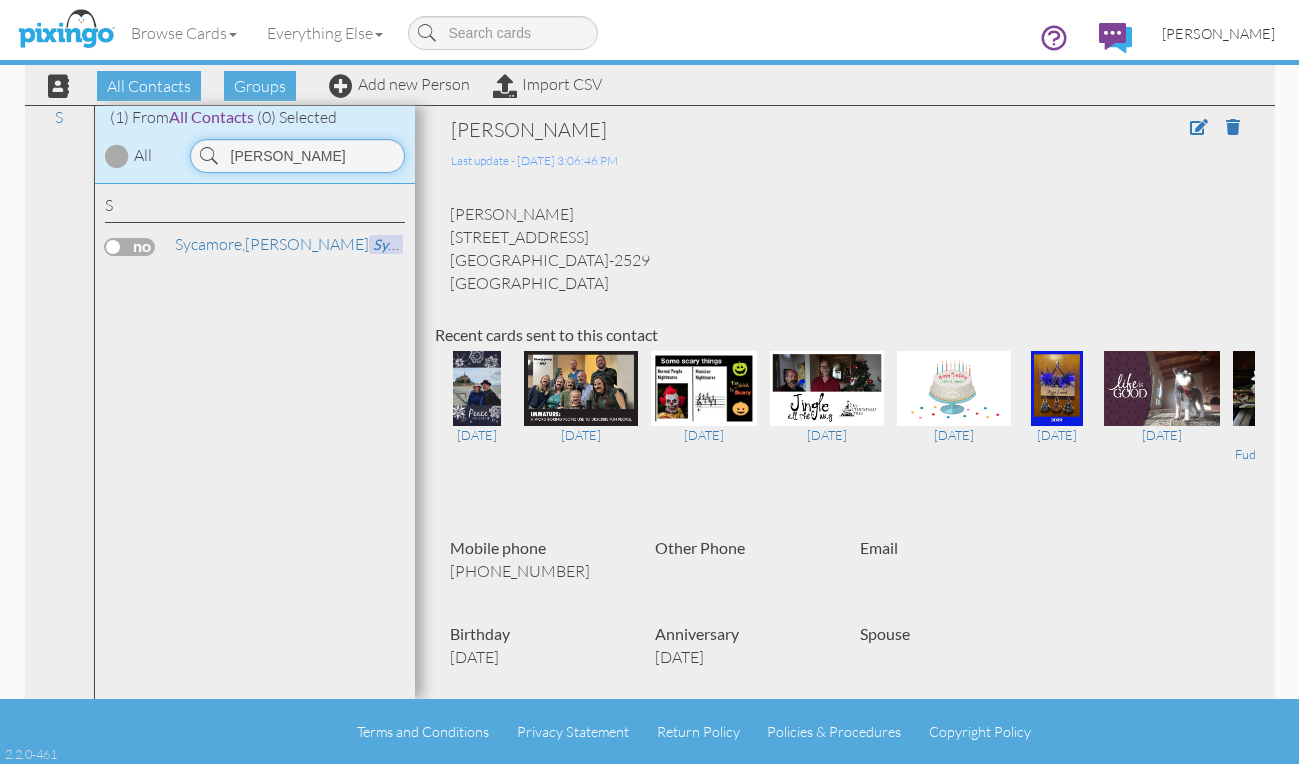 type on "[PERSON_NAME]" 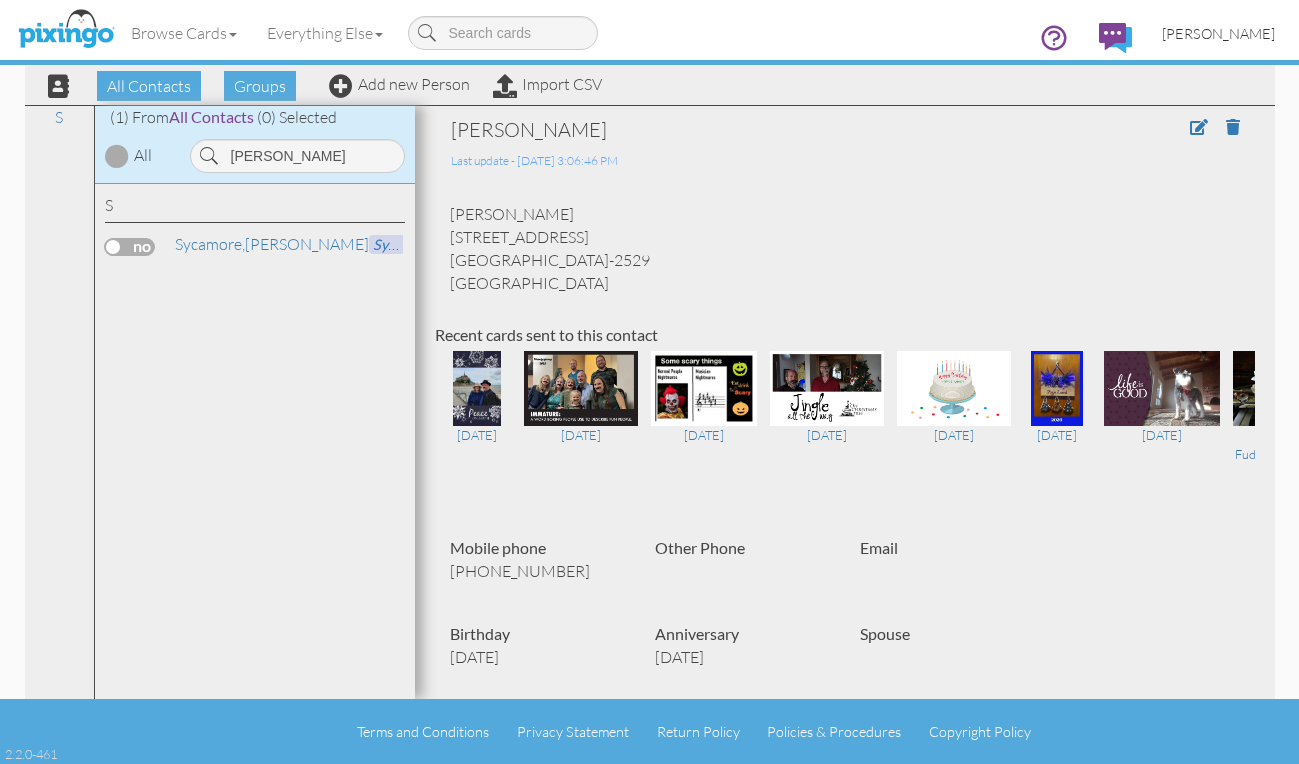 click on "[PERSON_NAME]" at bounding box center [1218, 33] 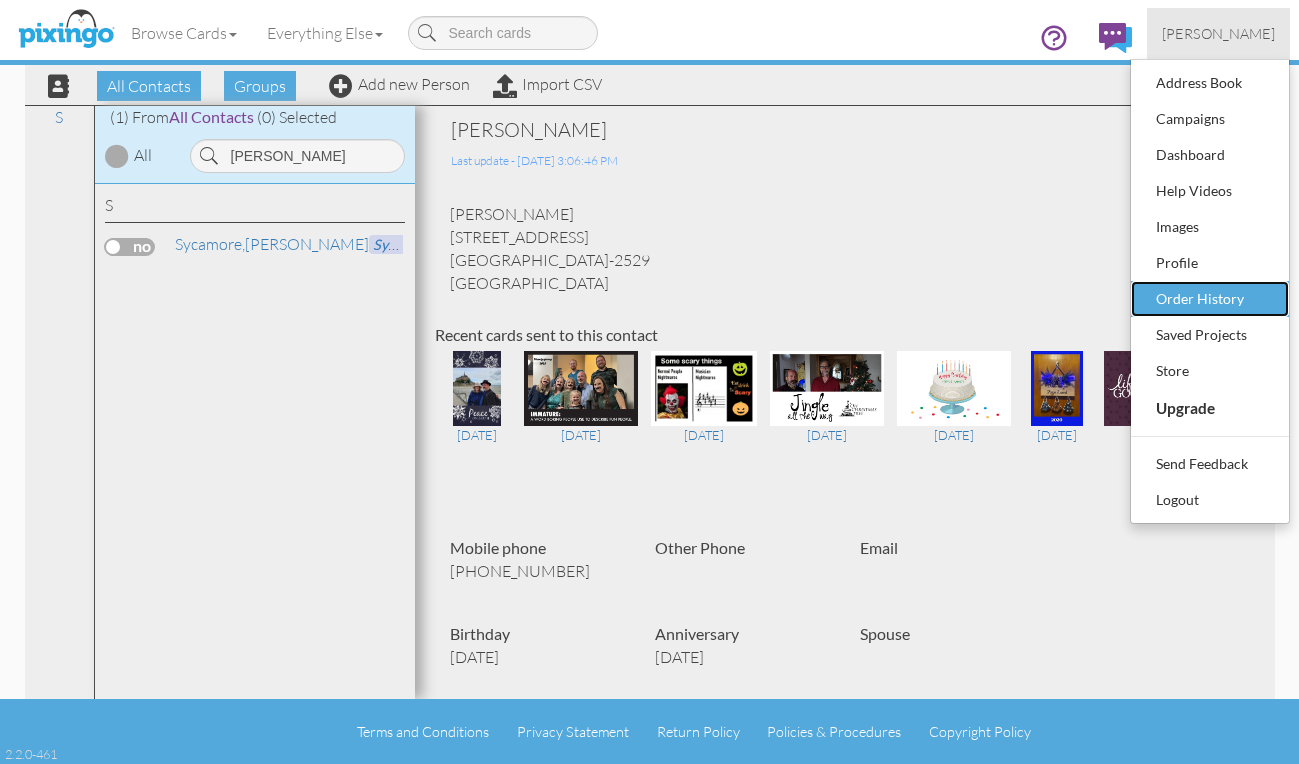 click on "Order History" at bounding box center [1210, 299] 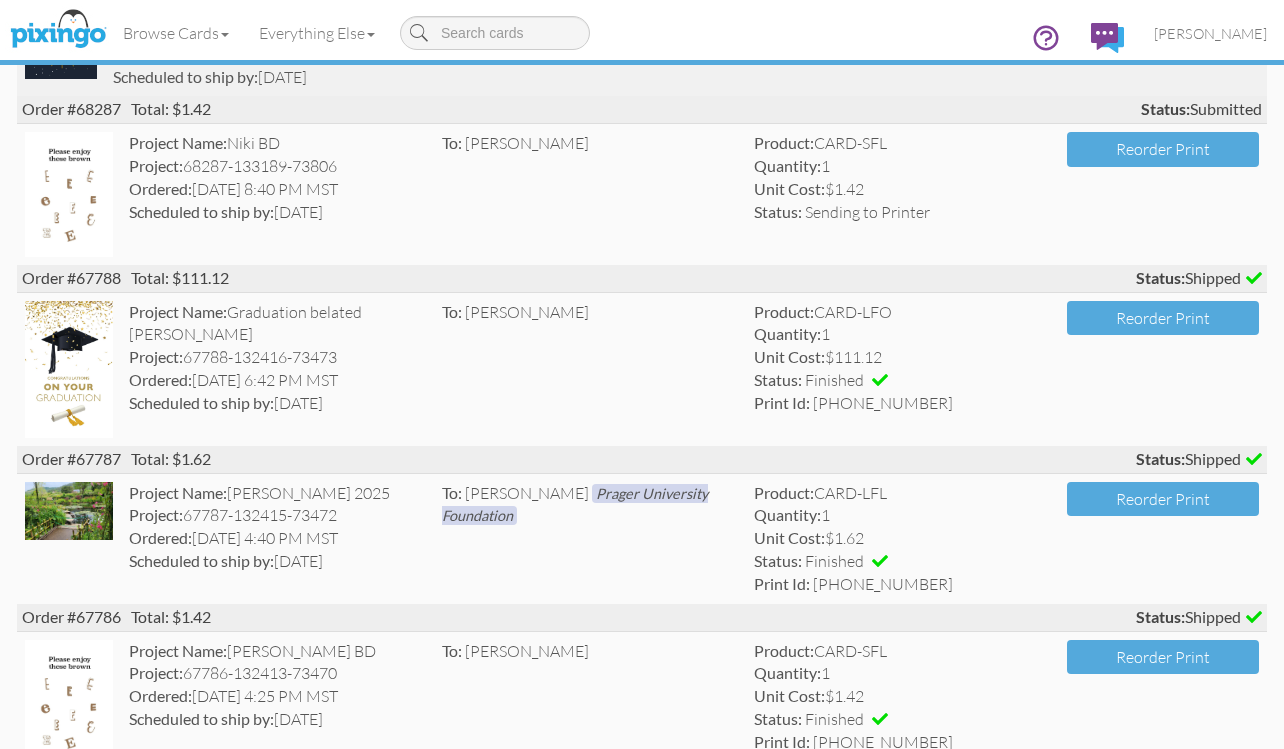 scroll, scrollTop: 500, scrollLeft: 0, axis: vertical 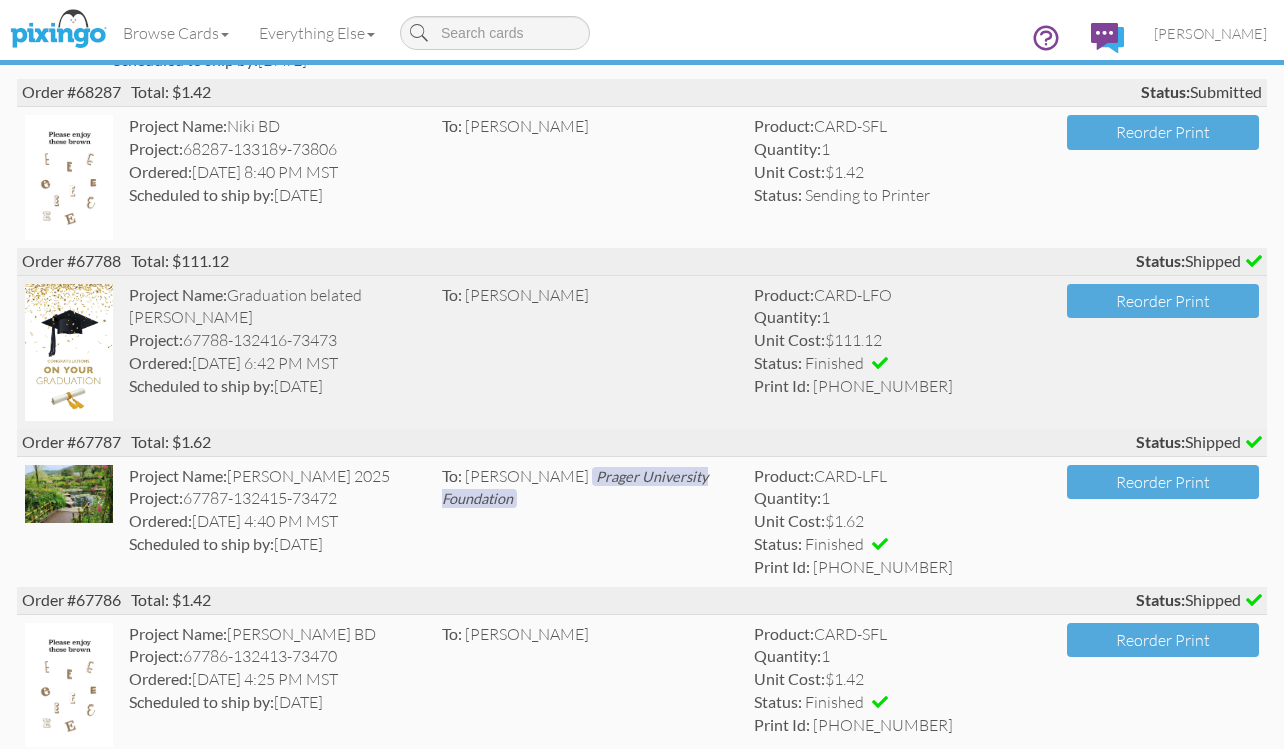 click at bounding box center [69, 352] 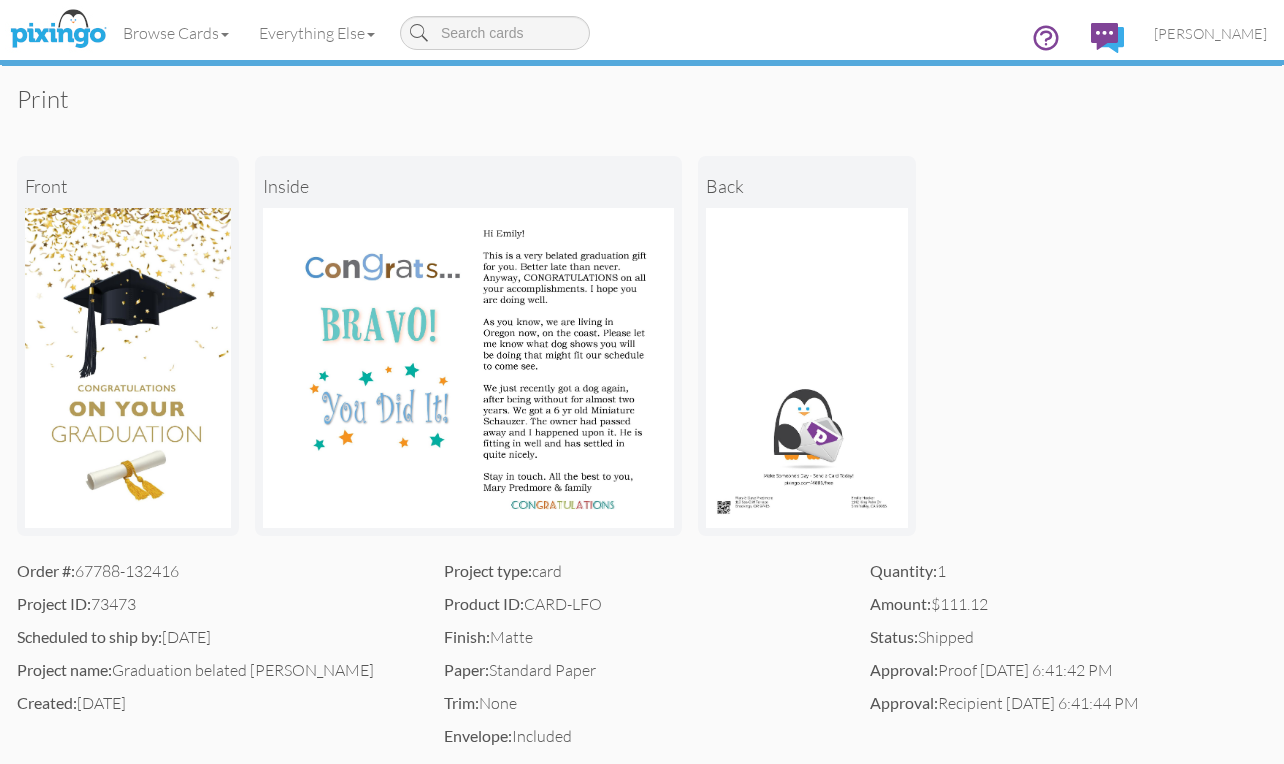 scroll, scrollTop: 0, scrollLeft: 0, axis: both 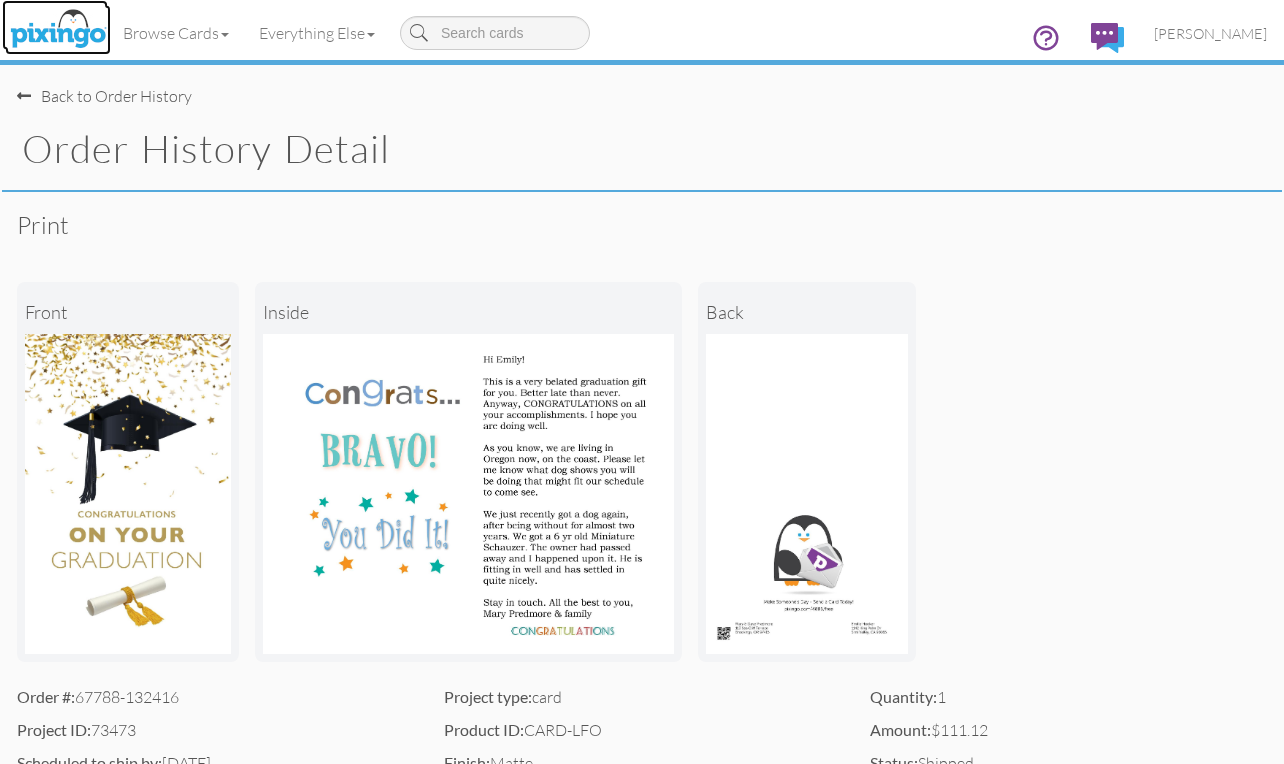 click at bounding box center [58, 30] 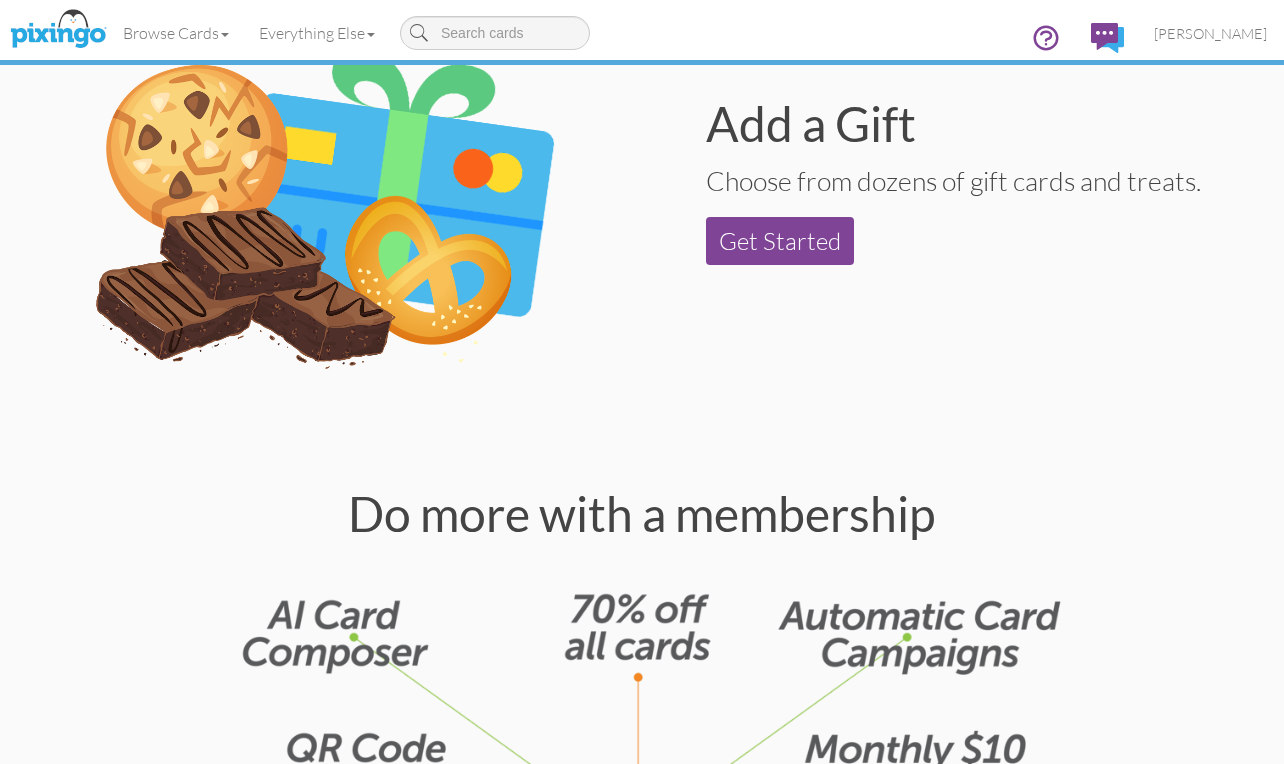 scroll, scrollTop: 2200, scrollLeft: 0, axis: vertical 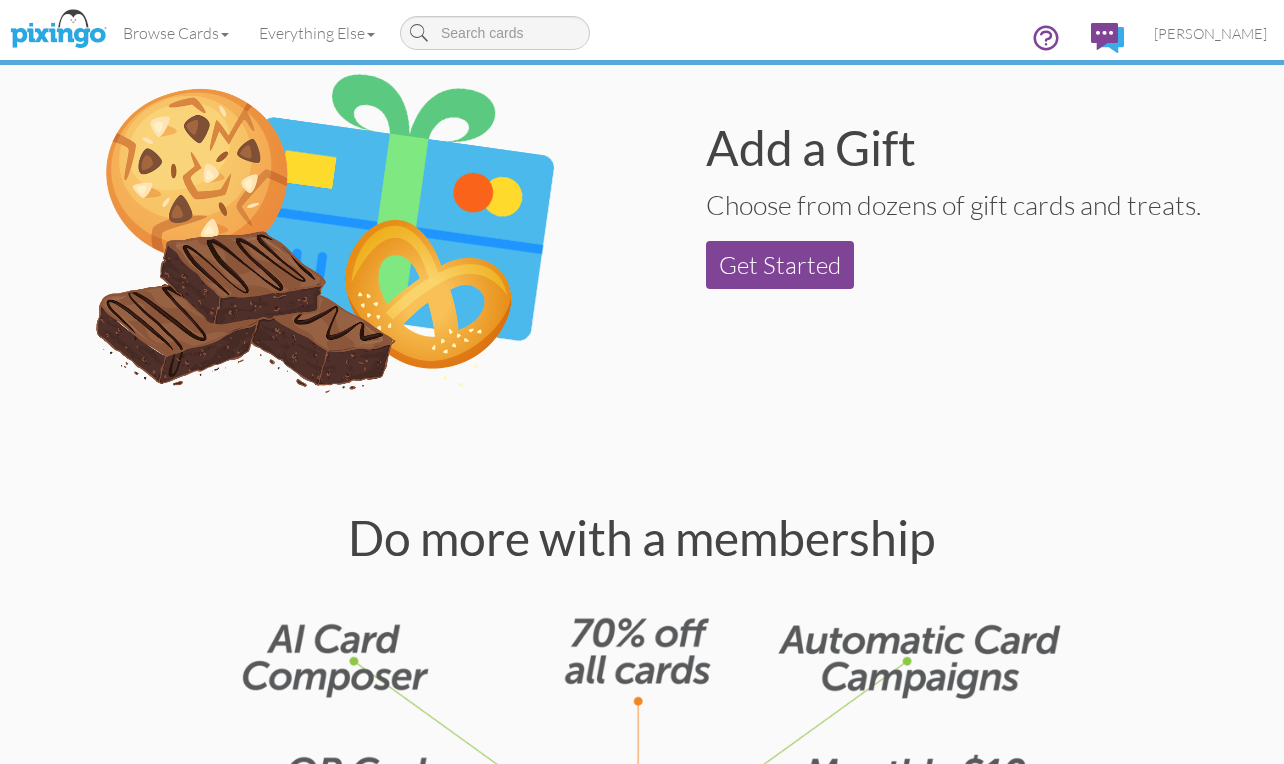 click at bounding box center [323, 250] 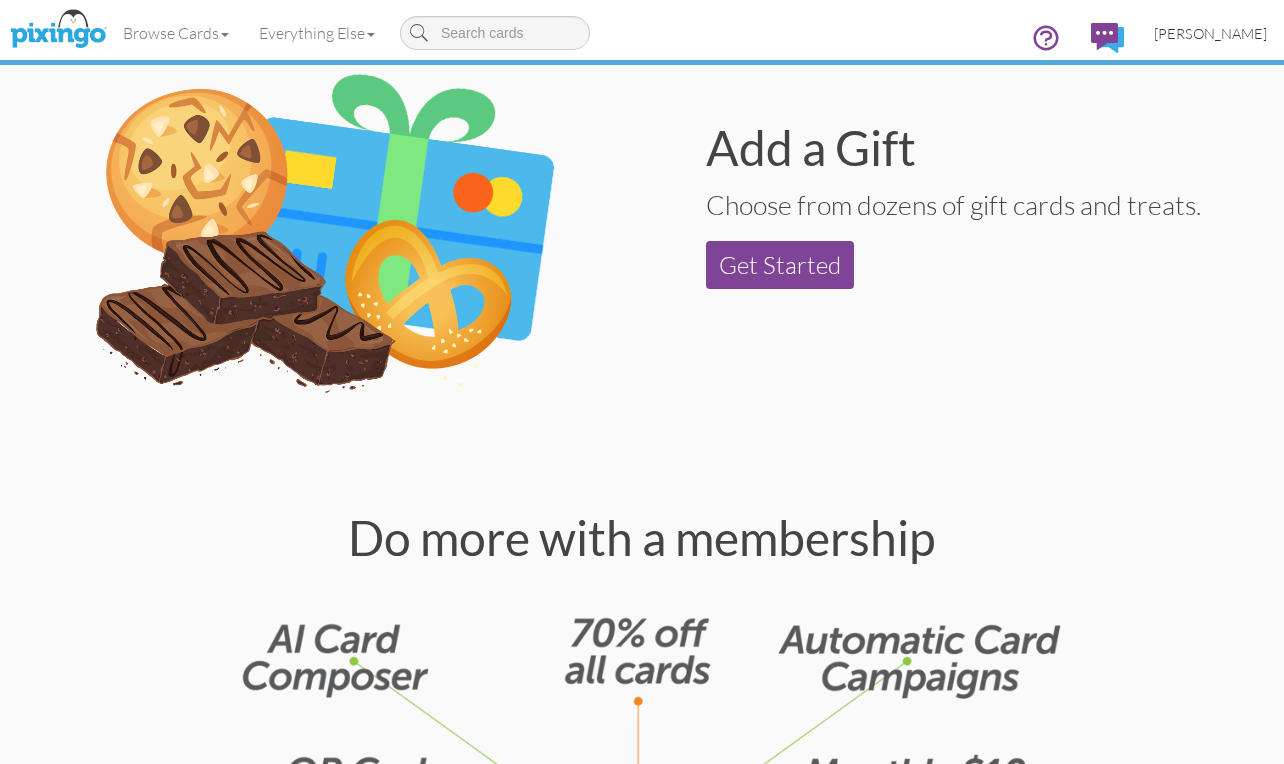 click on "[PERSON_NAME]" at bounding box center (1210, 33) 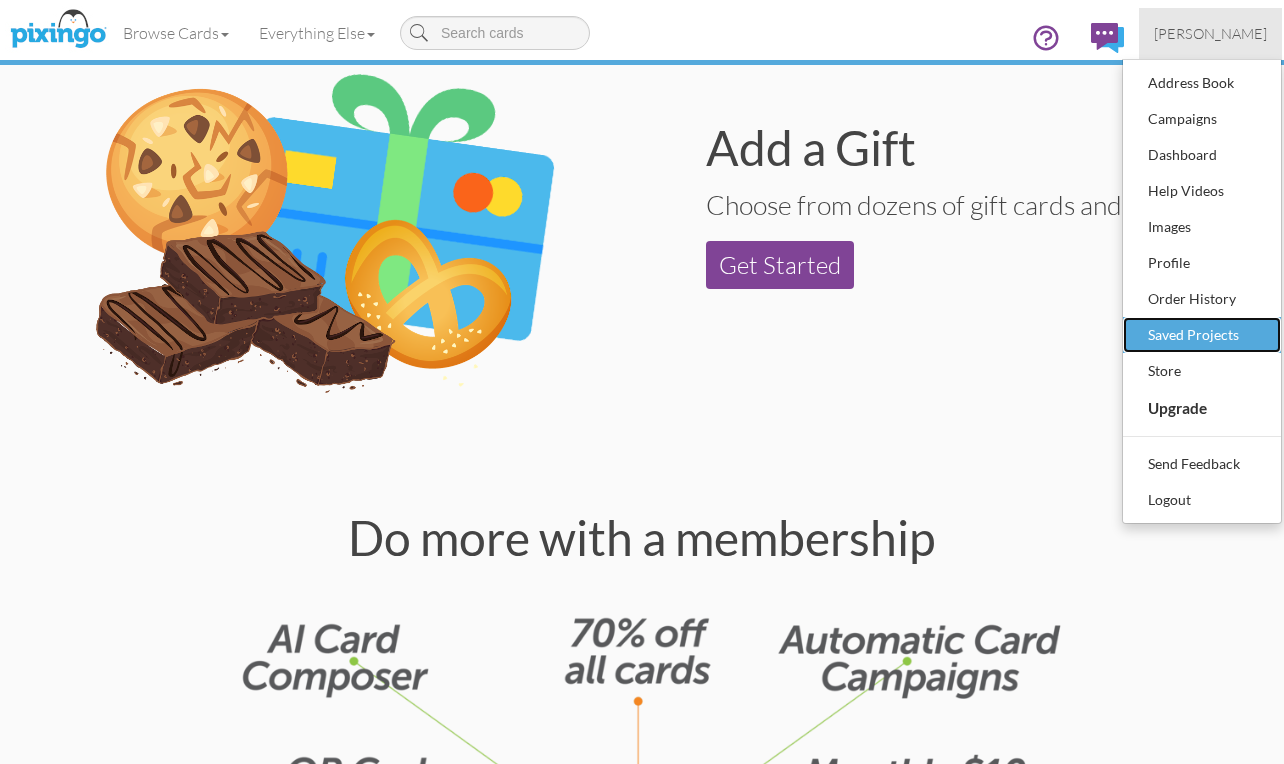 click on "Saved Projects" at bounding box center (1202, 335) 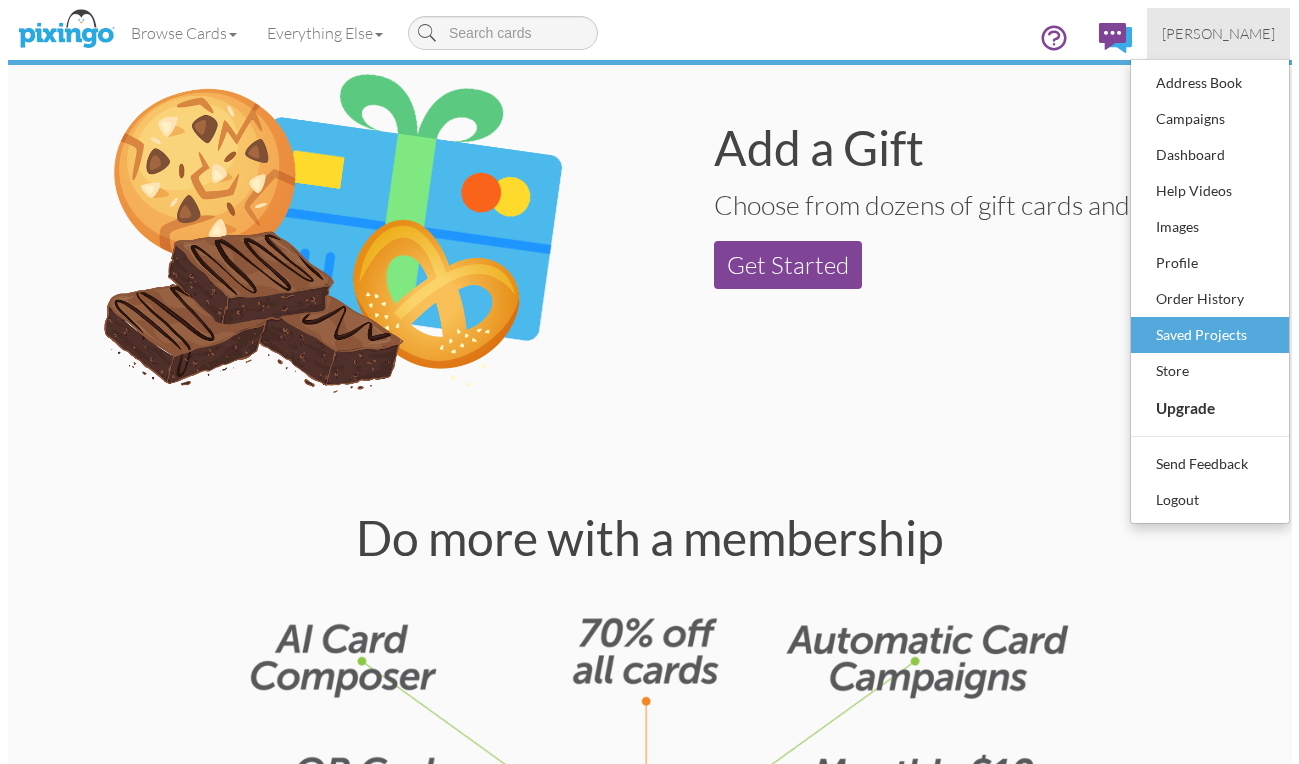 scroll, scrollTop: 0, scrollLeft: 0, axis: both 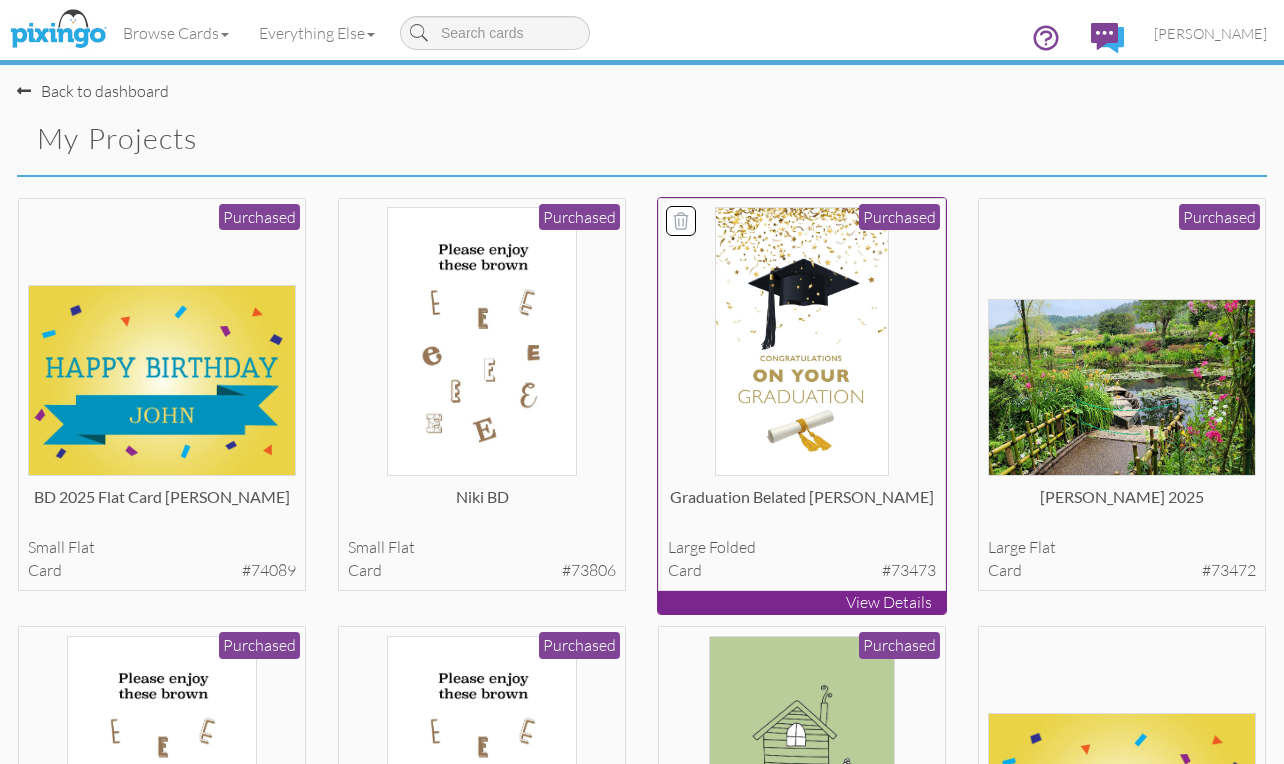 click at bounding box center [801, 341] 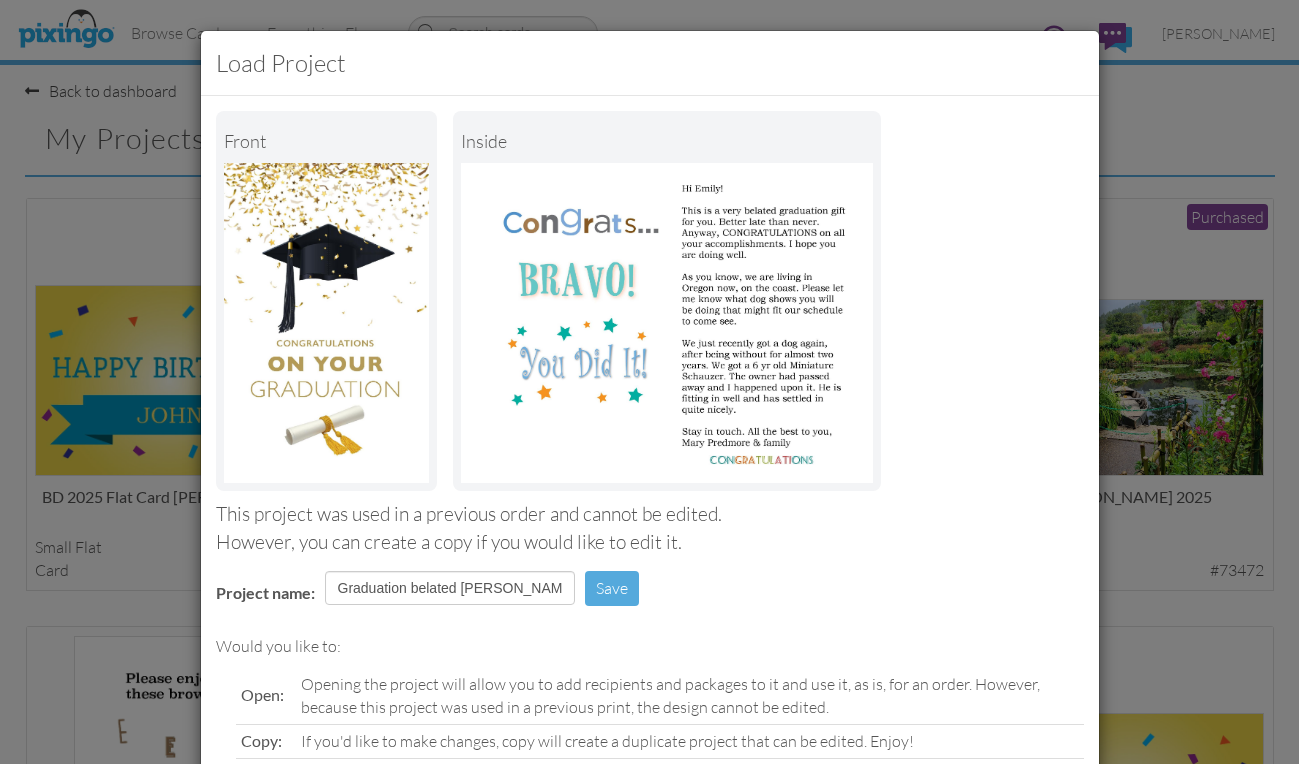 scroll, scrollTop: 172, scrollLeft: 0, axis: vertical 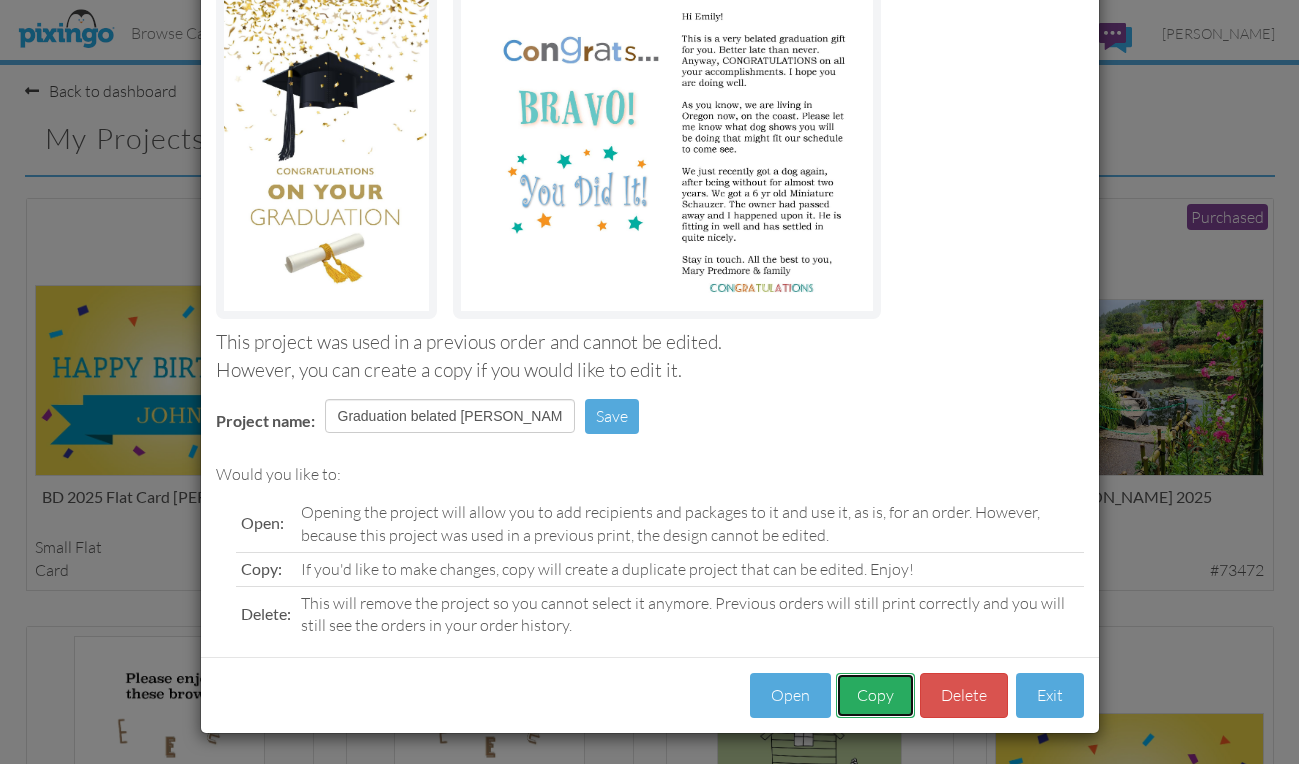 click on "Copy" at bounding box center [875, 695] 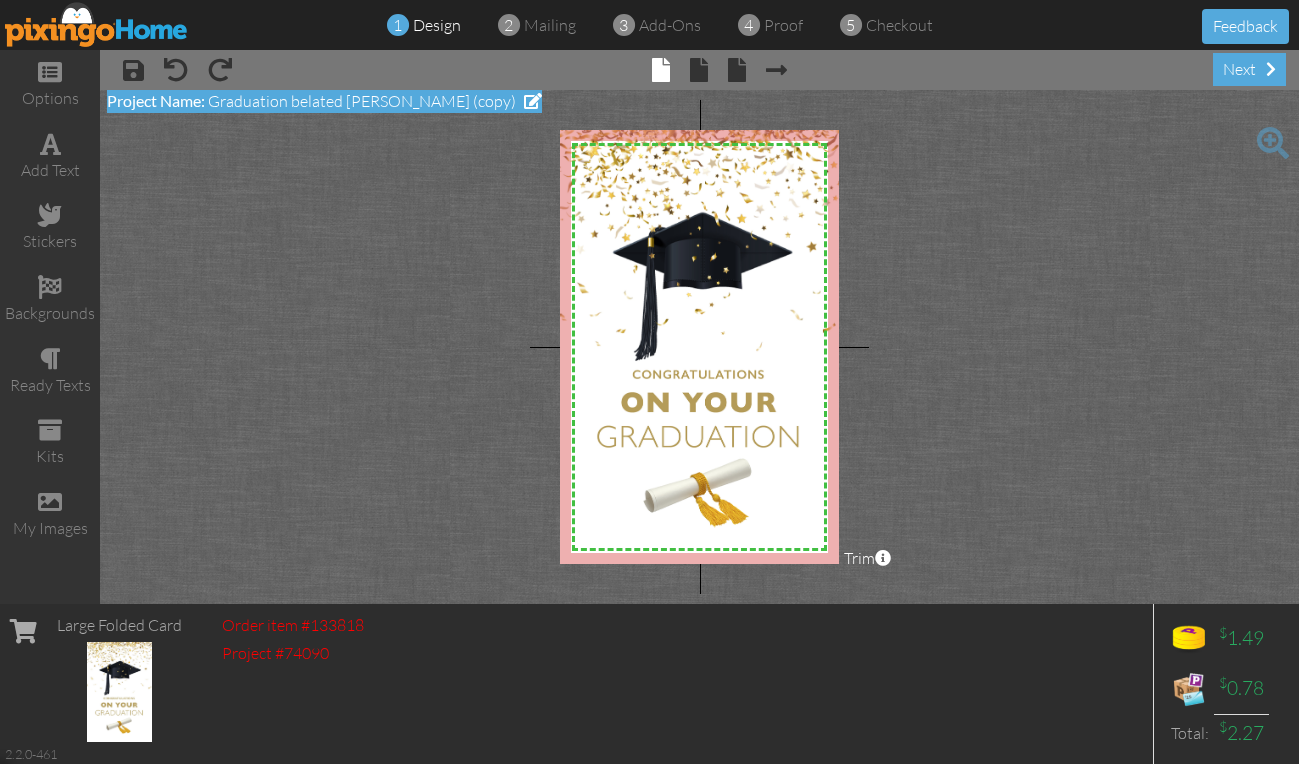 click at bounding box center [533, 101] 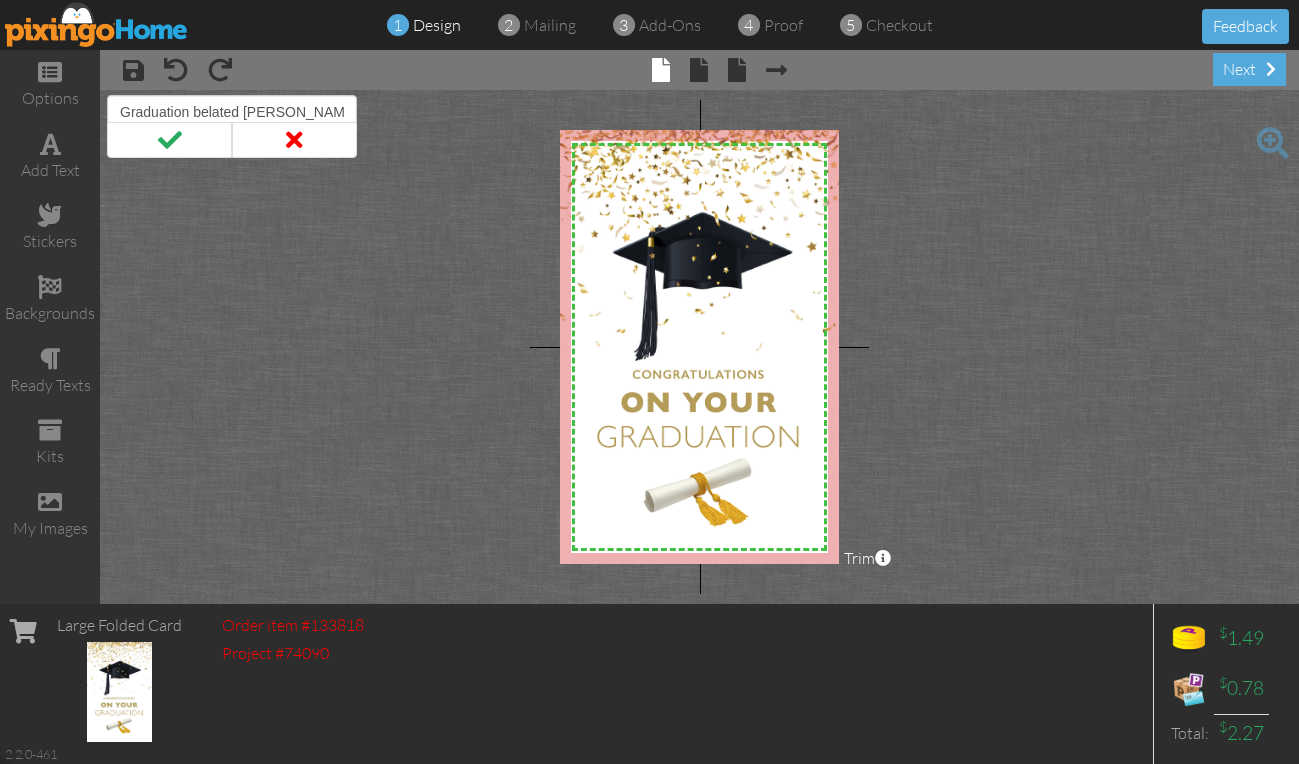 drag, startPoint x: 193, startPoint y: 111, endPoint x: 384, endPoint y: 110, distance: 191.00262 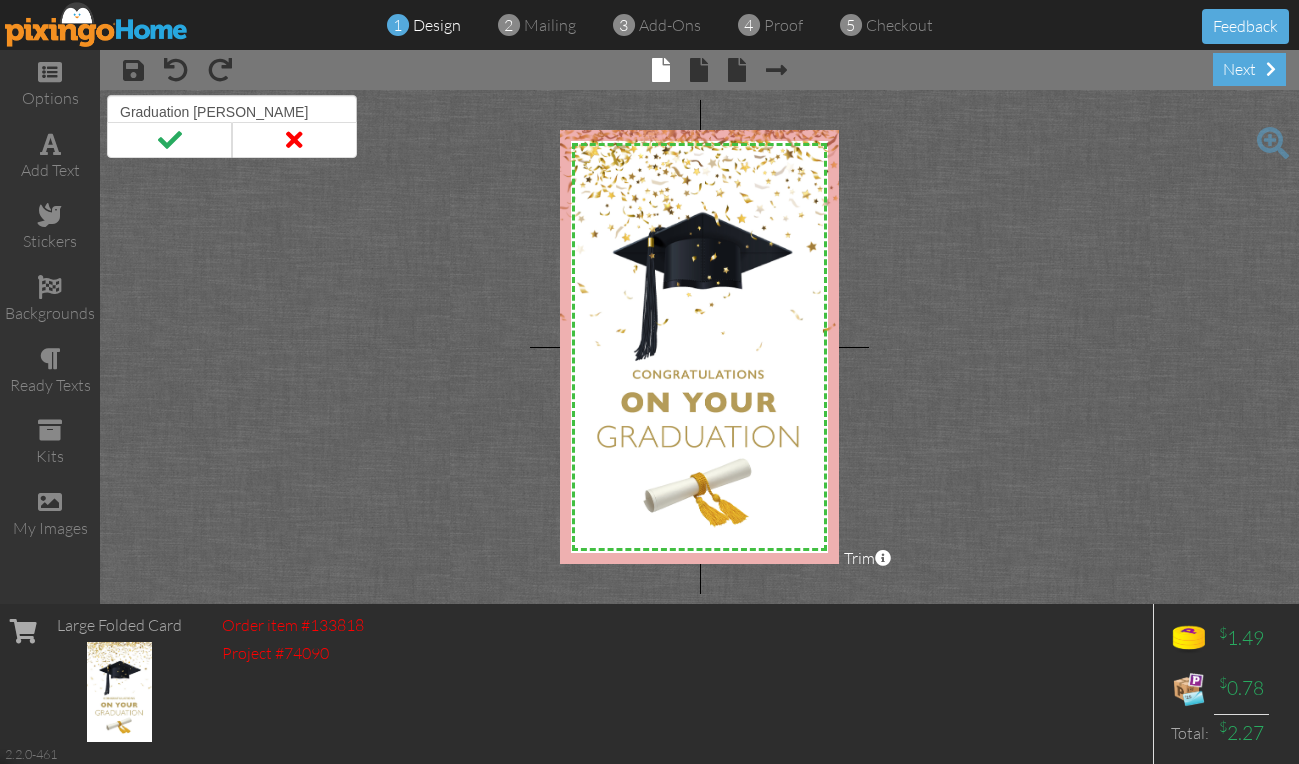 type on "Graduation [PERSON_NAME]" 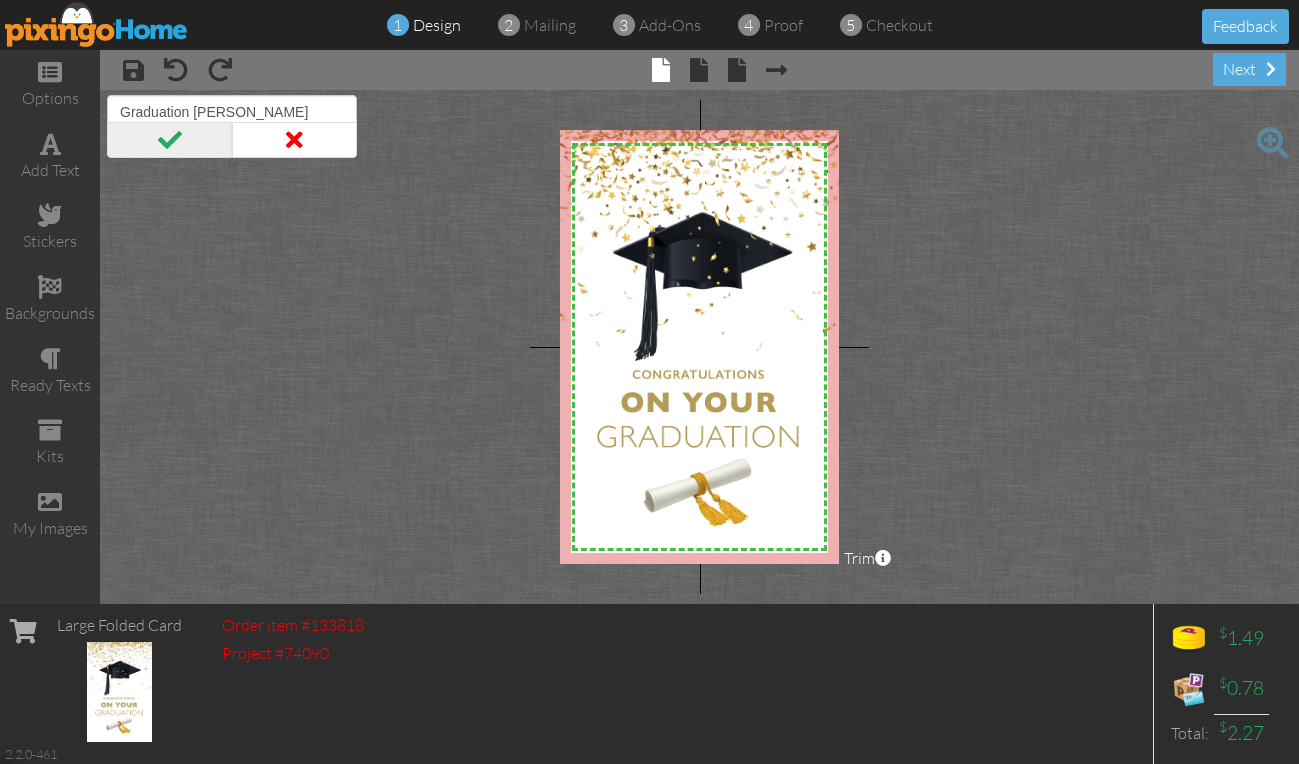click at bounding box center [169, 140] 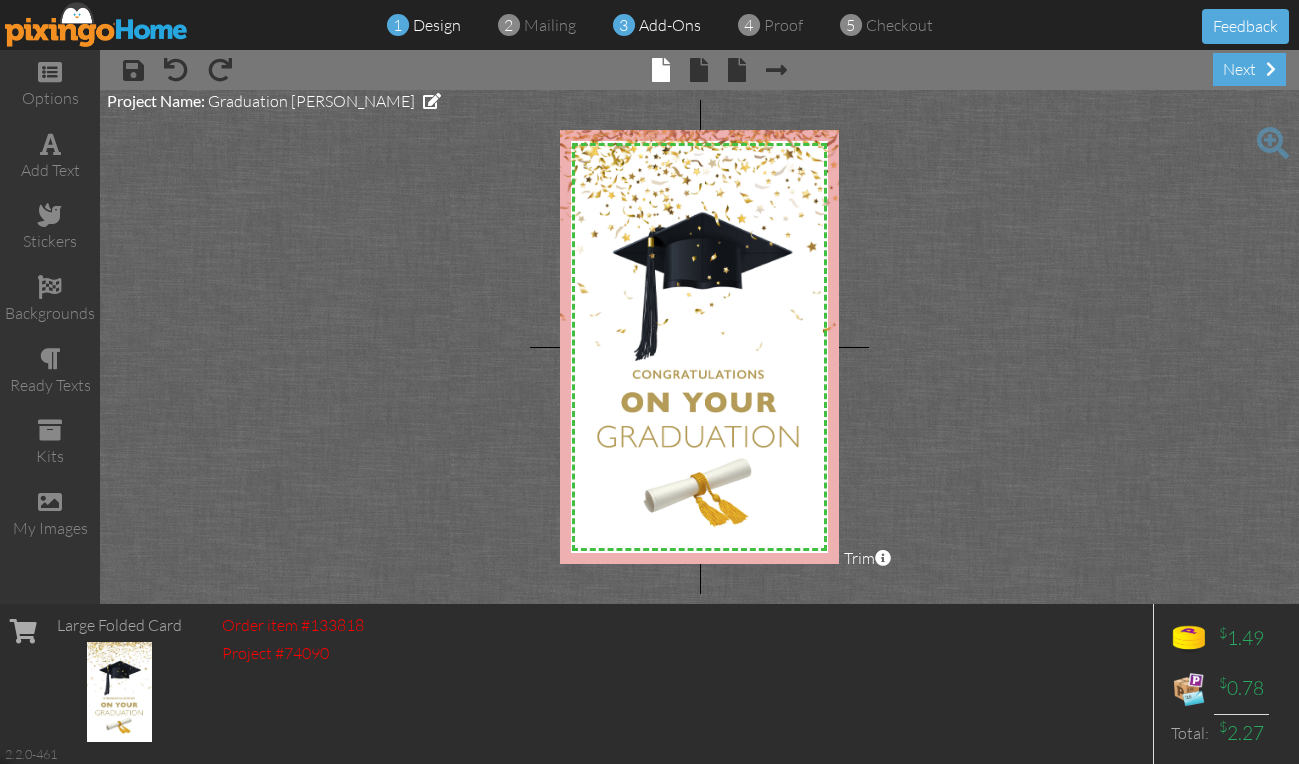 click on "add-ons" at bounding box center [670, 25] 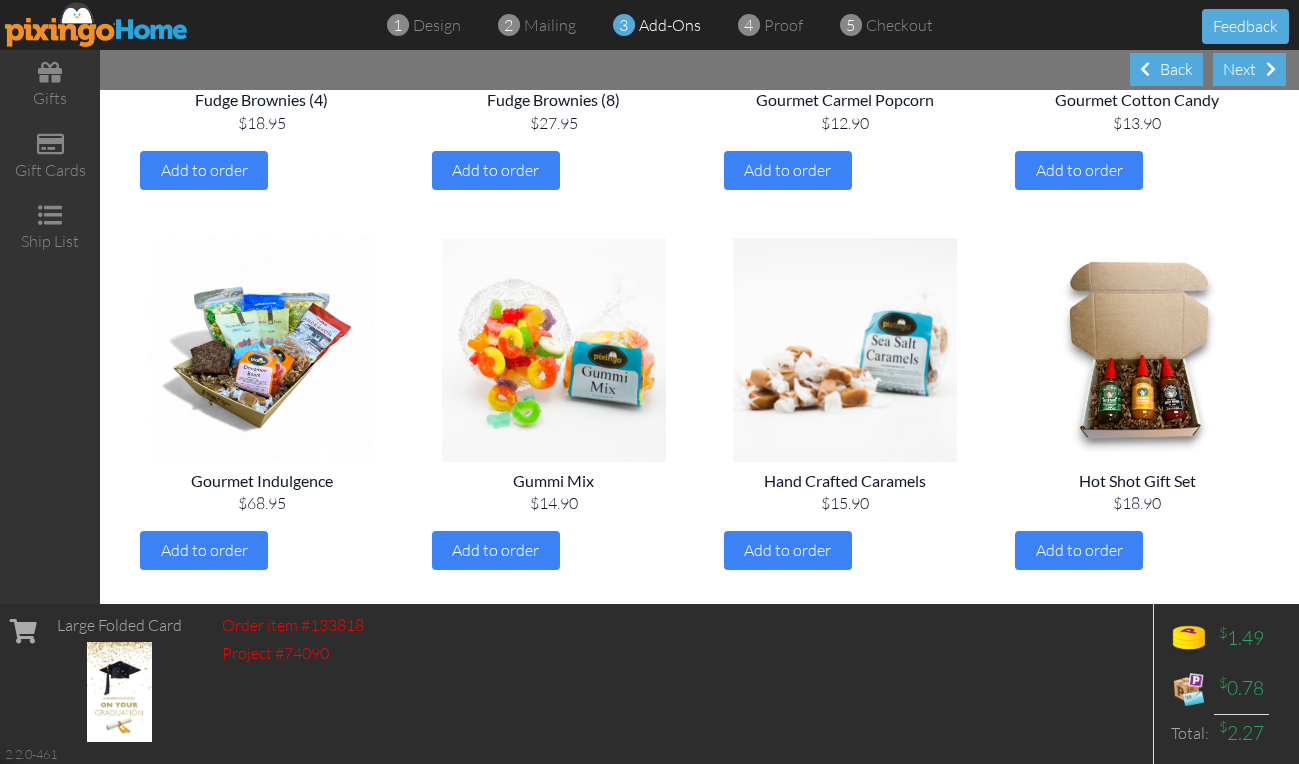 scroll, scrollTop: 1200, scrollLeft: 0, axis: vertical 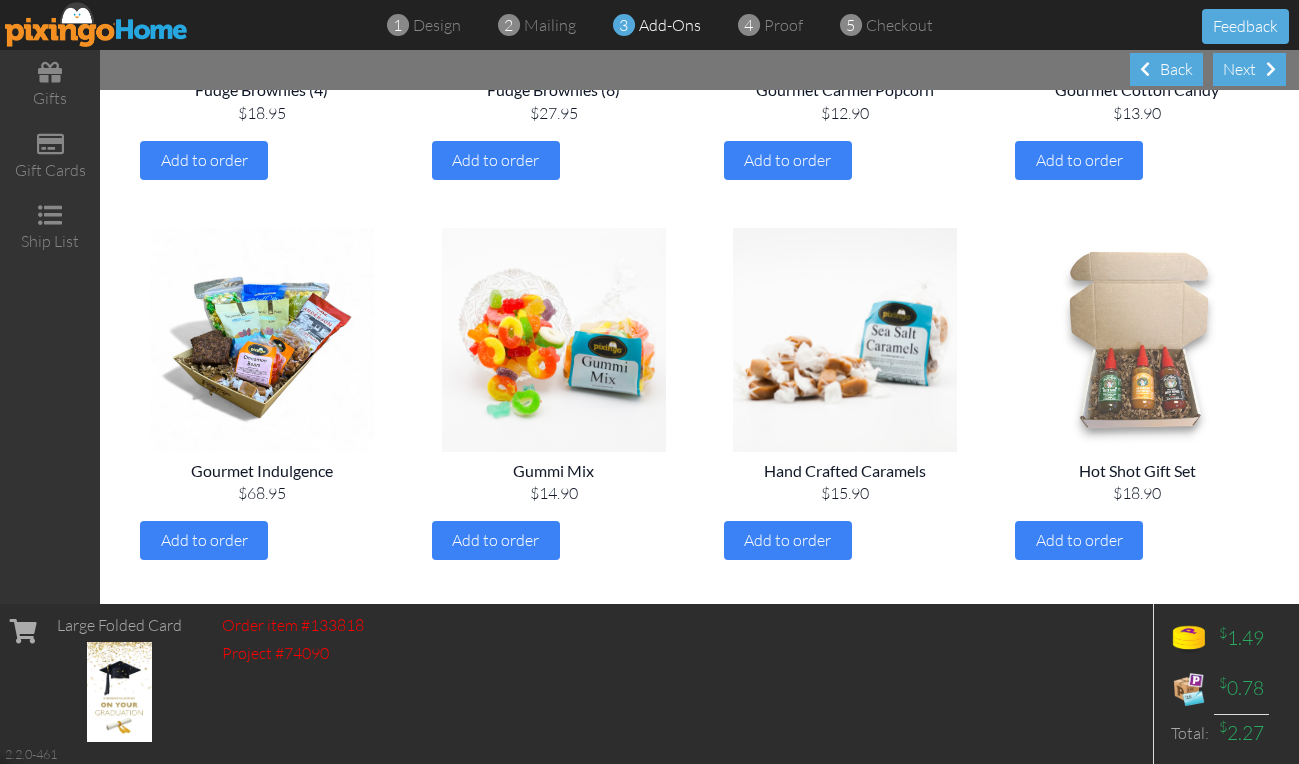 click at bounding box center [1137, 340] 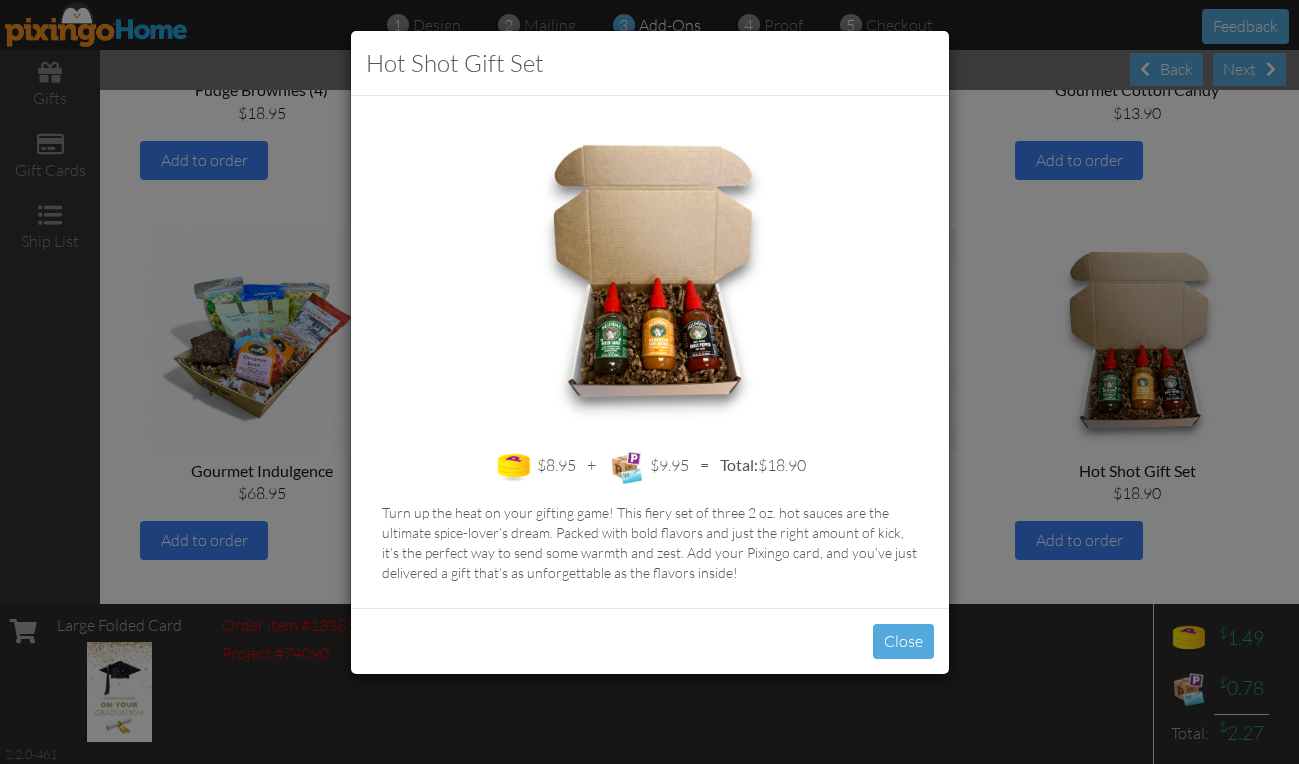 click at bounding box center [650, 271] 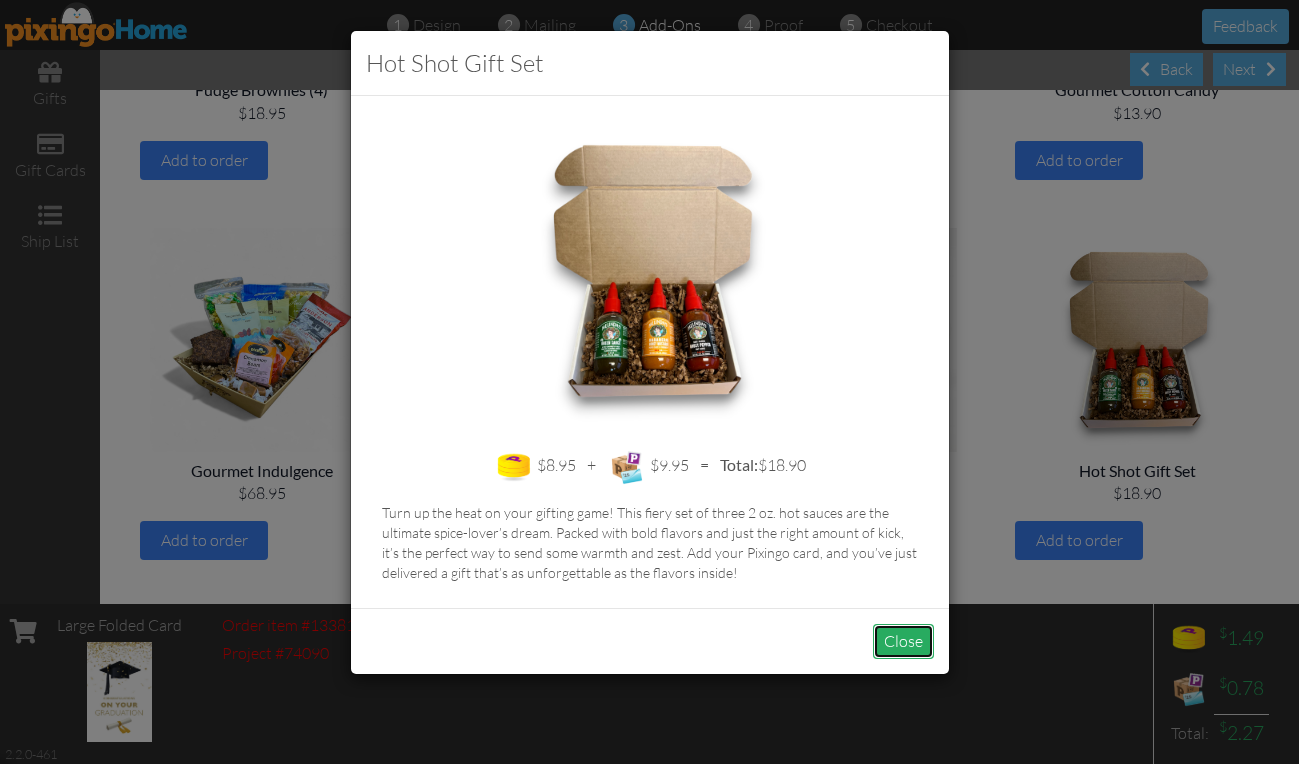 click on "Close" at bounding box center [903, 641] 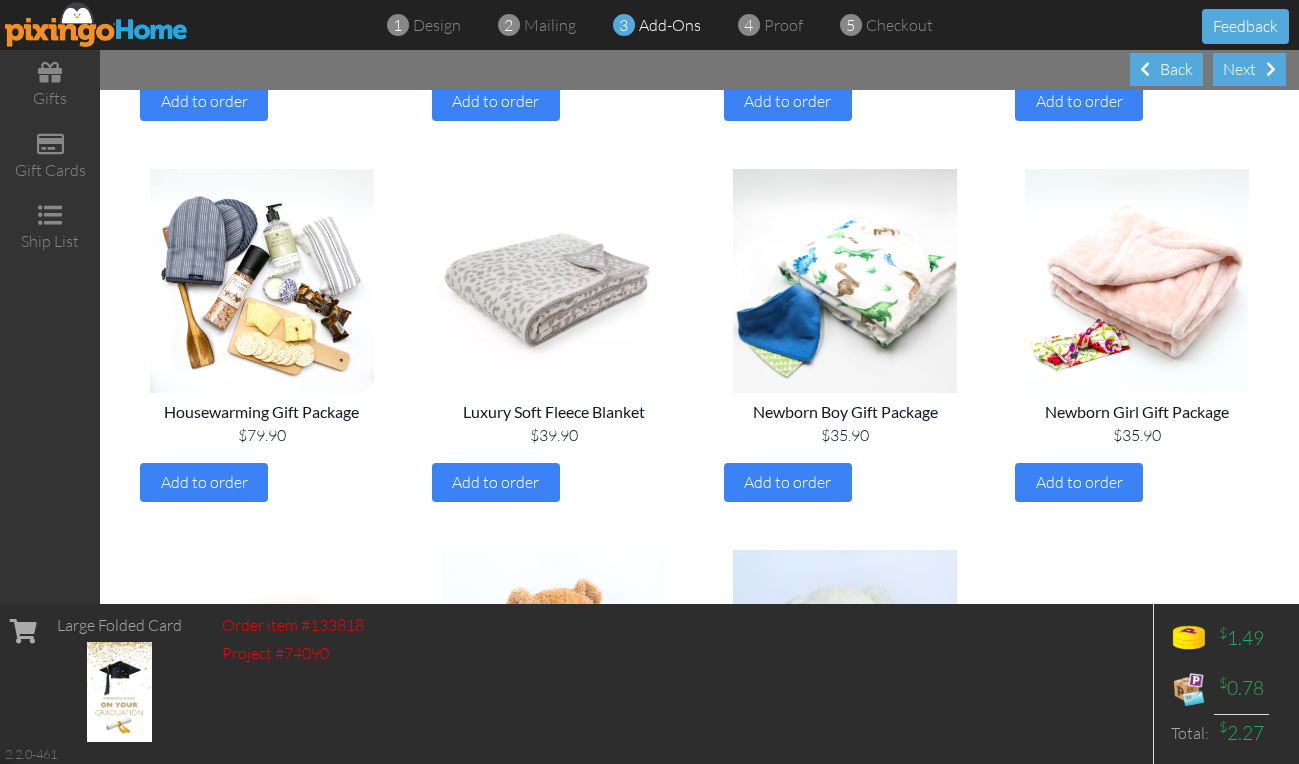 scroll, scrollTop: 1546, scrollLeft: 0, axis: vertical 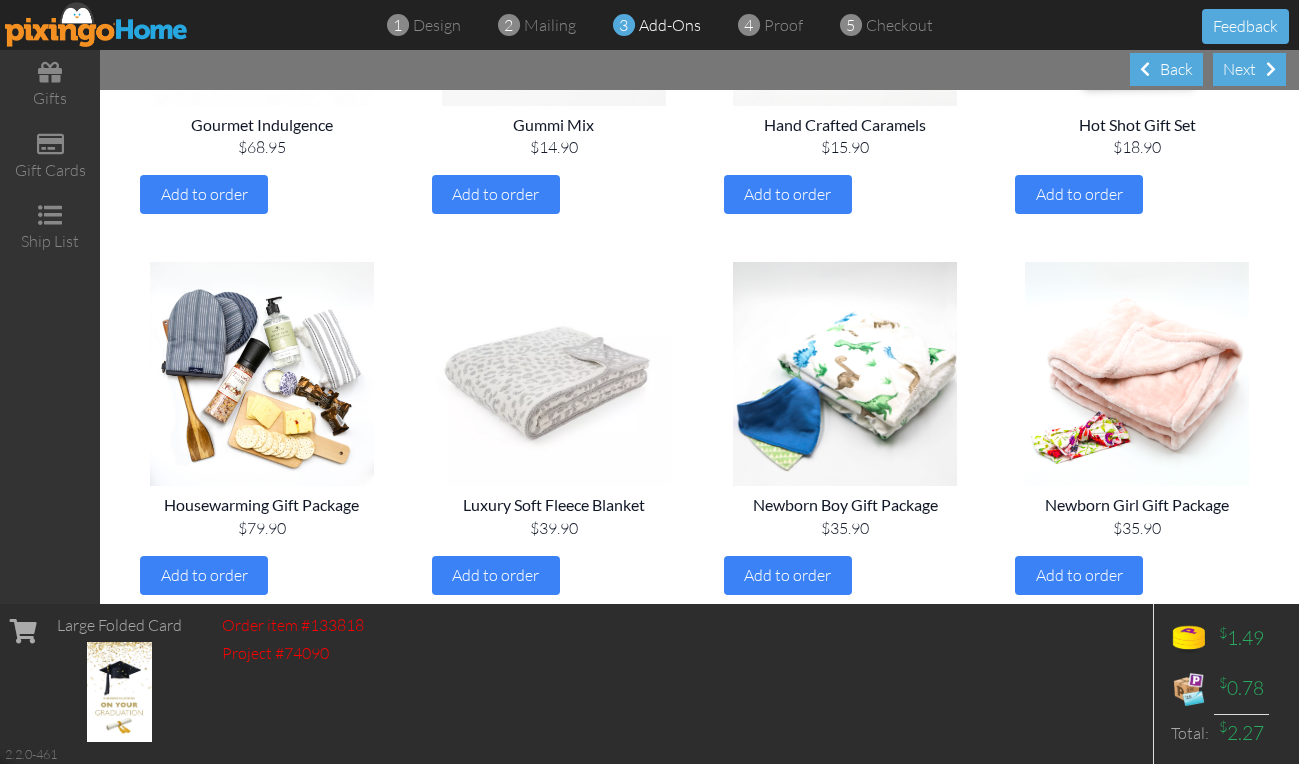 click at bounding box center (554, 374) 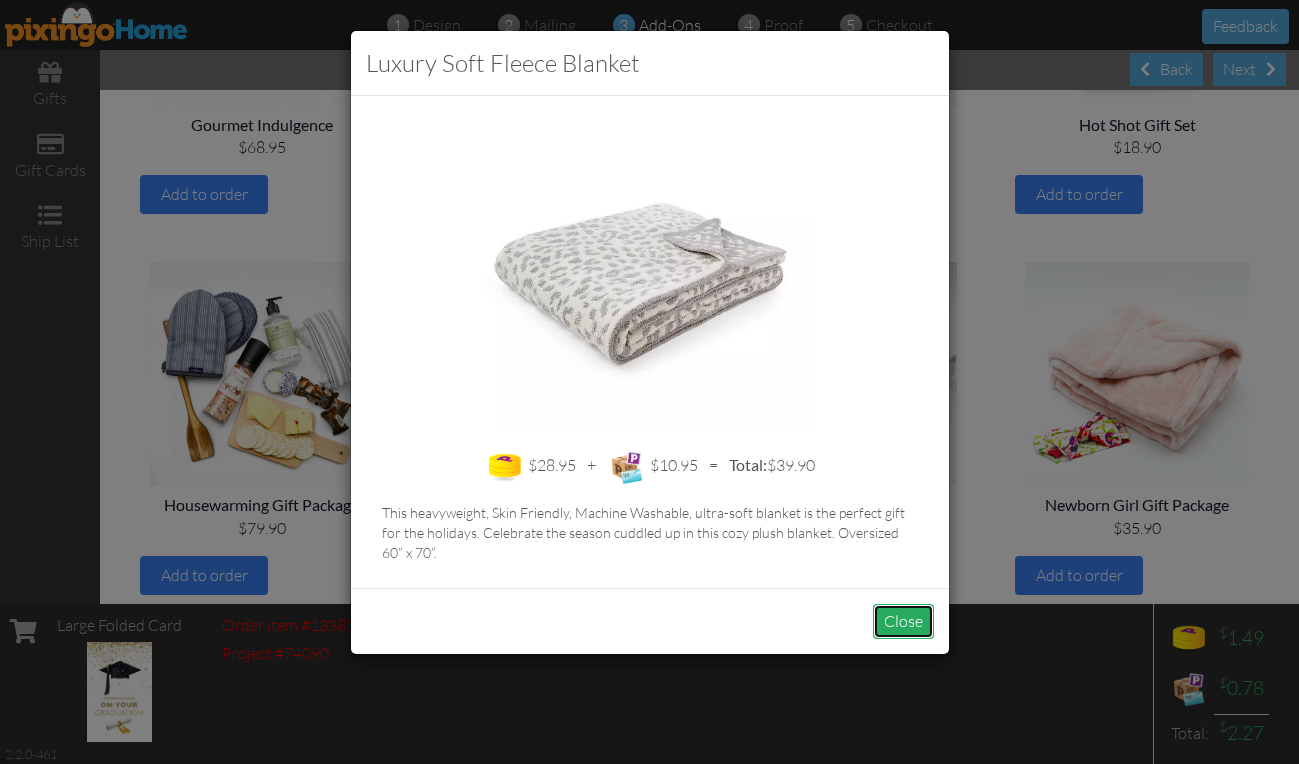click on "Close" at bounding box center [903, 621] 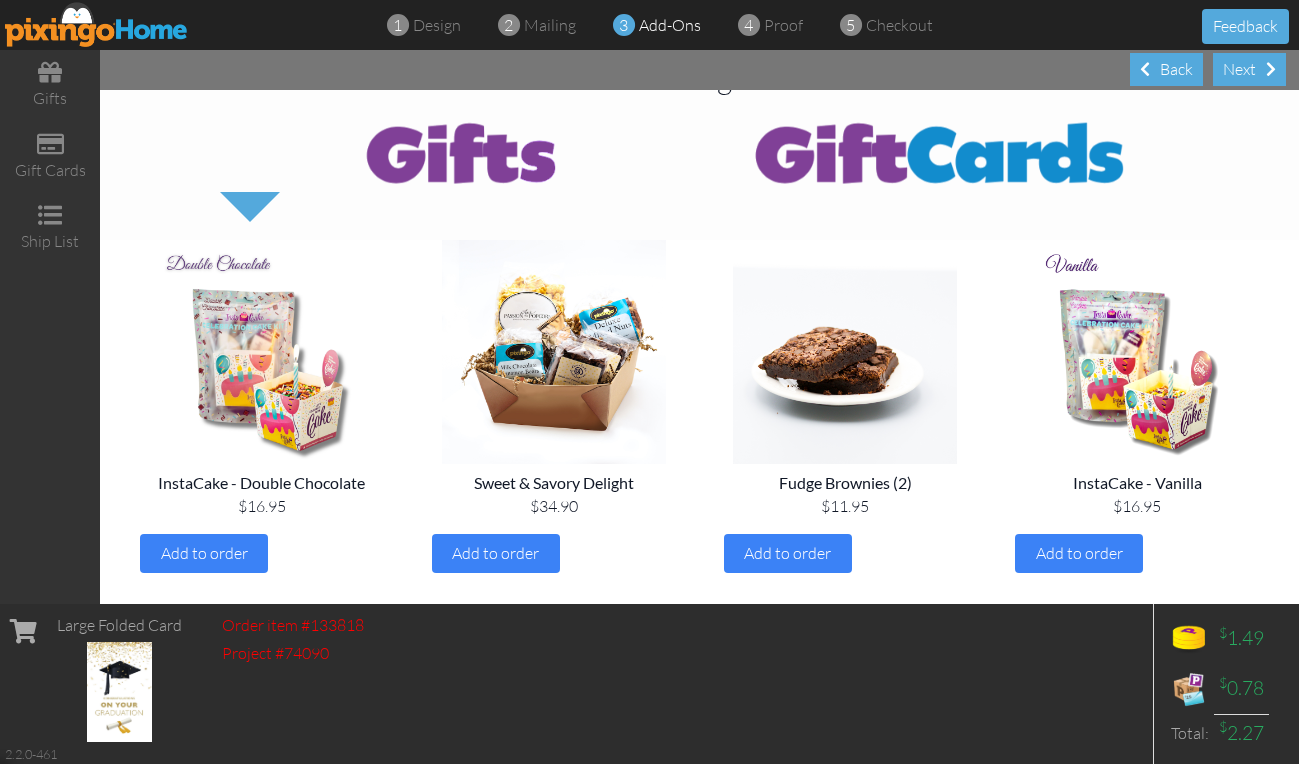 scroll, scrollTop: 0, scrollLeft: 0, axis: both 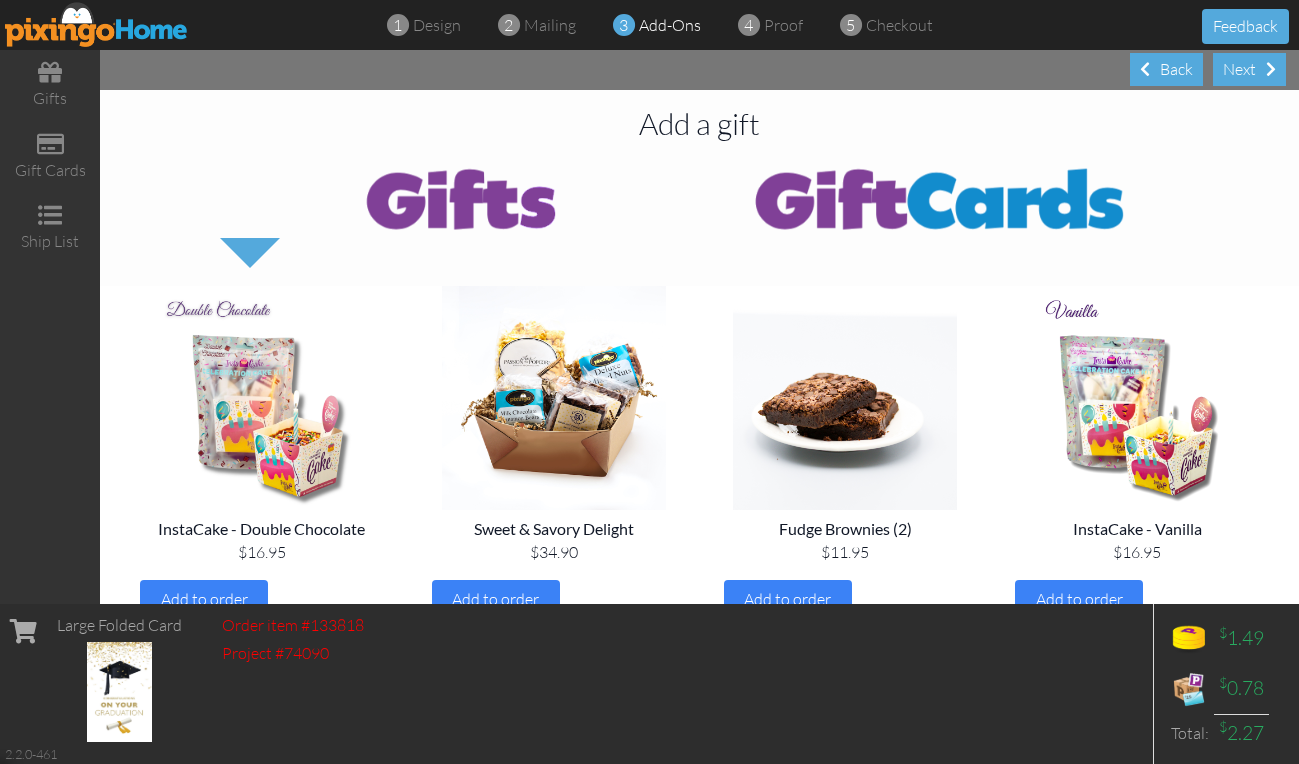 click at bounding box center (940, 198) 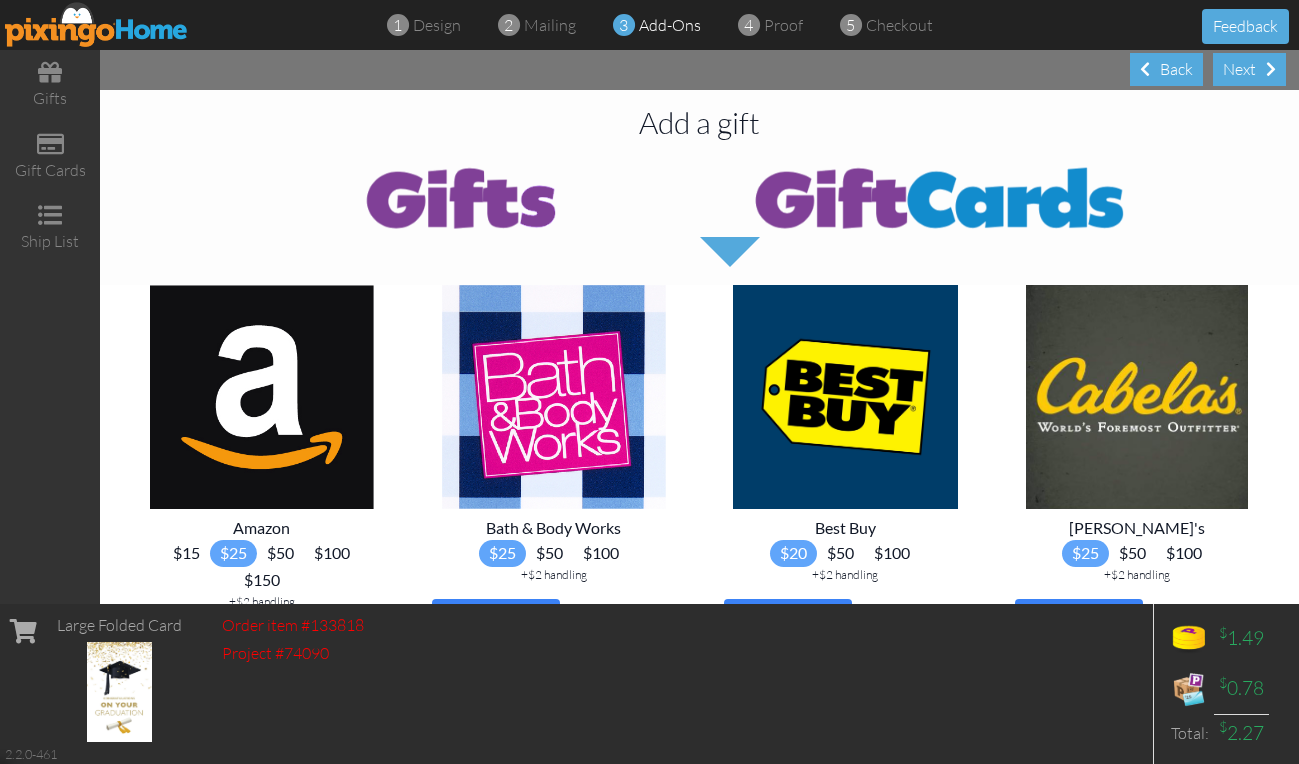 scroll, scrollTop: 0, scrollLeft: 0, axis: both 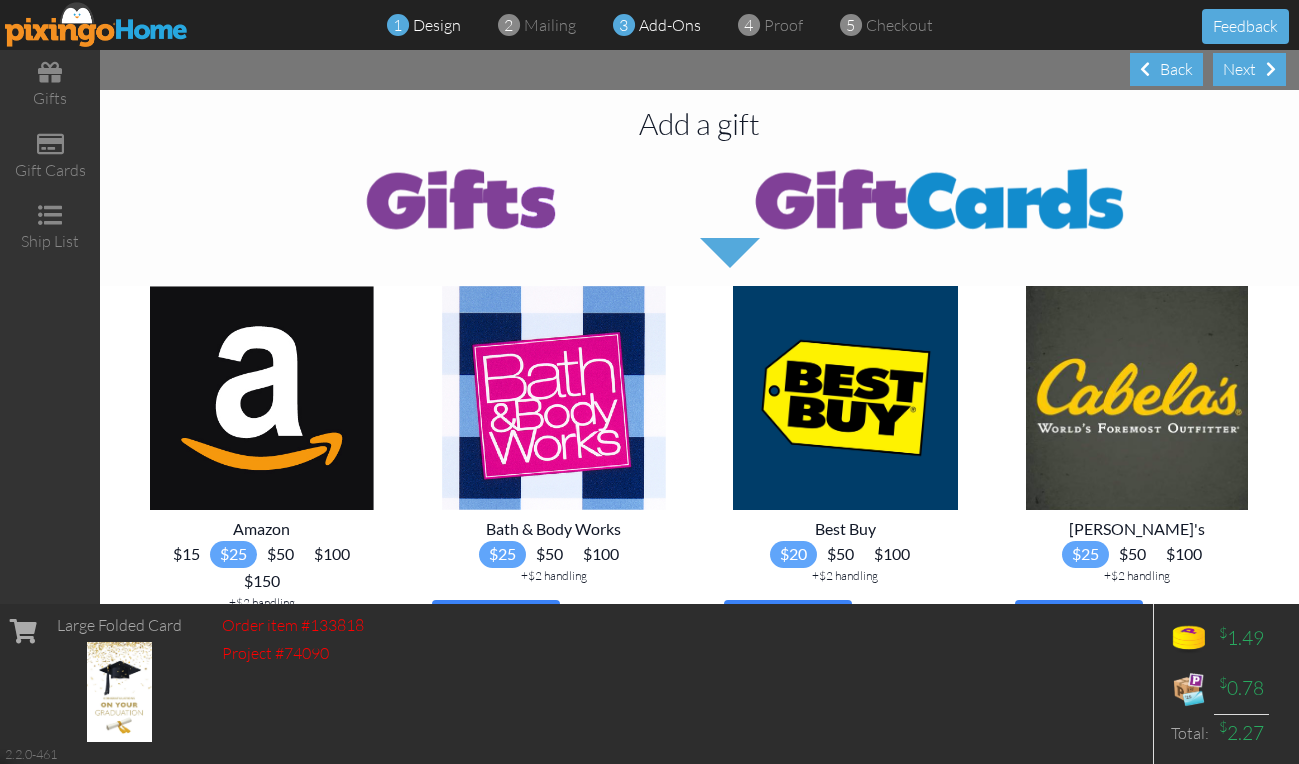 click on "design" at bounding box center (437, 25) 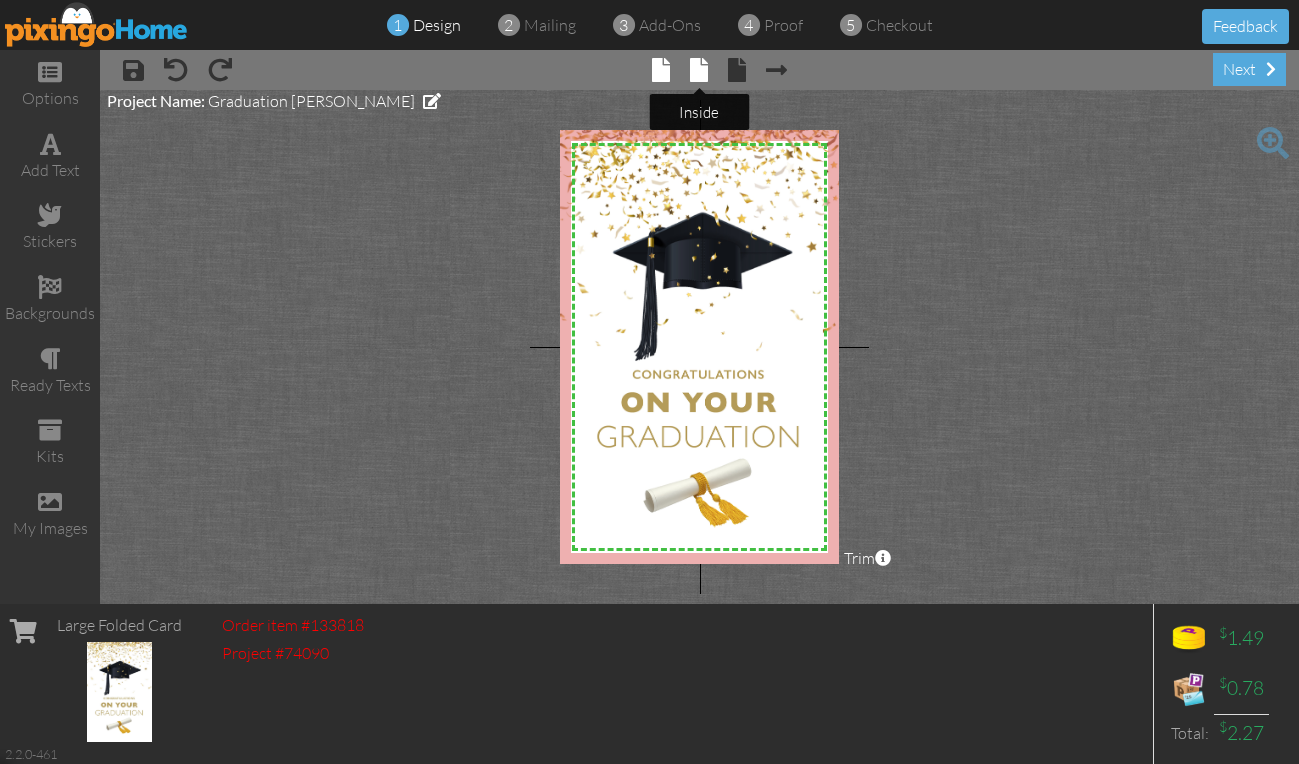 click at bounding box center (699, 70) 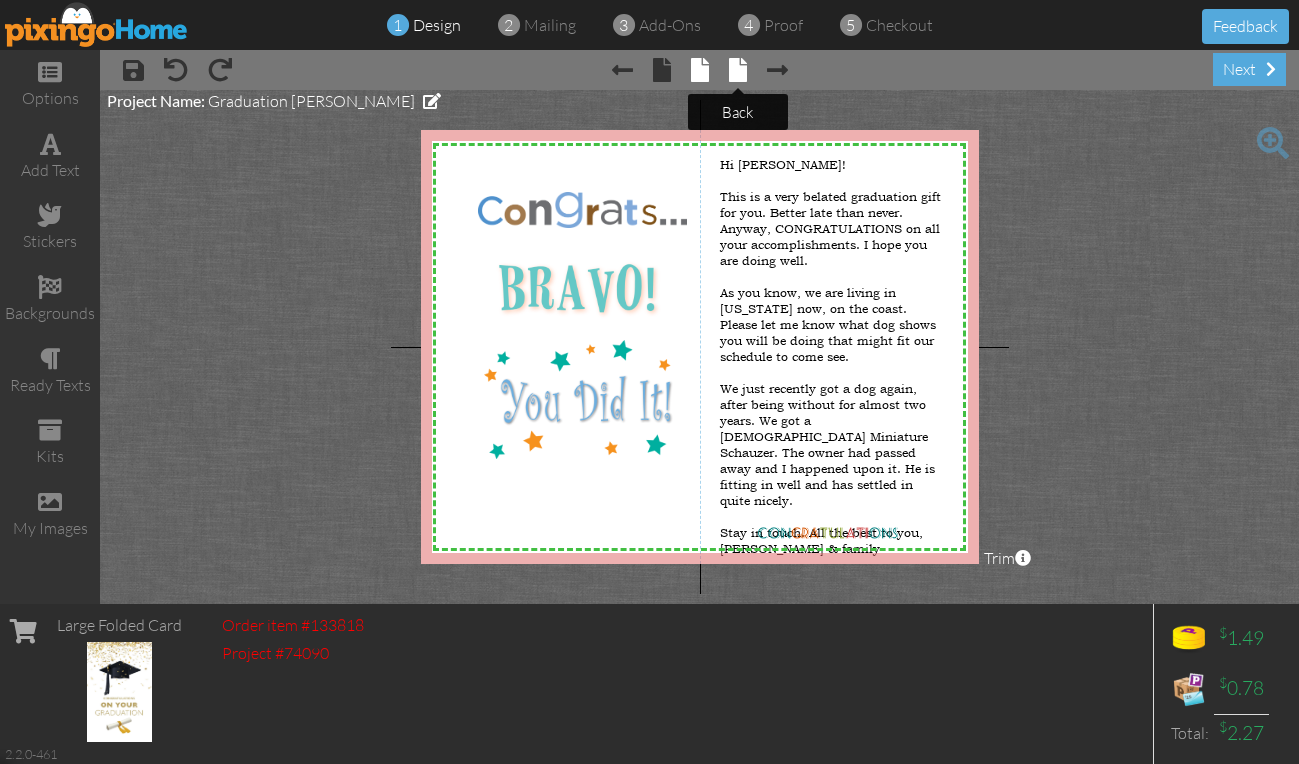 click at bounding box center (738, 70) 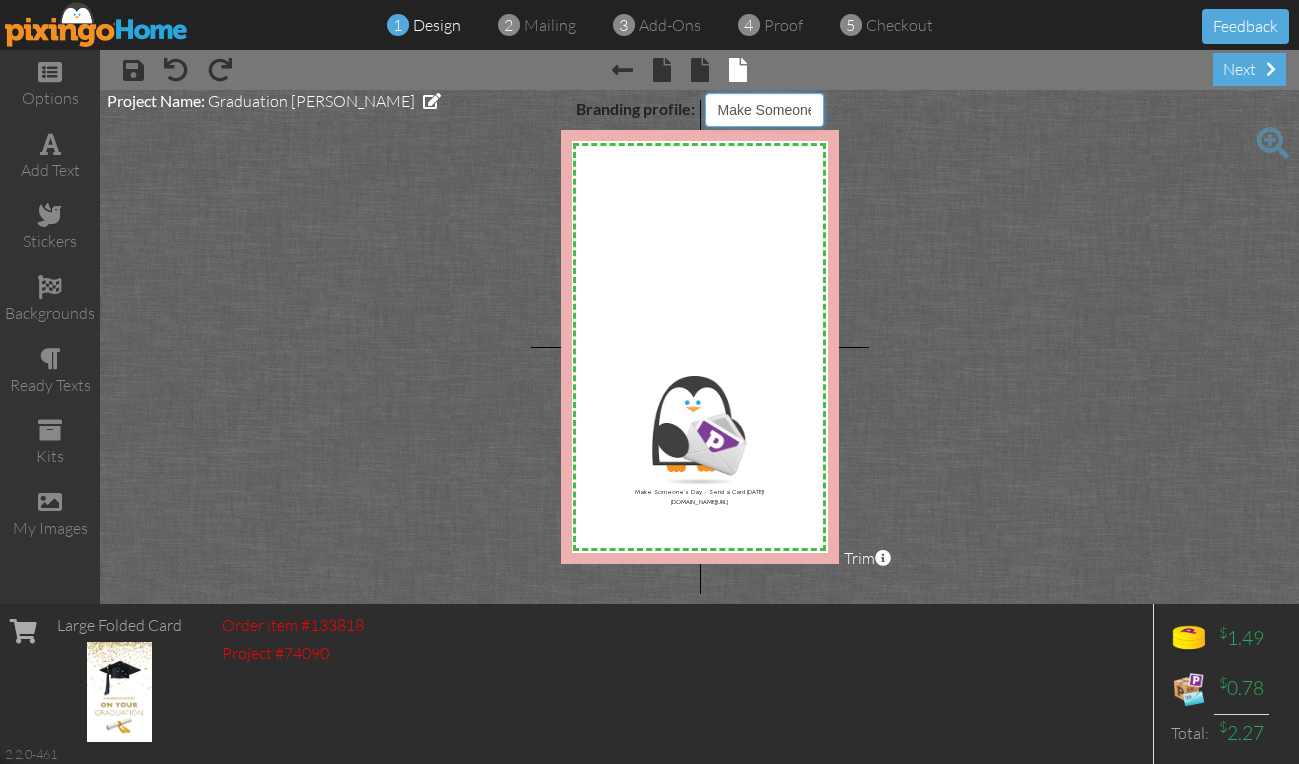 click on "Pixingo Default Profile Scales Make Someone's day" at bounding box center [764, 110] 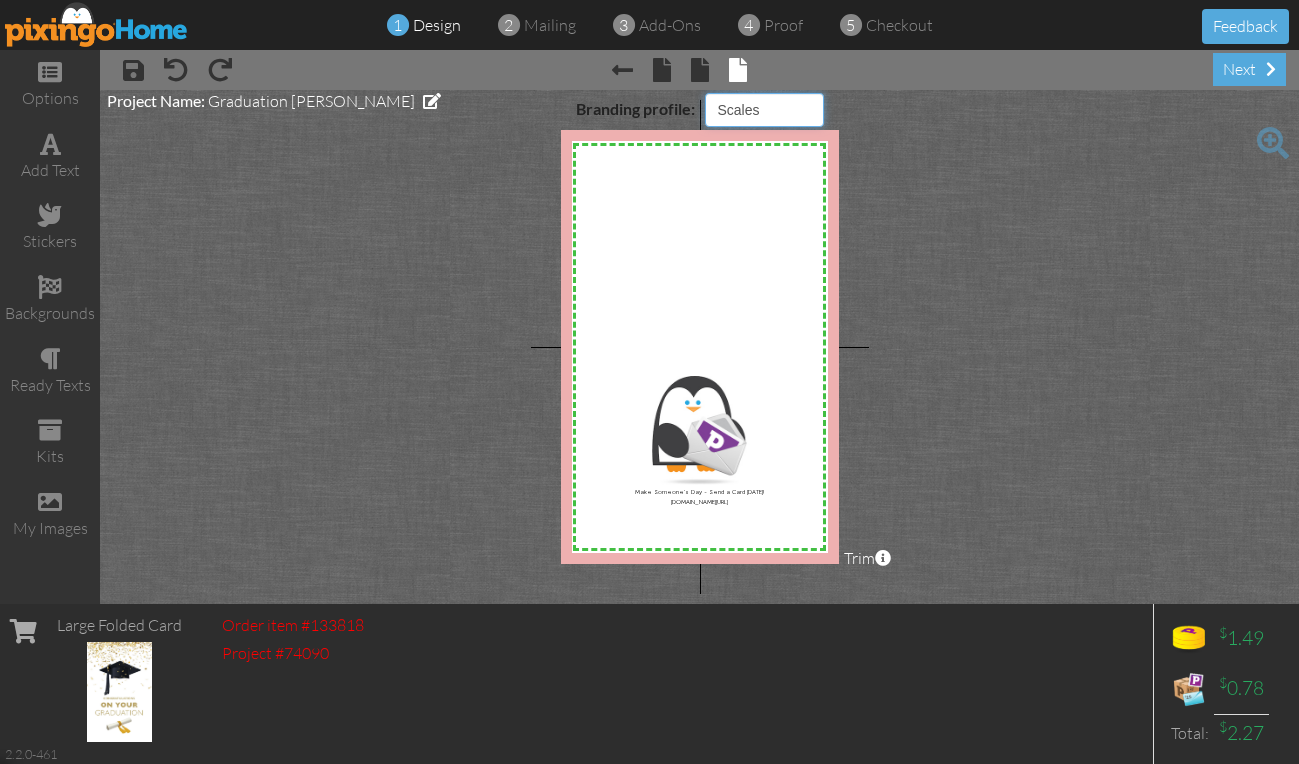 click on "Pixingo Default Profile Scales Make Someone's day" at bounding box center [764, 110] 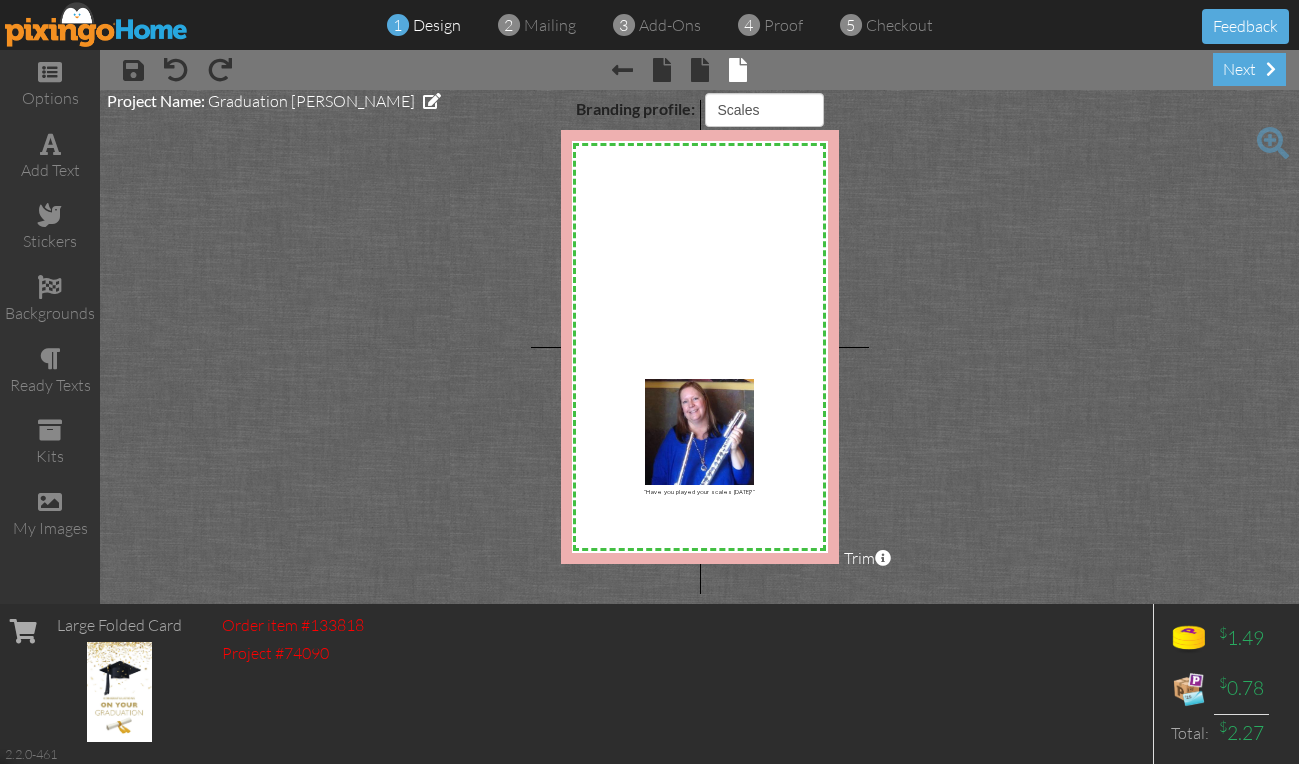 click on "X X X X X X X X X X X X X X X X X X X X X X X X X X X X X X X X X X X X X X X X X X X X X X X X X X X X X X X X X X X X X X X X X X X X X X X X X X X X X X X X X X X X X X X X X X X X X X X X "Have you played your scales [DATE]?"
Branding profile:
Pixingo Default Profile Scales Make Someone's day
Project Name:
Graduation [PERSON_NAME]
Trim
×
About the red and green reference lines
Area inside the
green dashed line
represents a safe zone where all work will be visible on the final
print.
The
red trim zone" at bounding box center [699, 347] 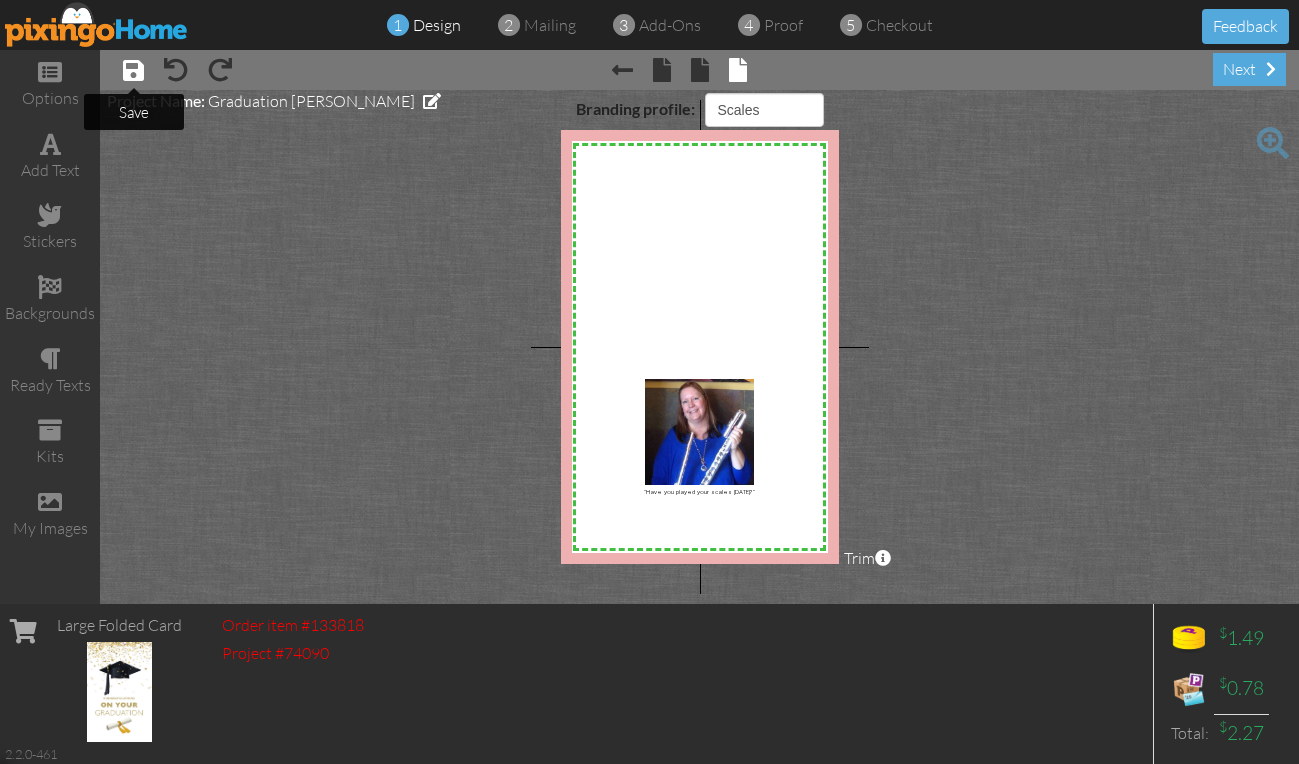 click at bounding box center (133, 70) 